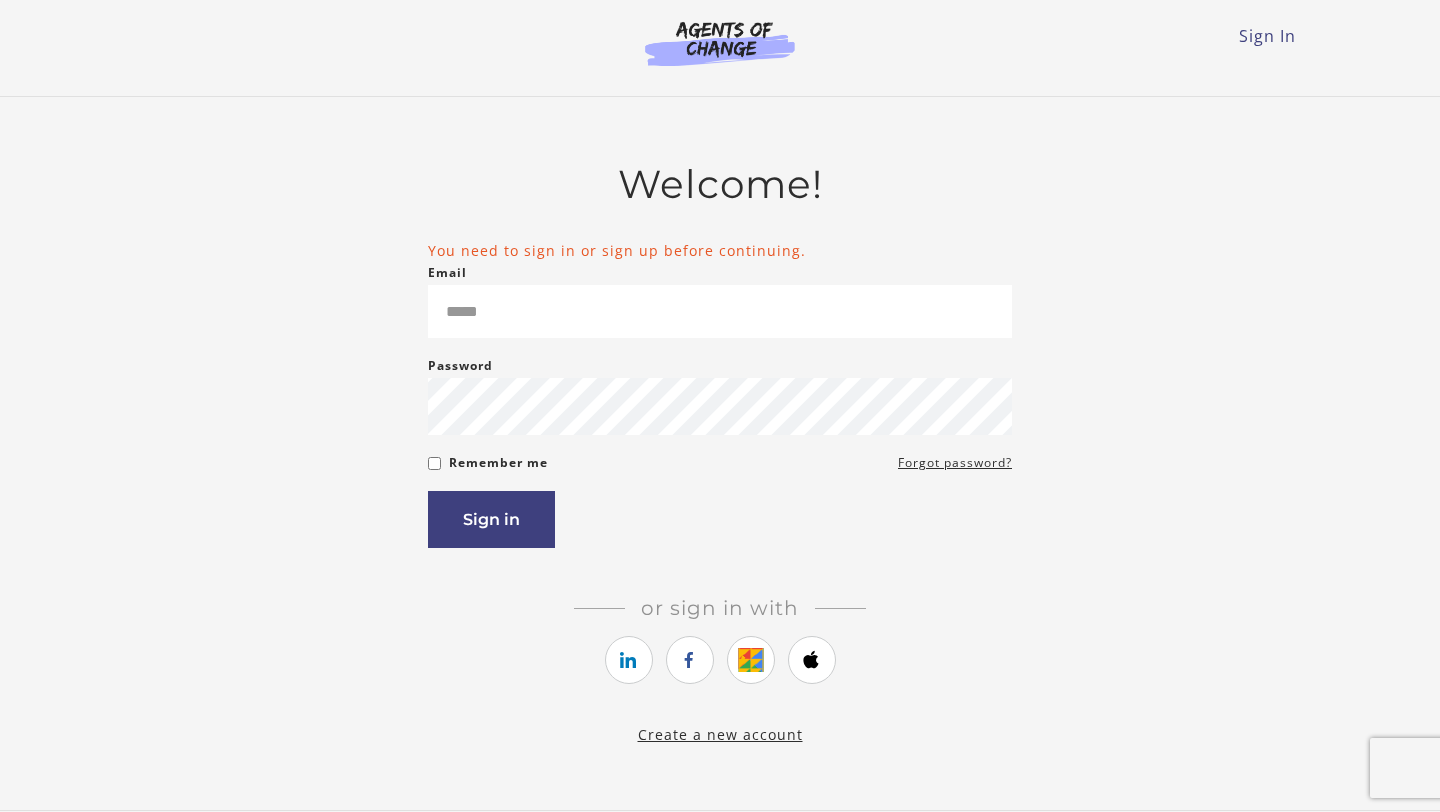 scroll, scrollTop: 0, scrollLeft: 0, axis: both 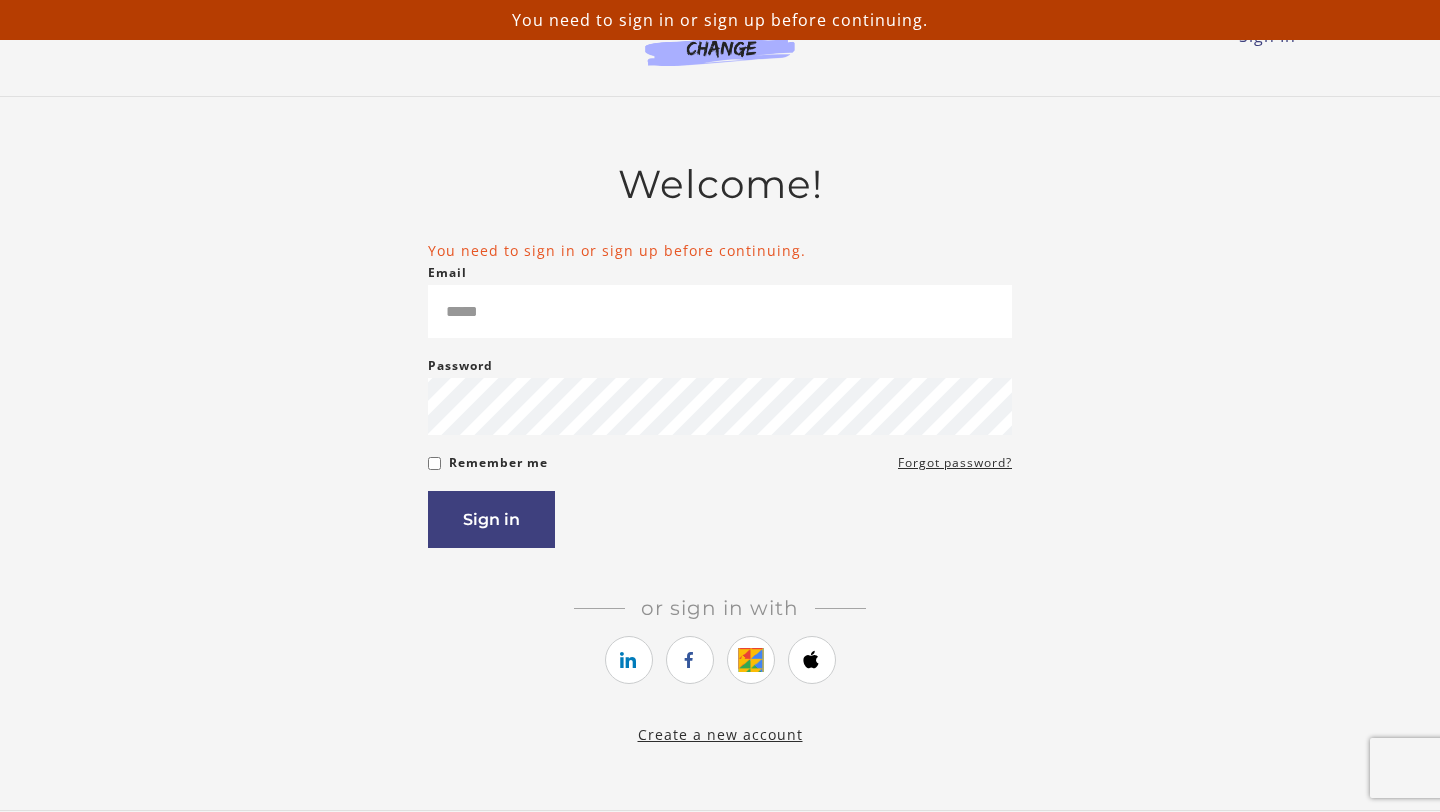 click on "Welcome!" at bounding box center (720, 184) 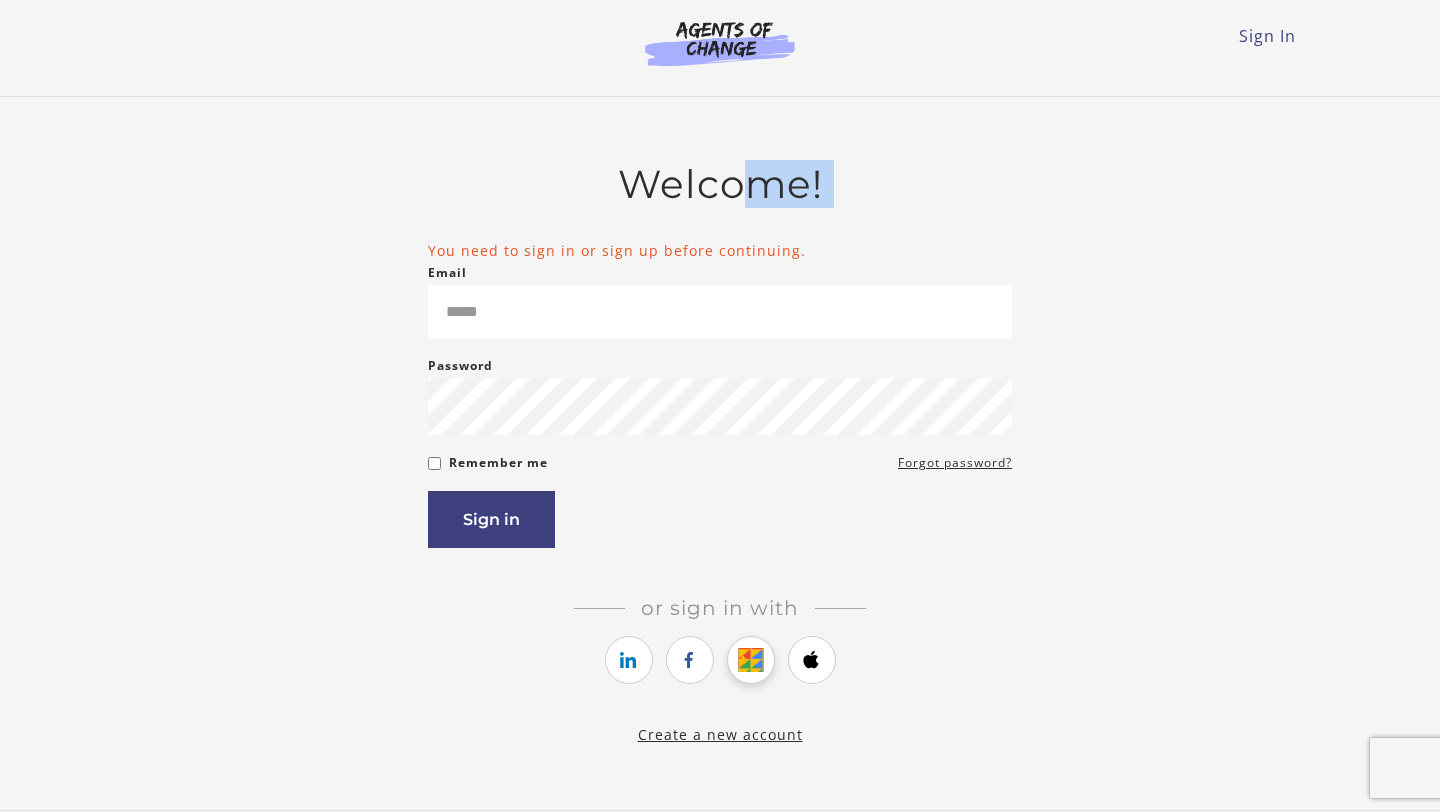 click at bounding box center [751, 660] 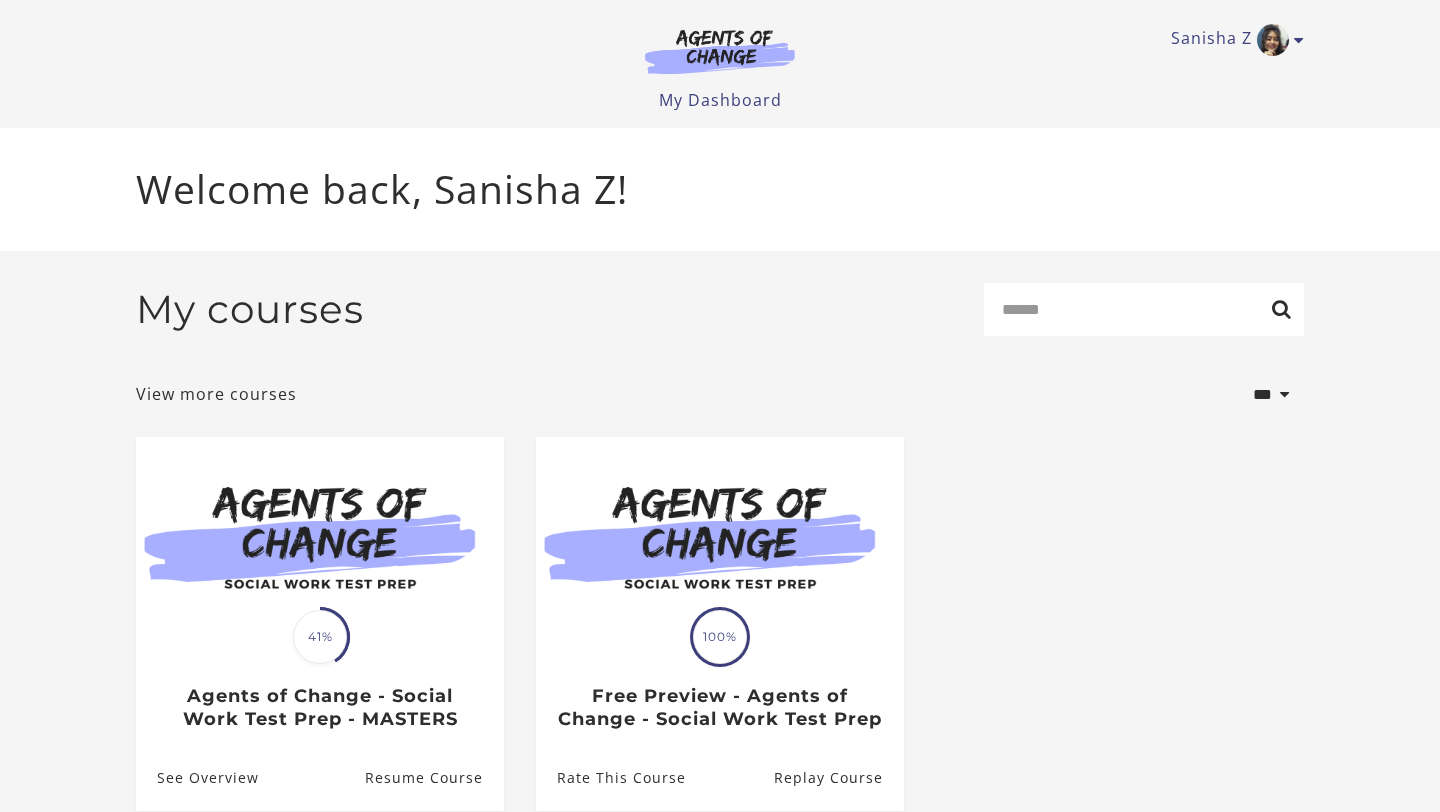 scroll, scrollTop: 0, scrollLeft: 0, axis: both 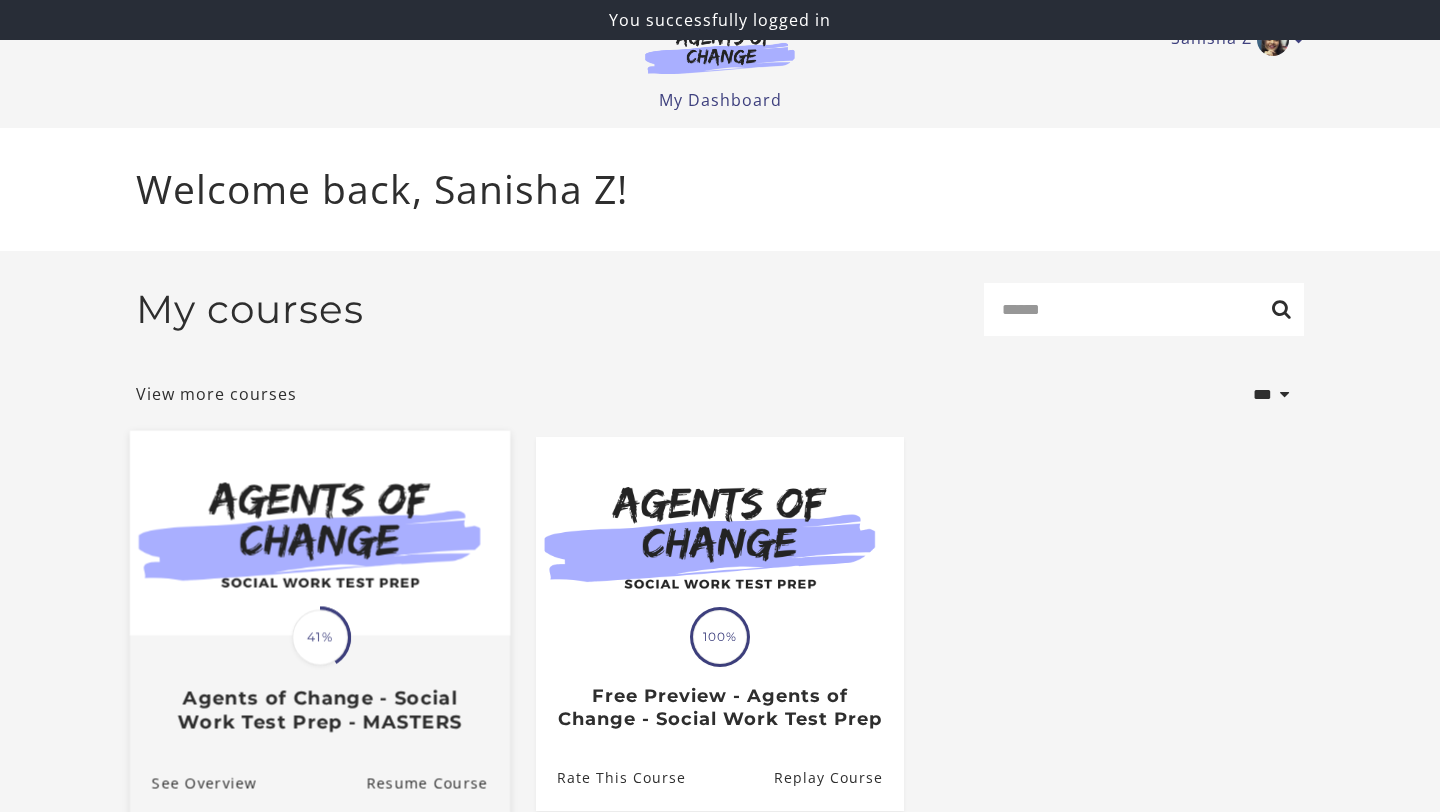 click at bounding box center [320, 533] 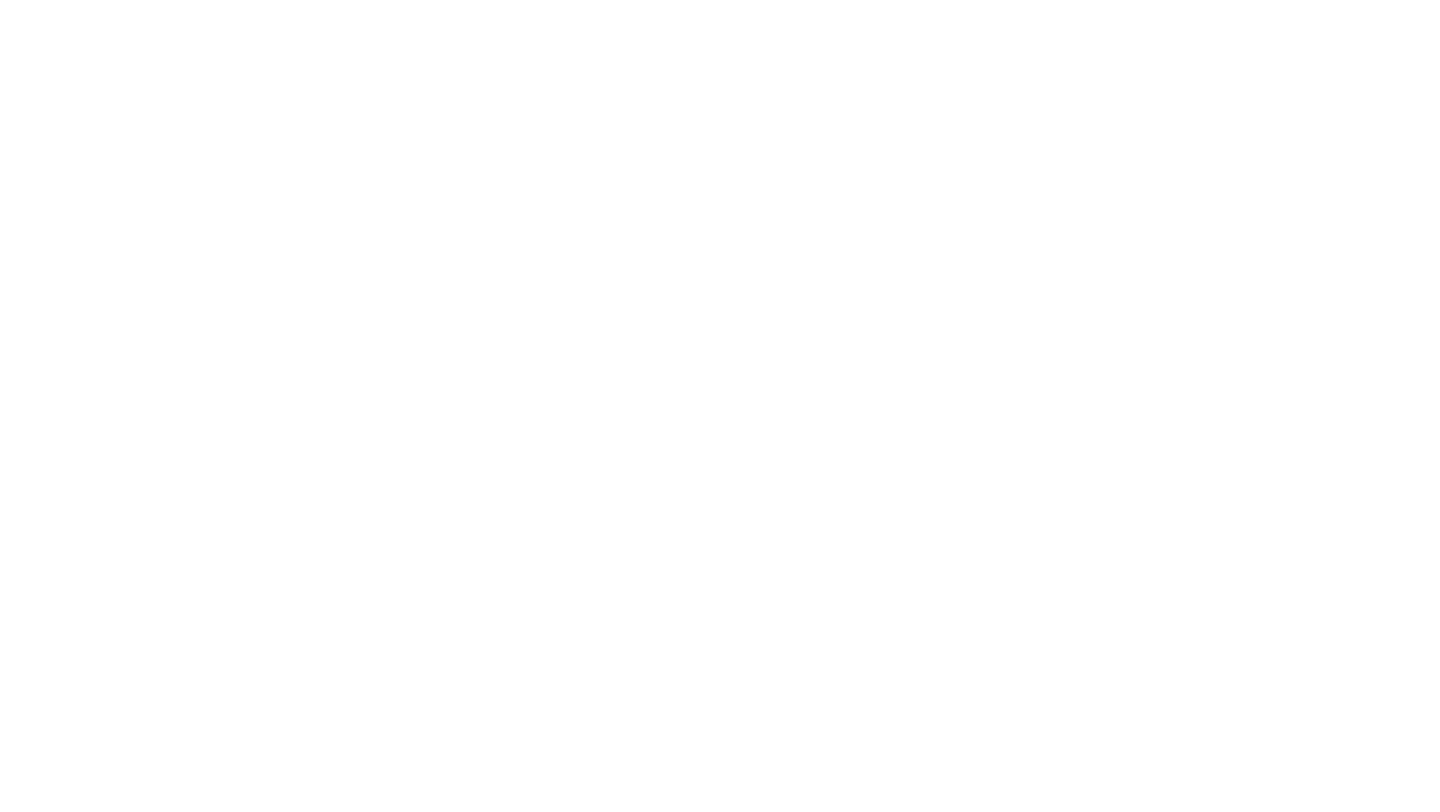 scroll, scrollTop: 0, scrollLeft: 0, axis: both 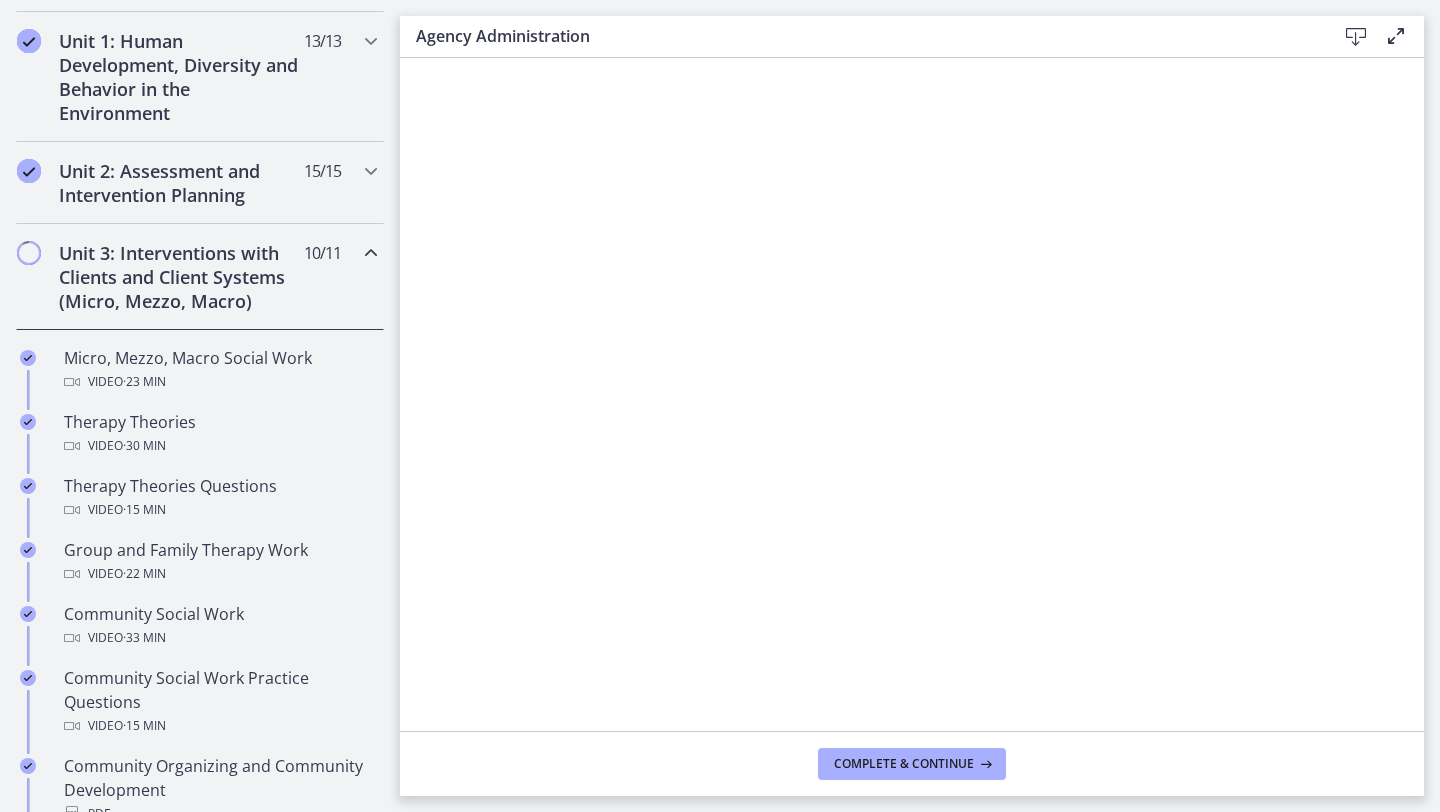 click on "[NUMBER]  /  [NUMBER]
Completed" at bounding box center (322, 253) 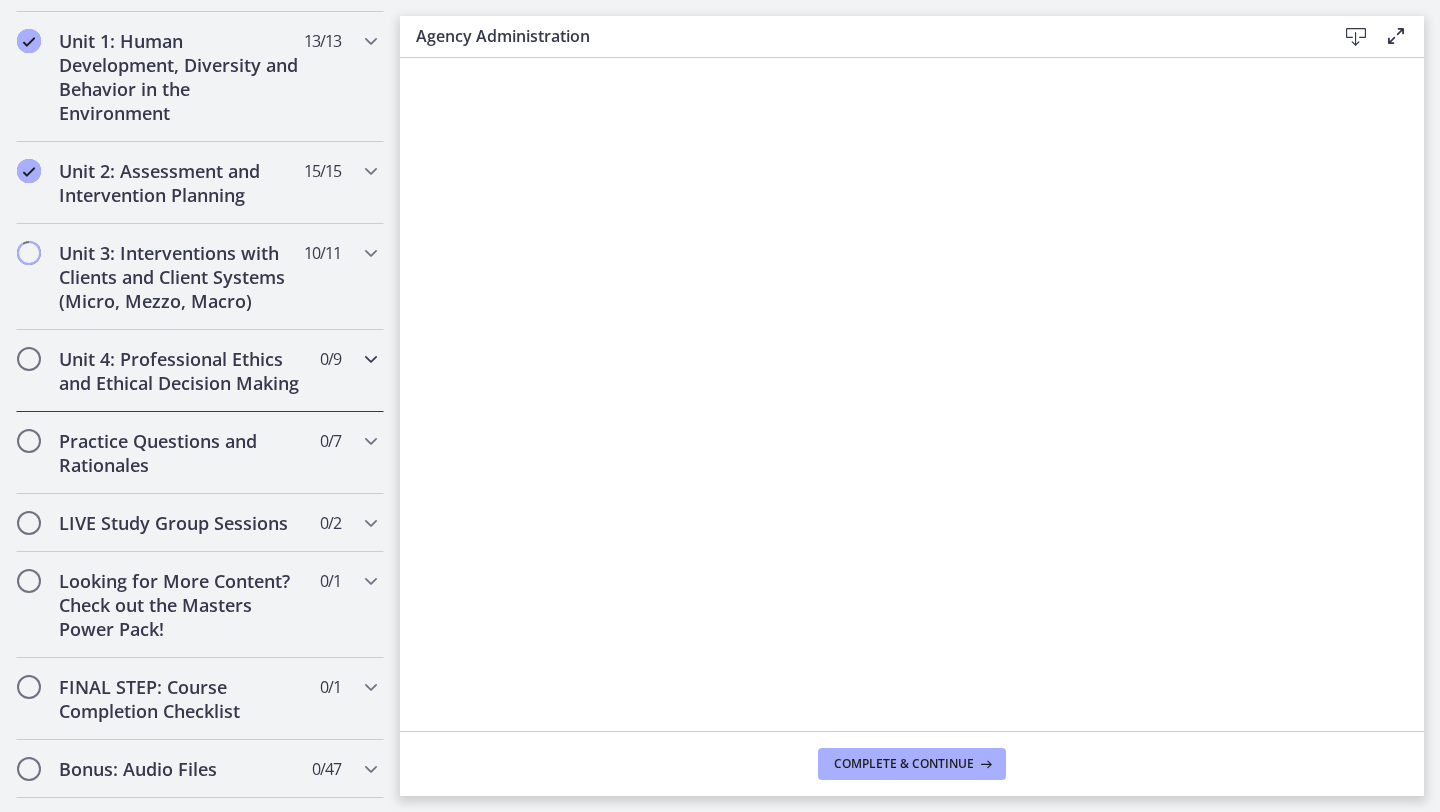 click on "Unit 4: Professional Ethics and Ethical Decision Making" at bounding box center [181, 371] 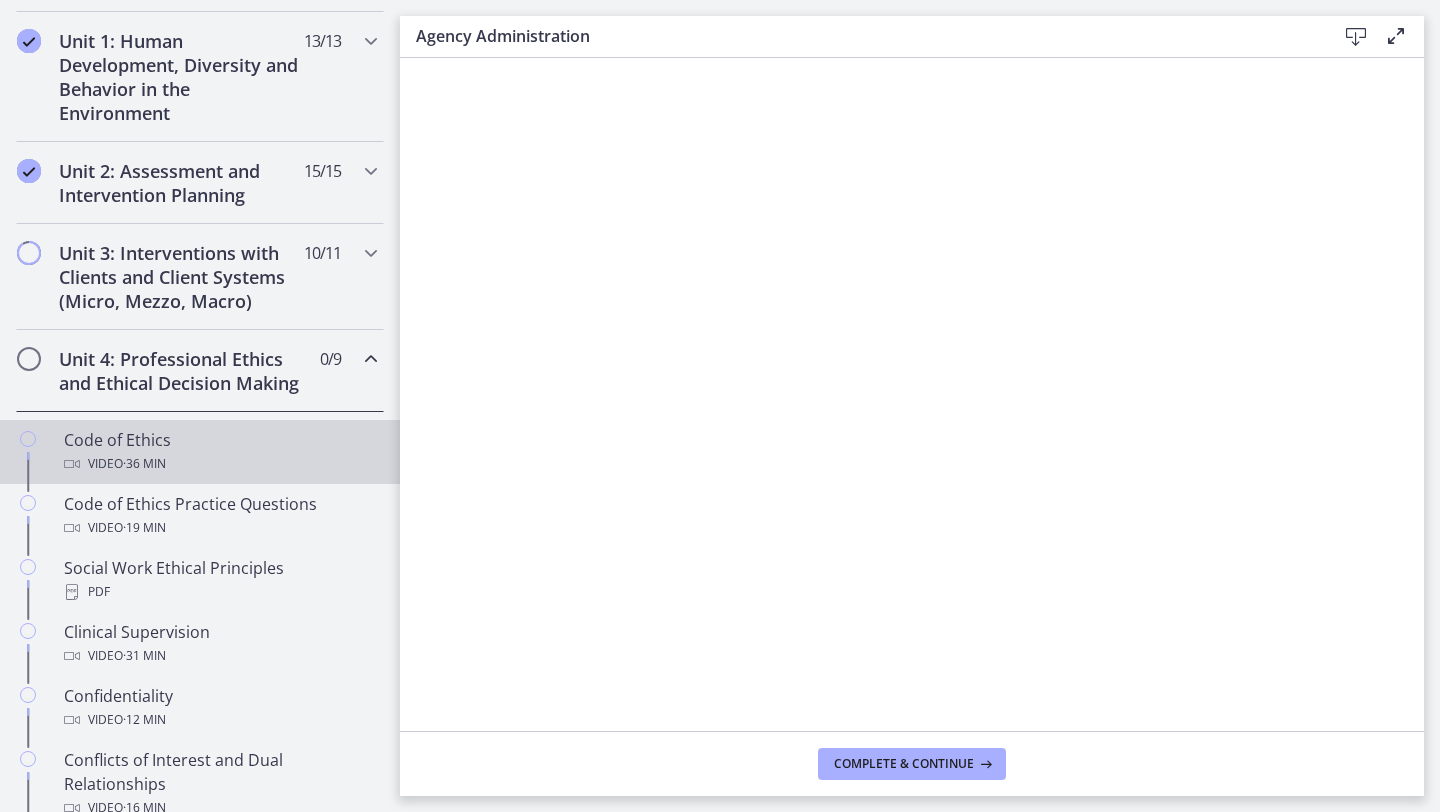 click on "Code of Ethics
Video
·  36 min" at bounding box center (200, 452) 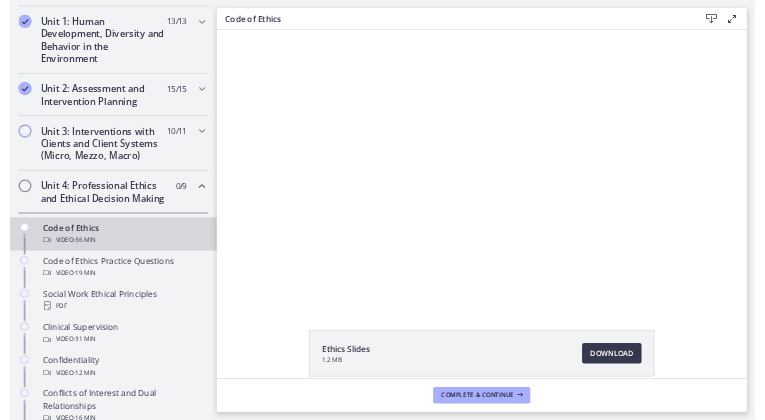 scroll, scrollTop: 0, scrollLeft: 0, axis: both 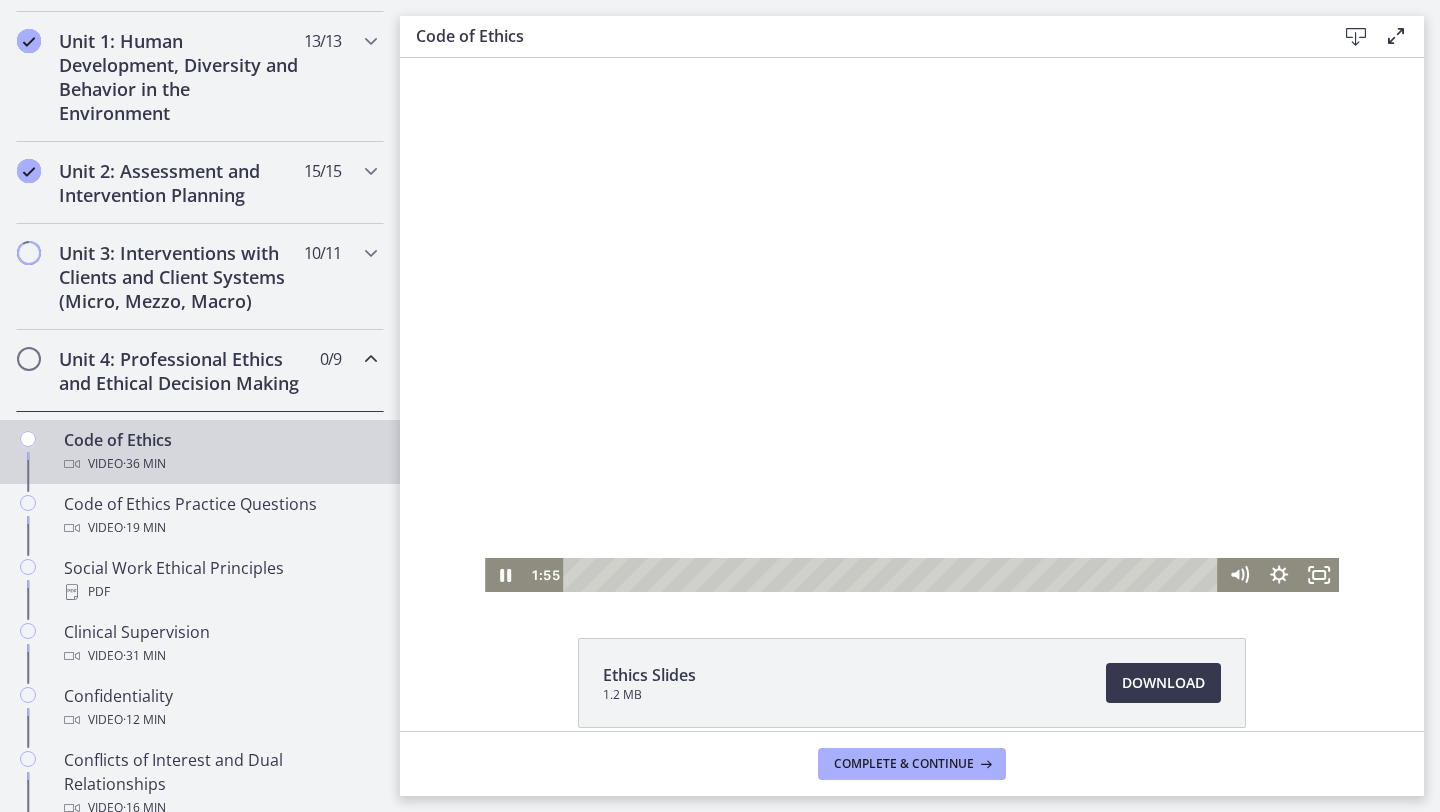 click at bounding box center [893, 575] 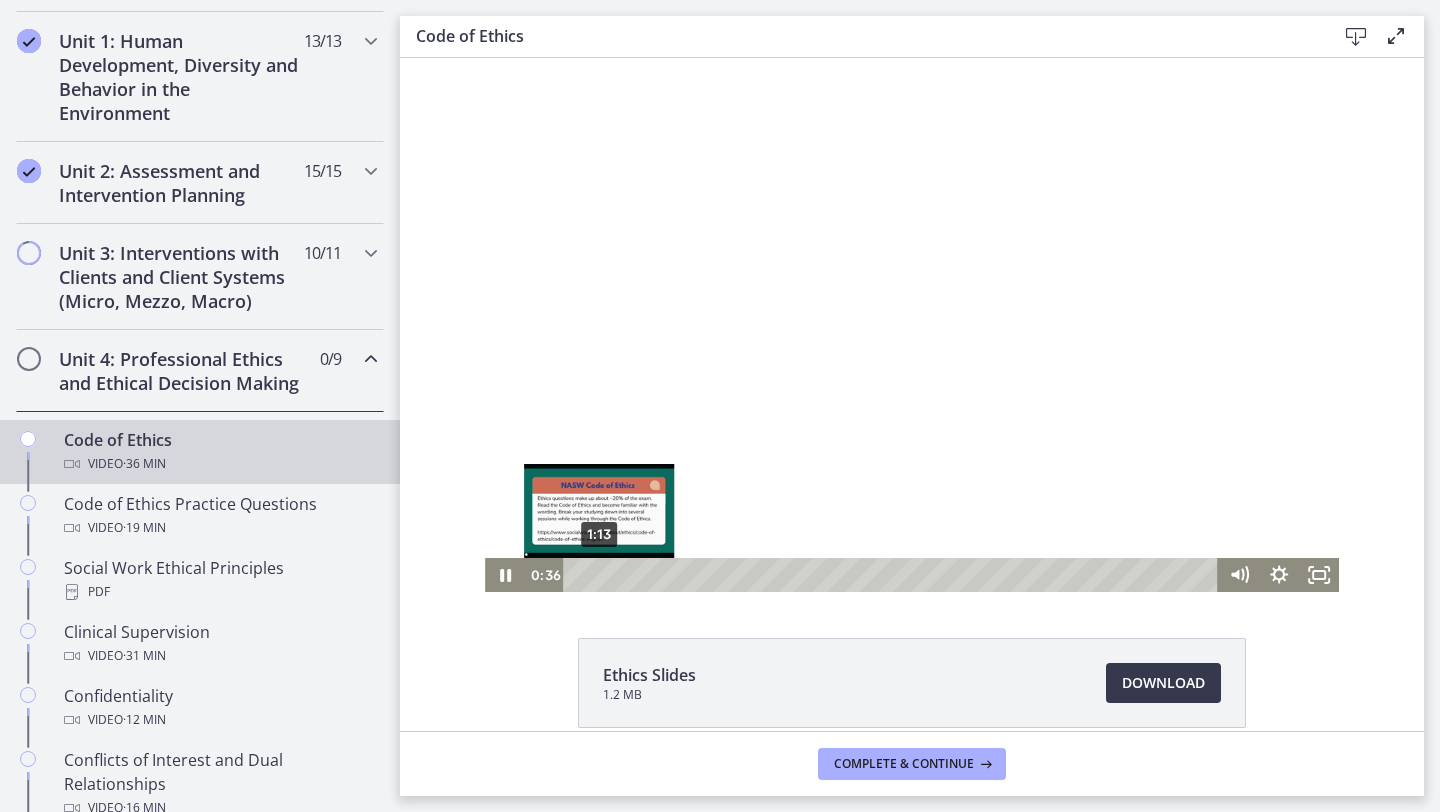 click on "1:13" at bounding box center (893, 575) 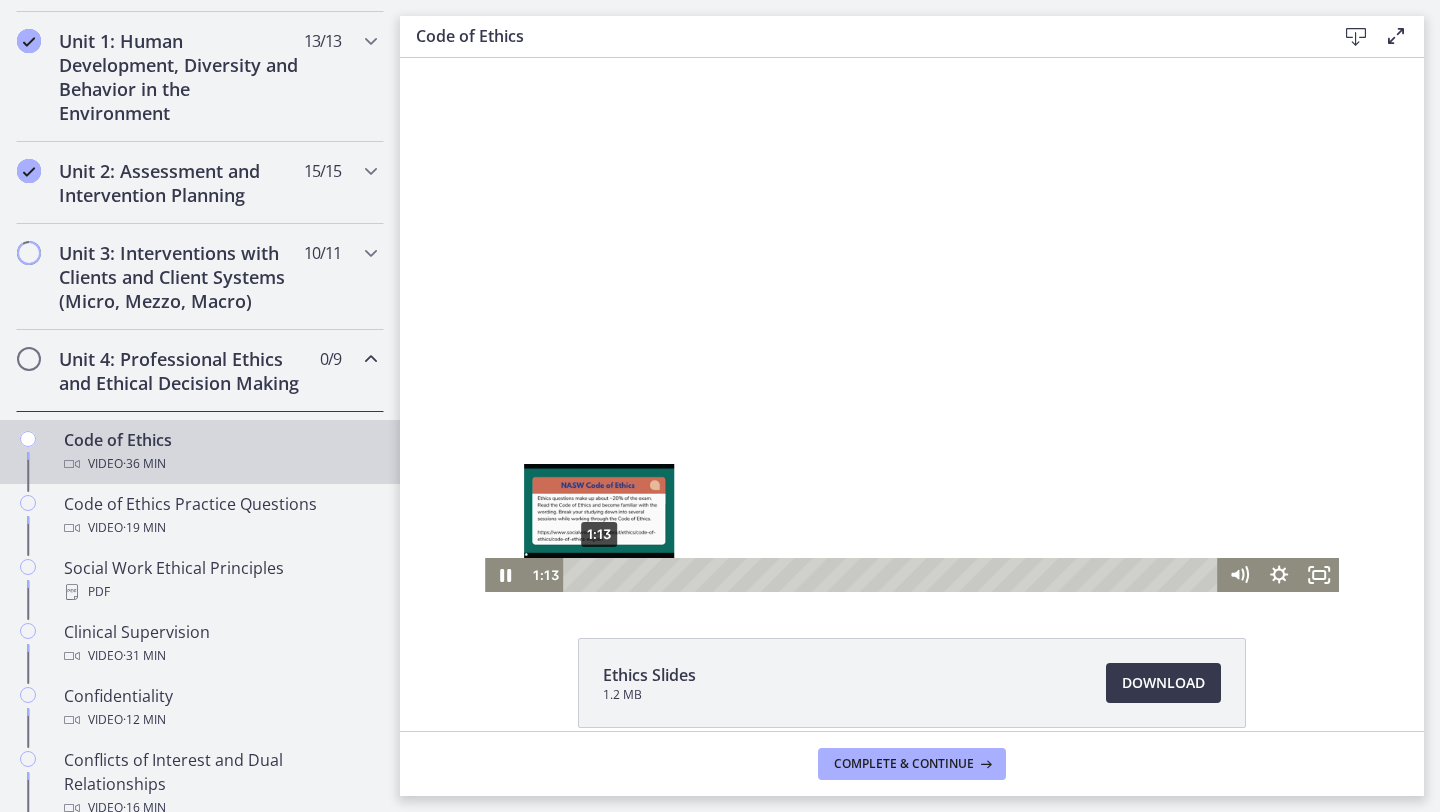 click at bounding box center [598, 574] 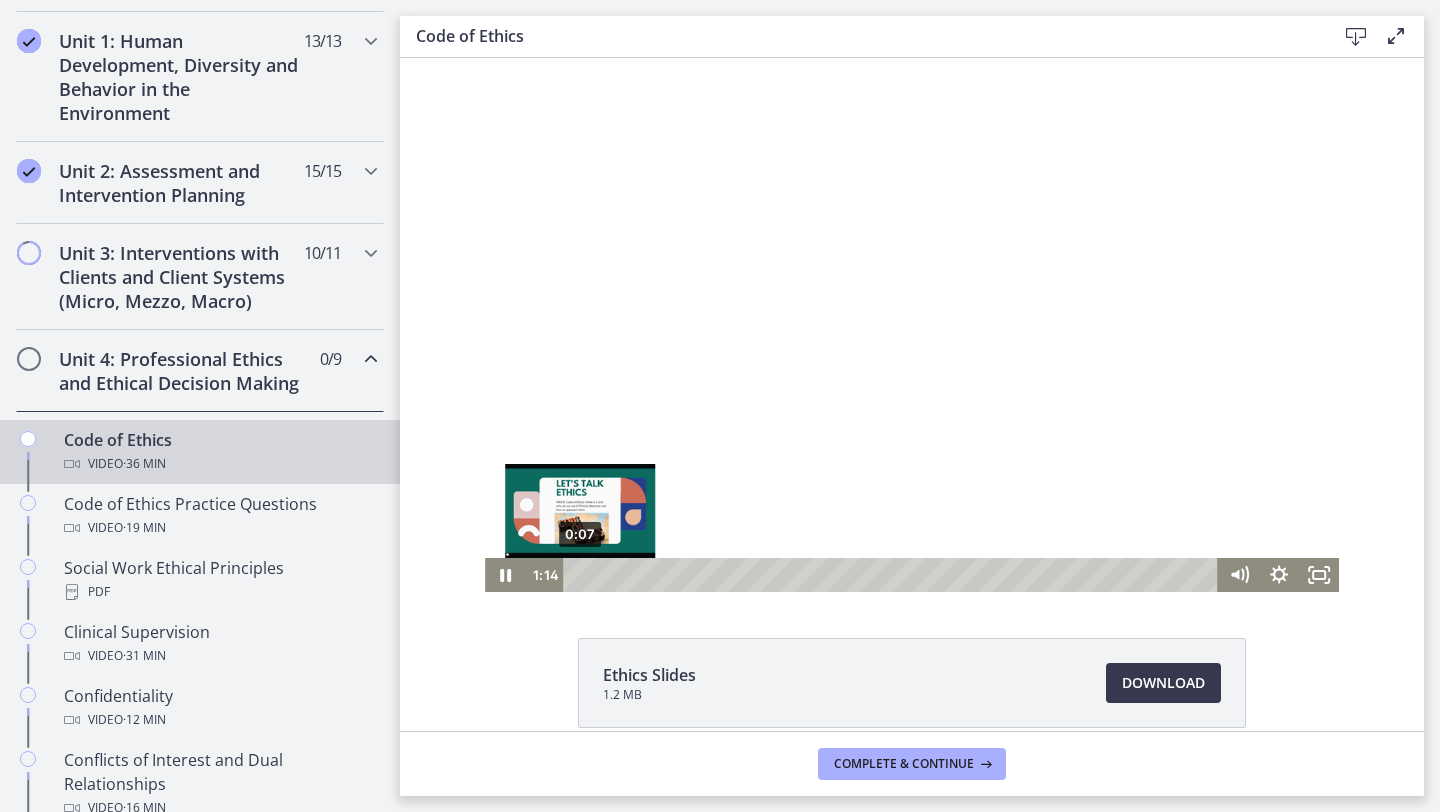 click on "0:07" at bounding box center (893, 575) 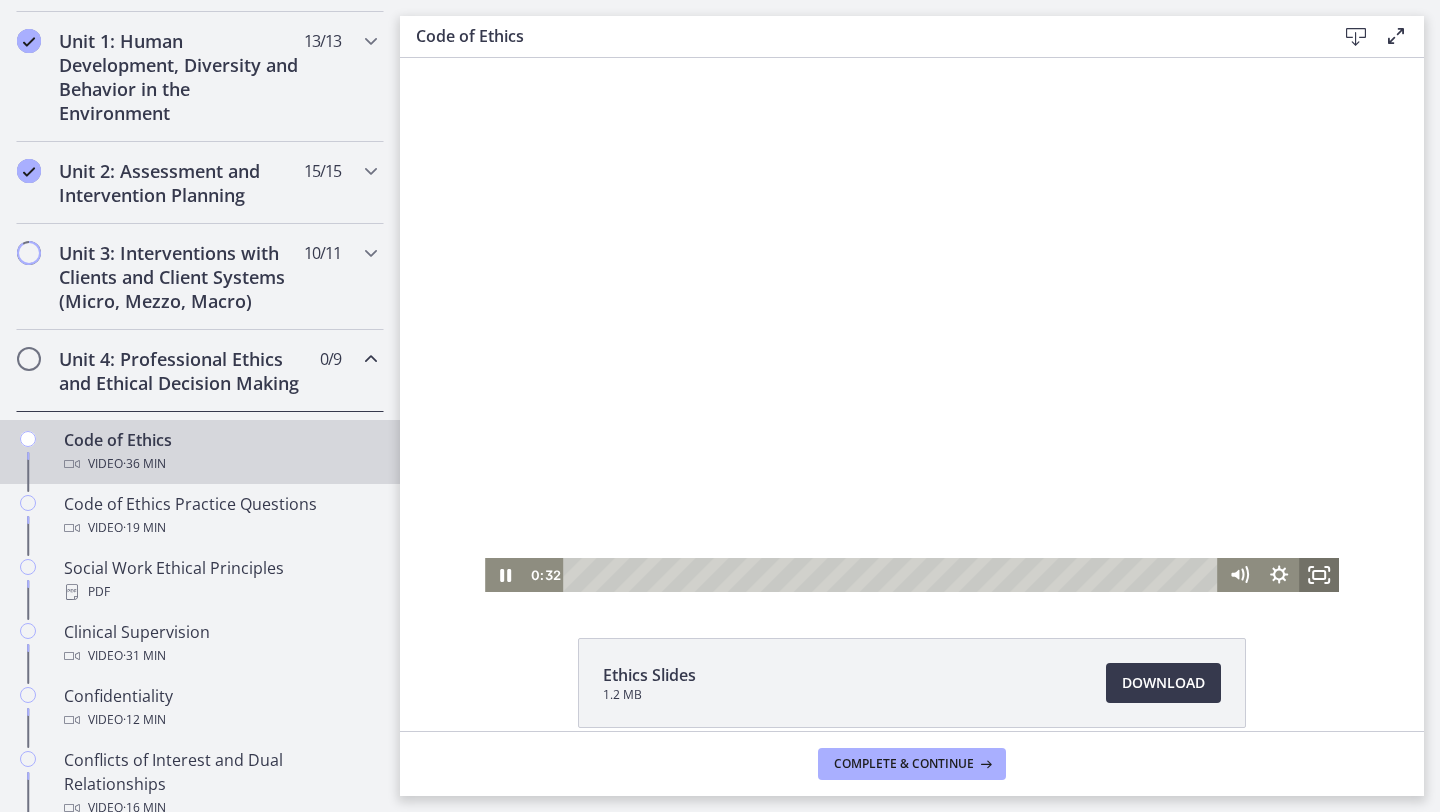 click 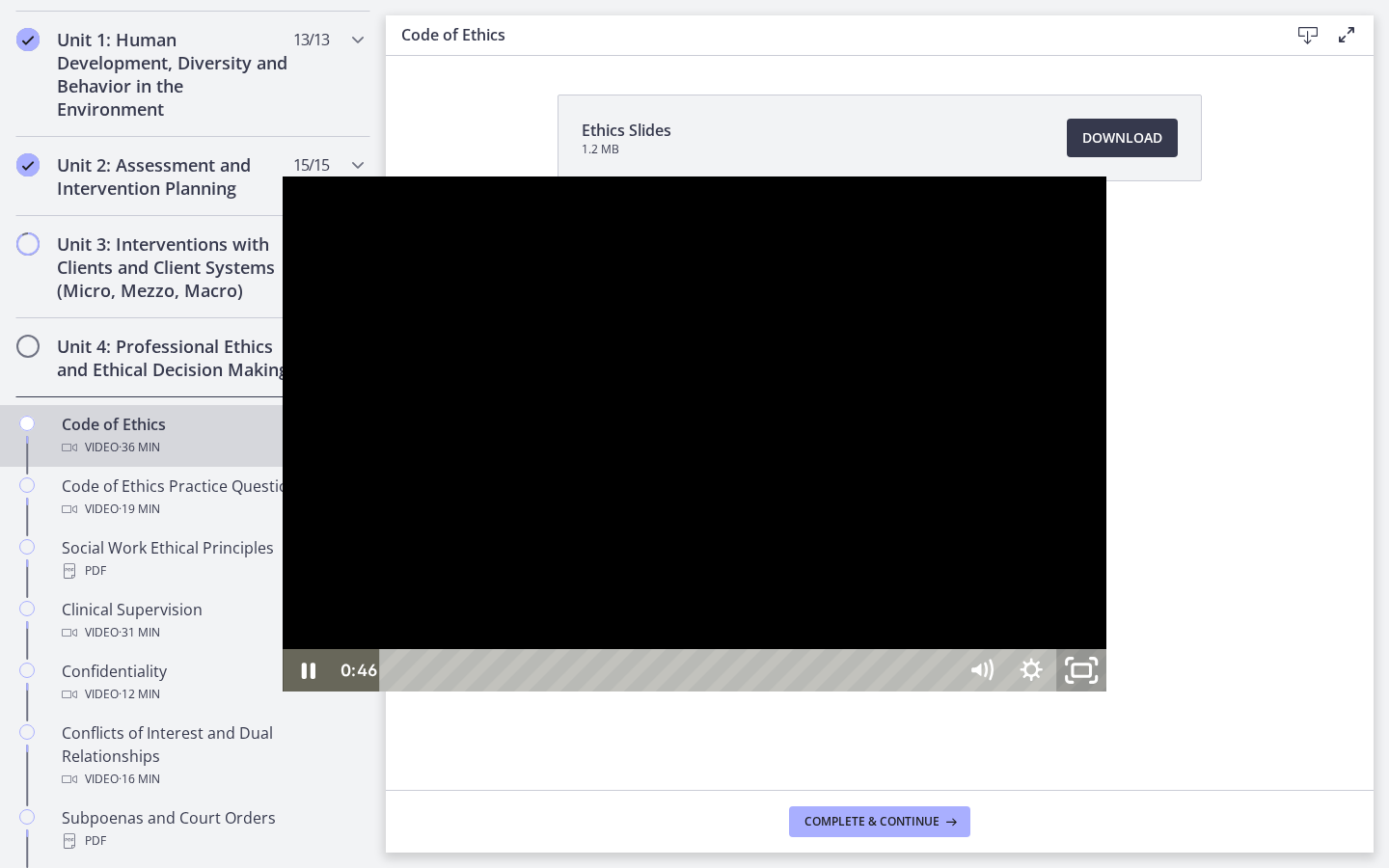 click 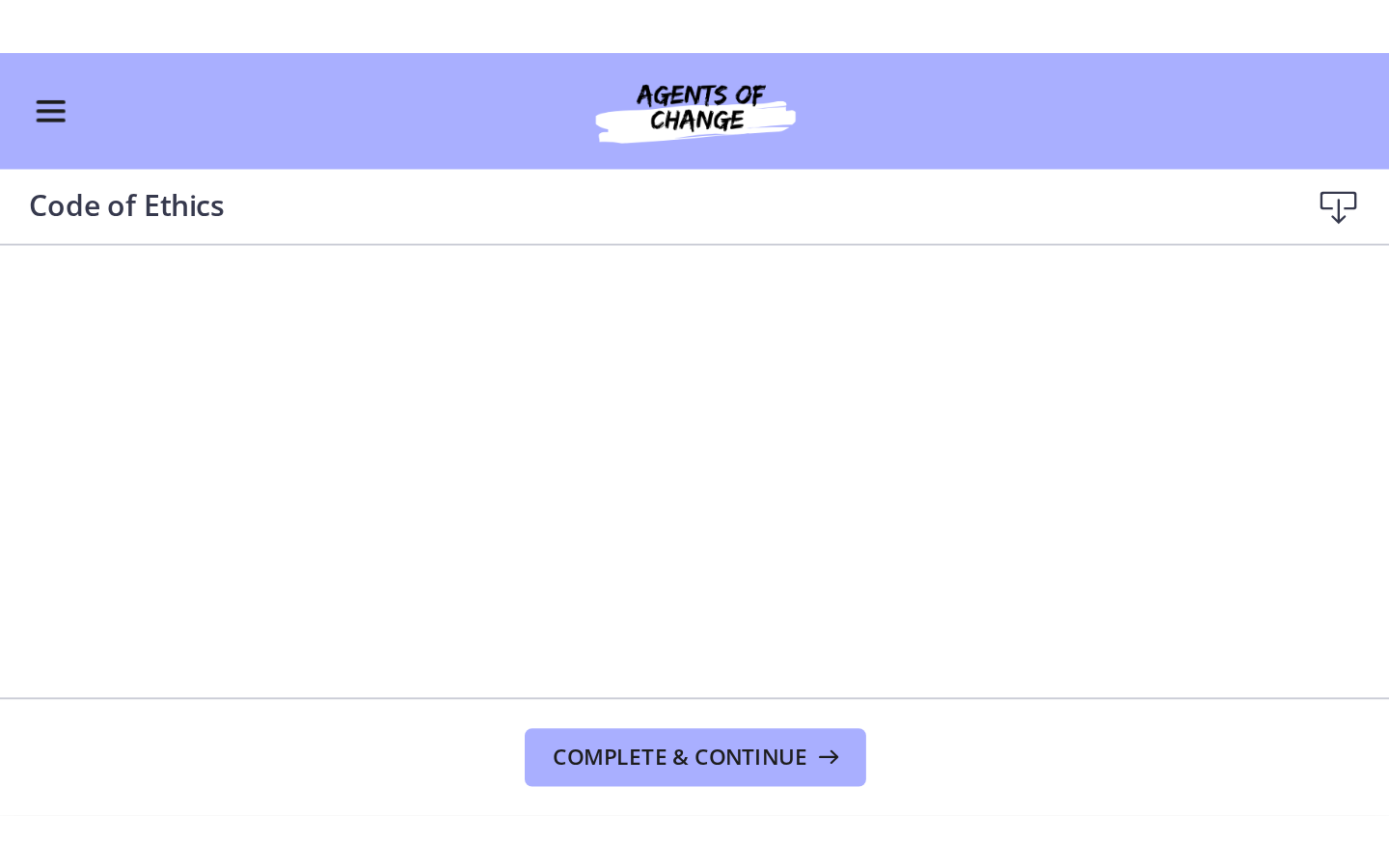scroll, scrollTop: 532, scrollLeft: 0, axis: vertical 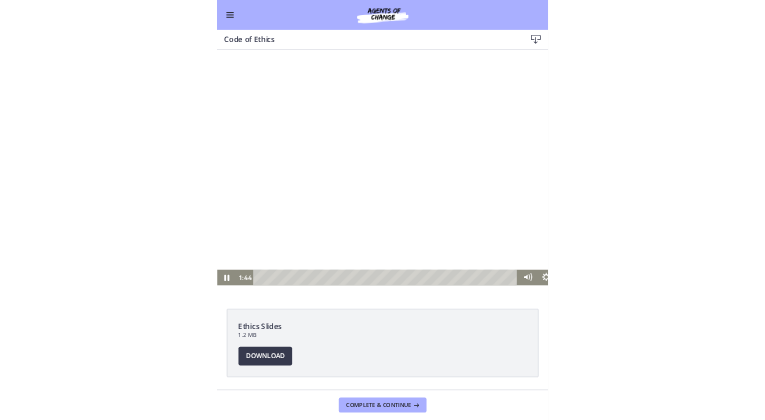 click at bounding box center (598, 316) 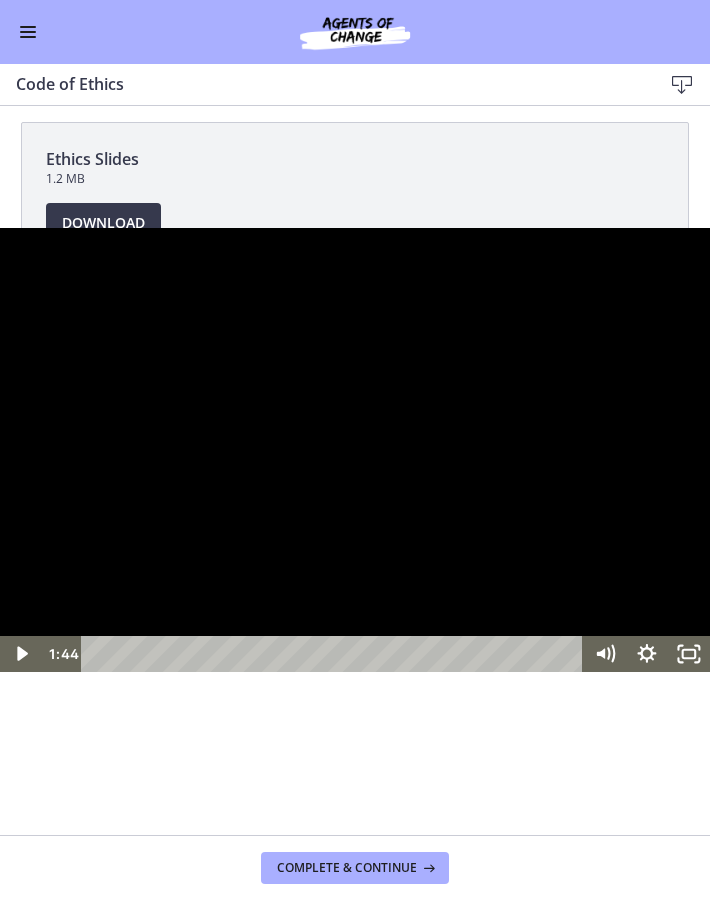 drag, startPoint x: 99, startPoint y: 375, endPoint x: -310, endPoint y: 393, distance: 409.3959 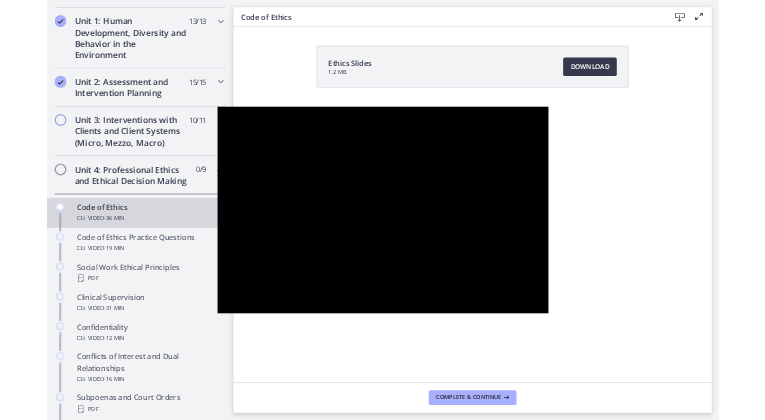 scroll, scrollTop: 555, scrollLeft: 0, axis: vertical 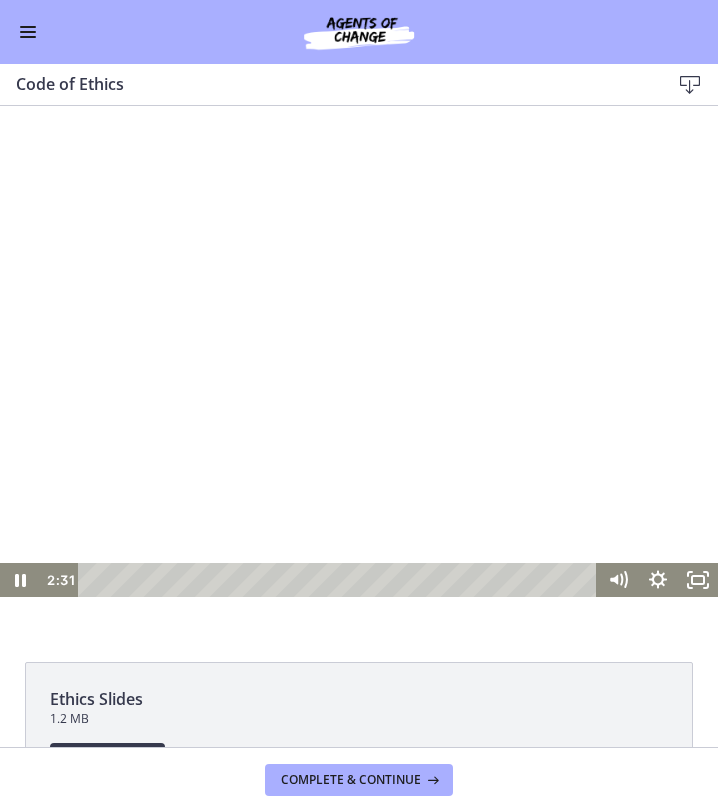 click at bounding box center (359, 373) 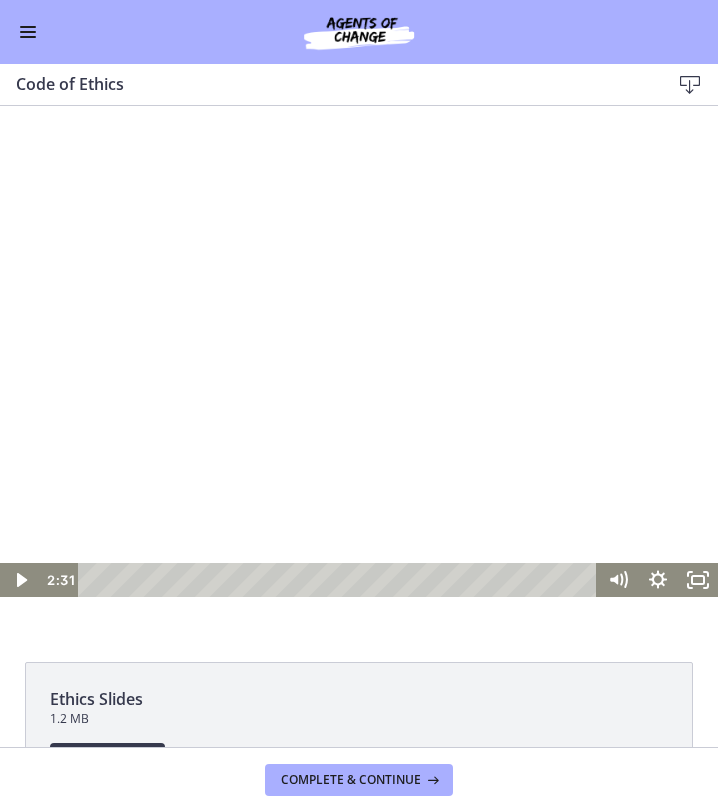 click at bounding box center (359, 373) 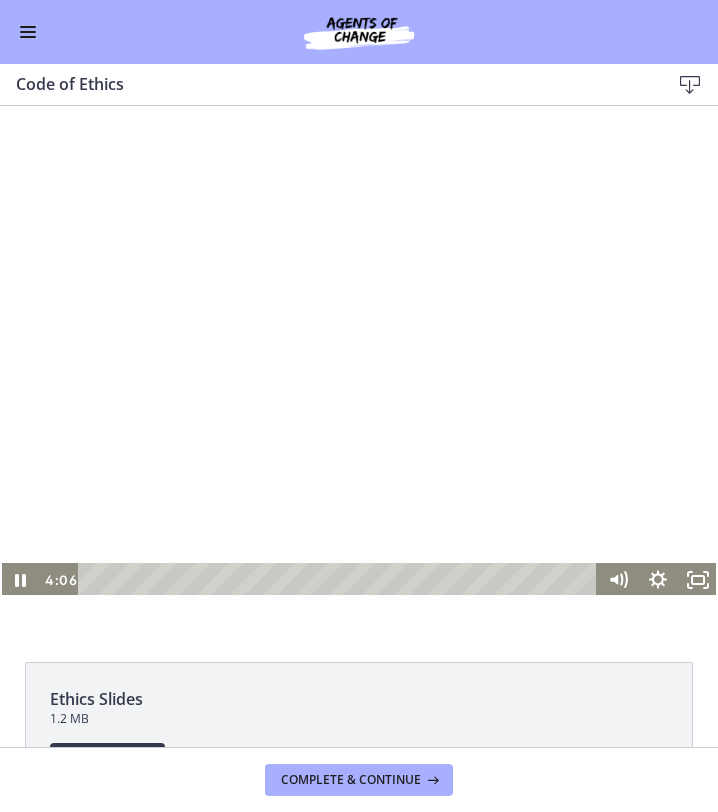 click at bounding box center (359, 373) 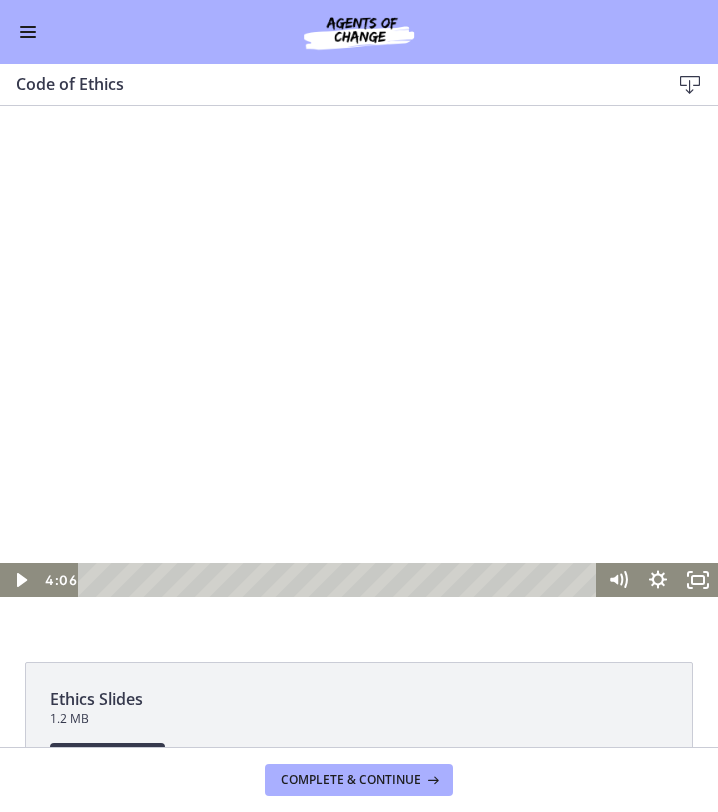 click at bounding box center (359, 373) 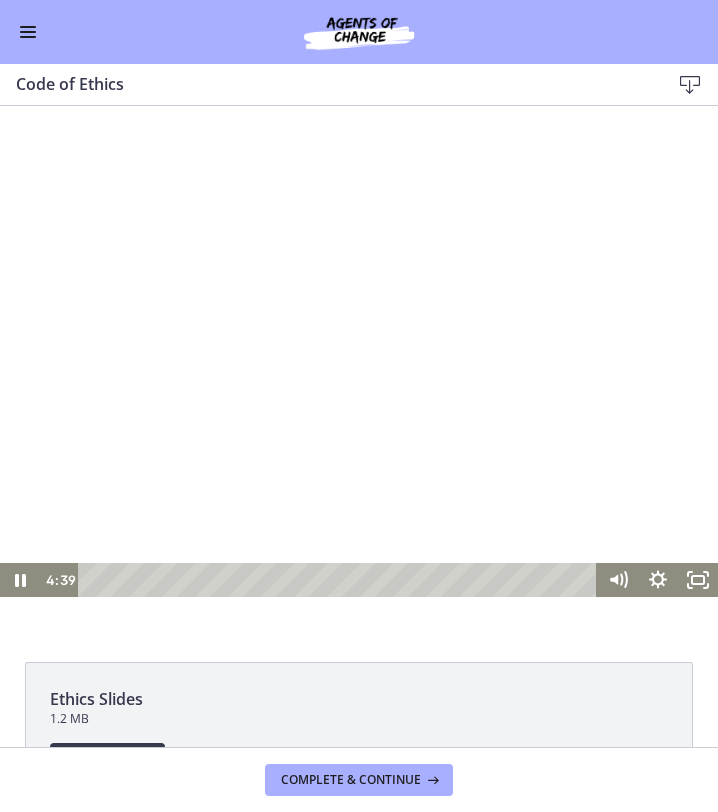 click at bounding box center (359, 373) 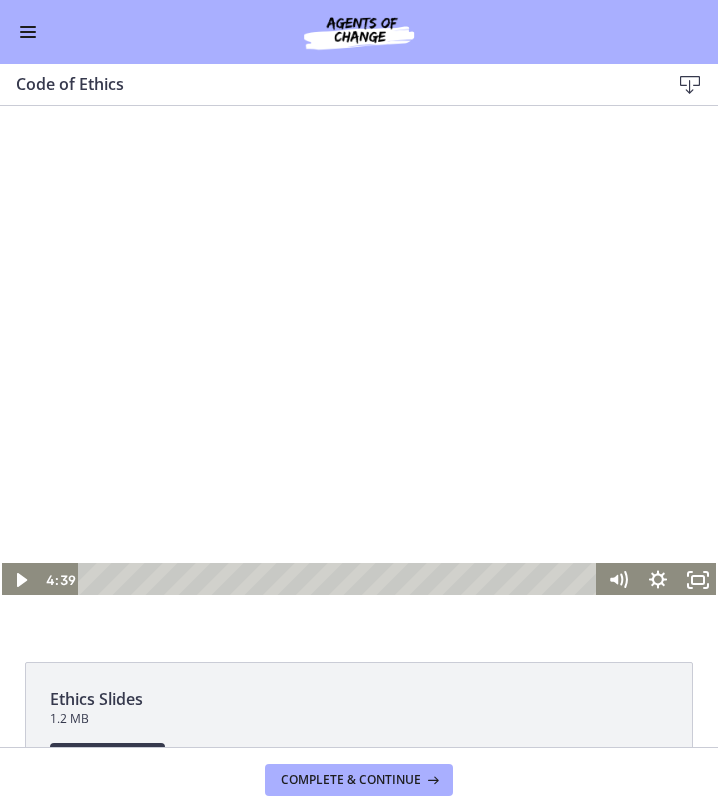 click at bounding box center [359, 373] 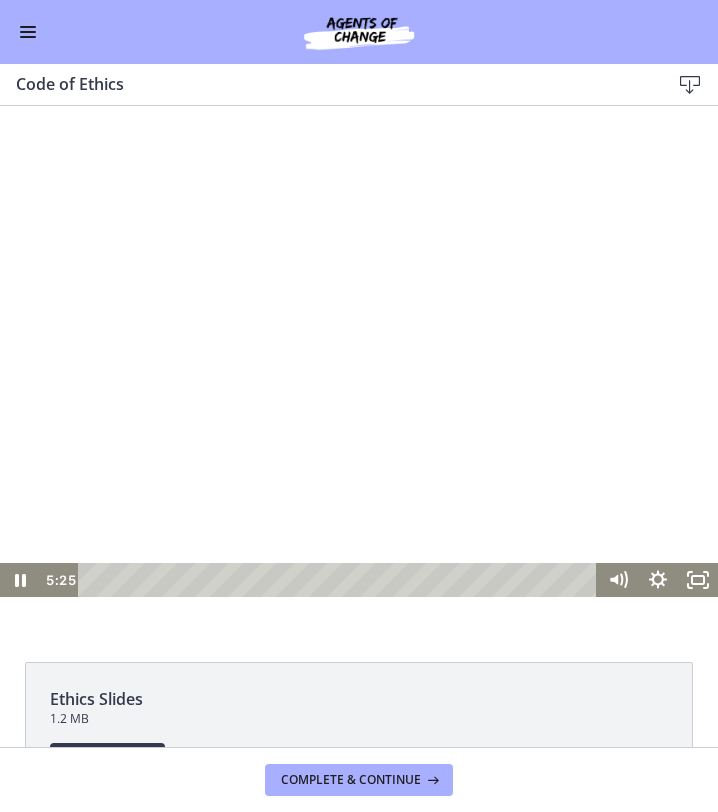 click at bounding box center [359, 373] 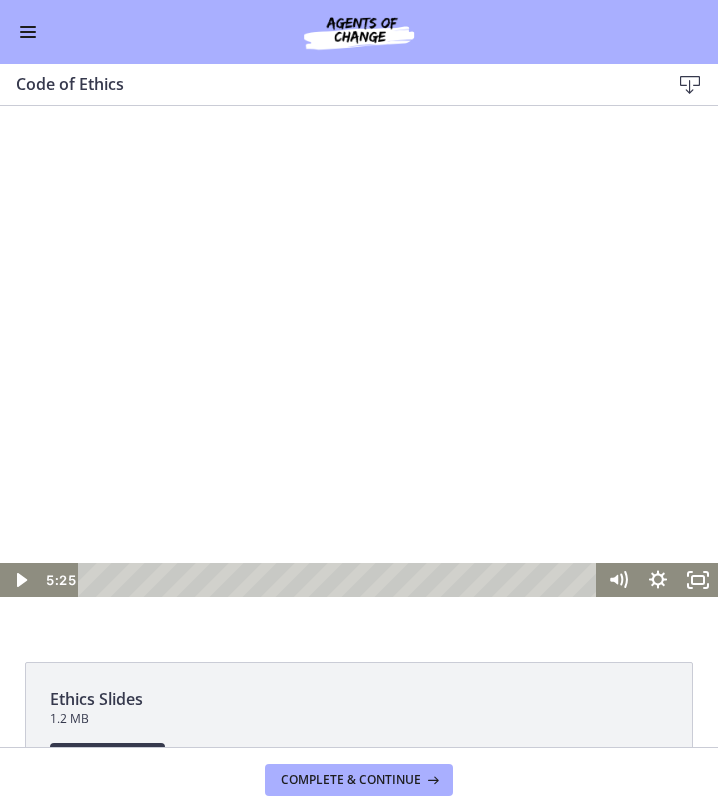 click at bounding box center (359, 373) 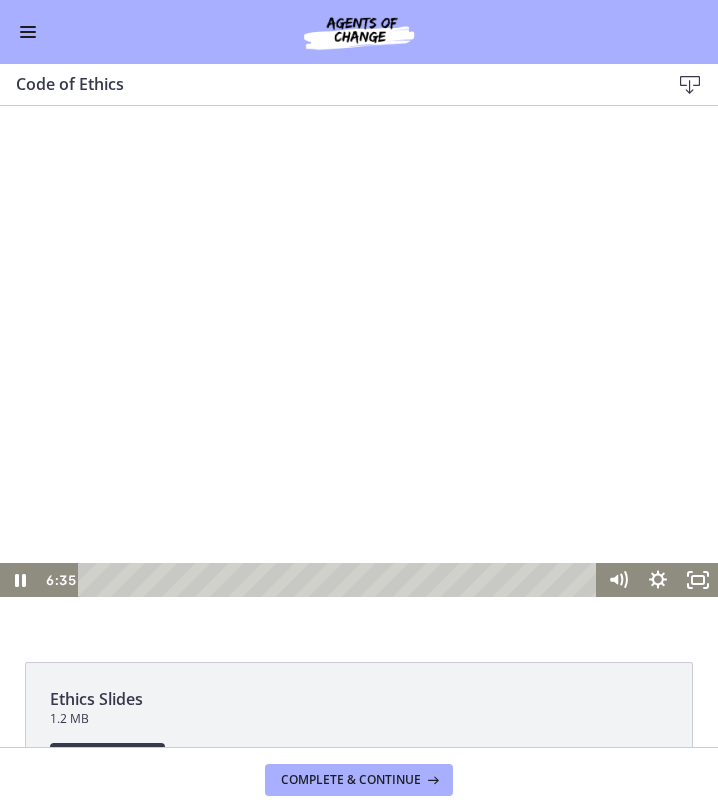 click at bounding box center [359, 373] 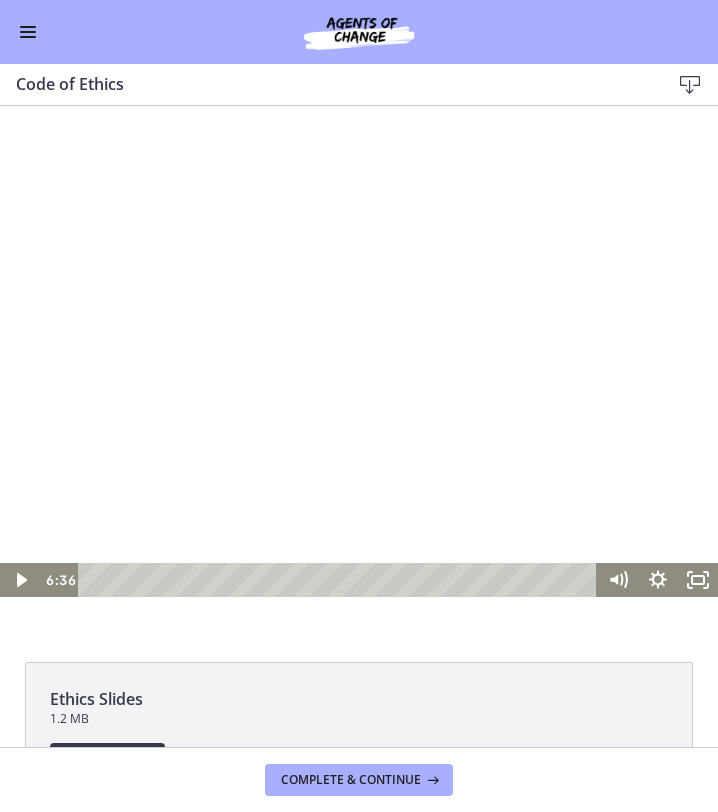 click at bounding box center [359, 373] 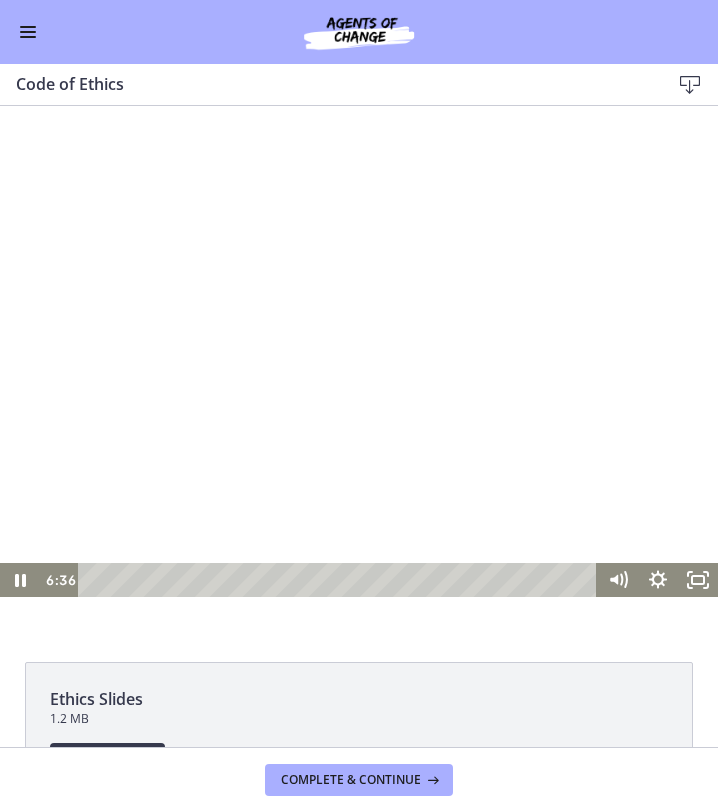 type 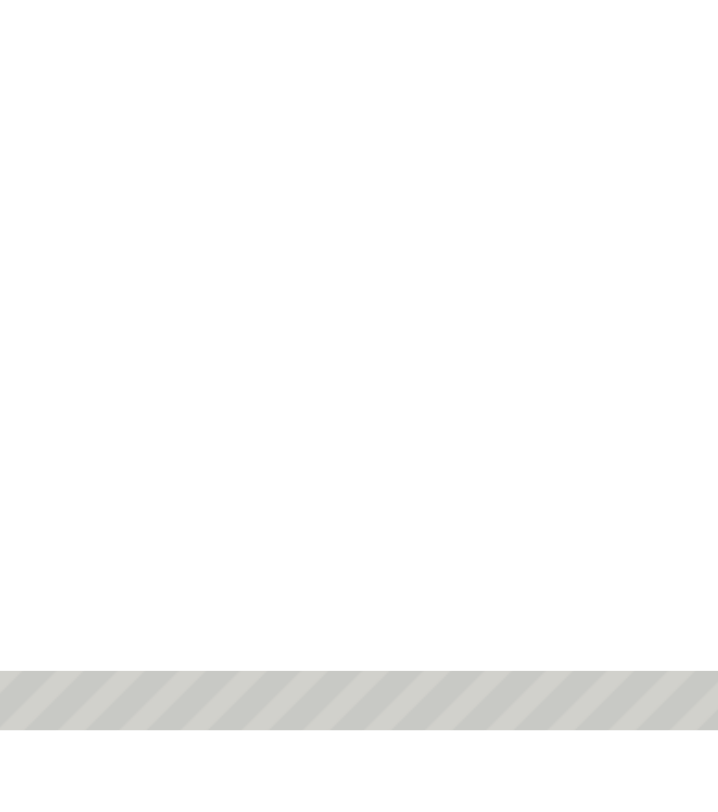 click at bounding box center [114, 91] 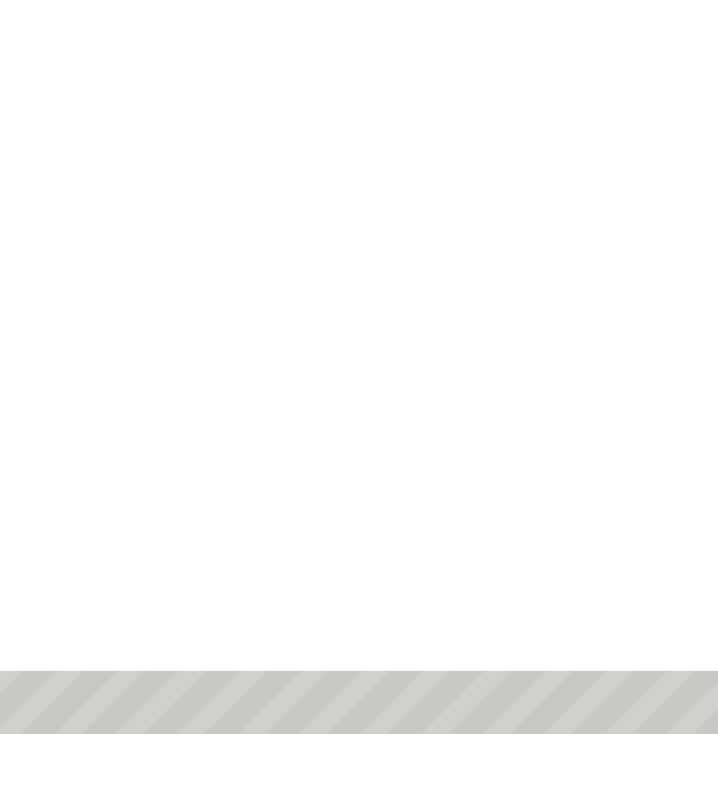 click at bounding box center [114, 91] 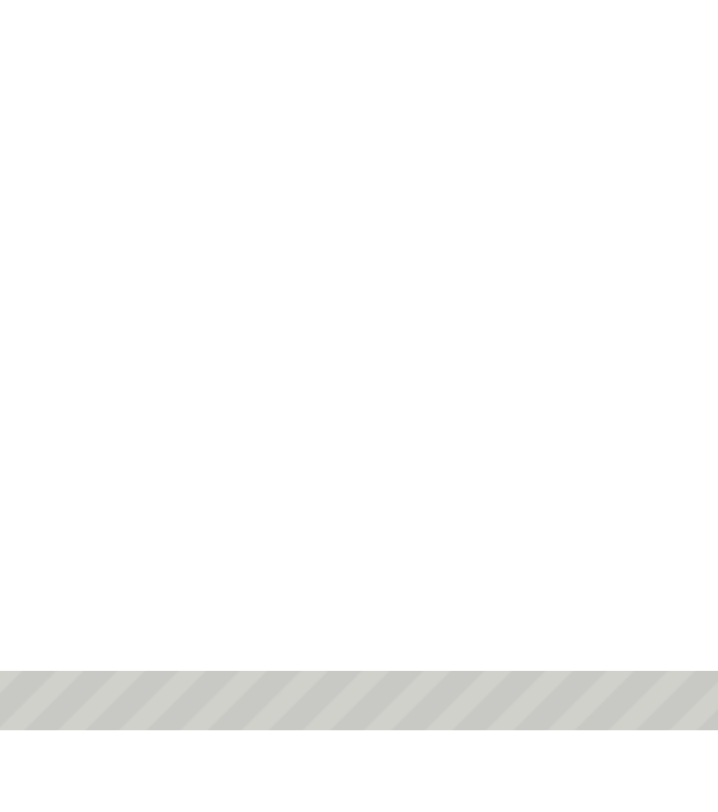 click at bounding box center [114, 91] 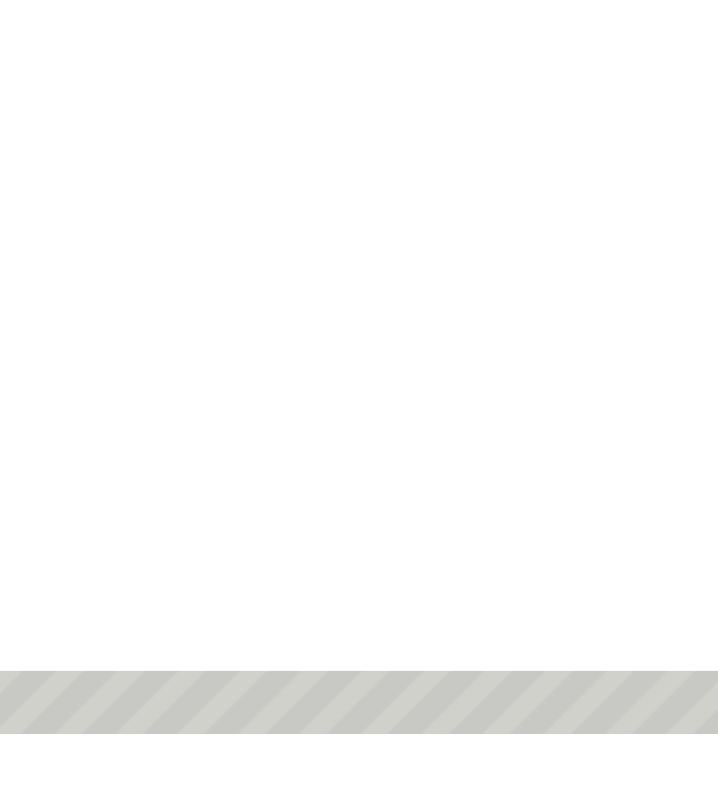 click at bounding box center (114, 91) 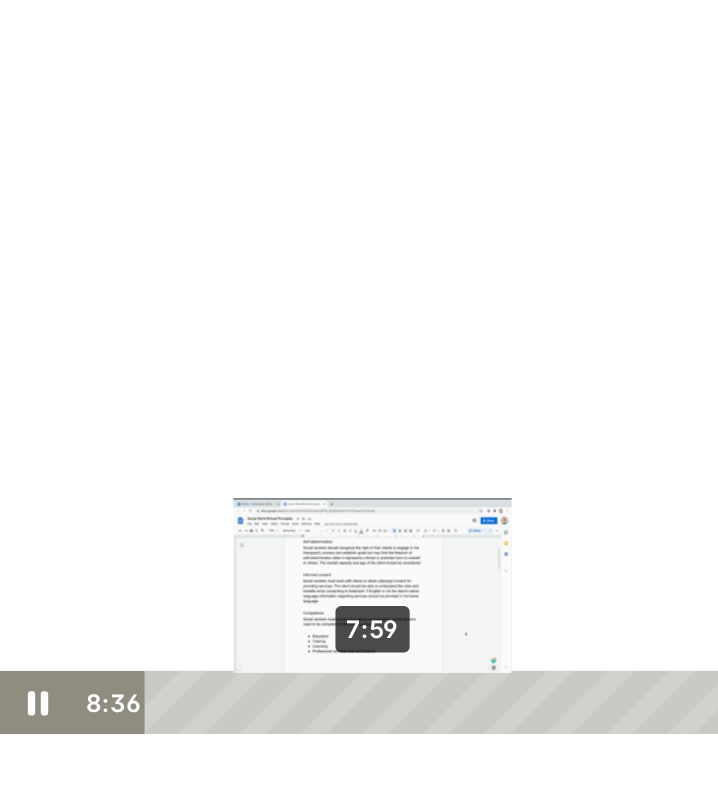 click on "7:59" at bounding box center [340, 298] 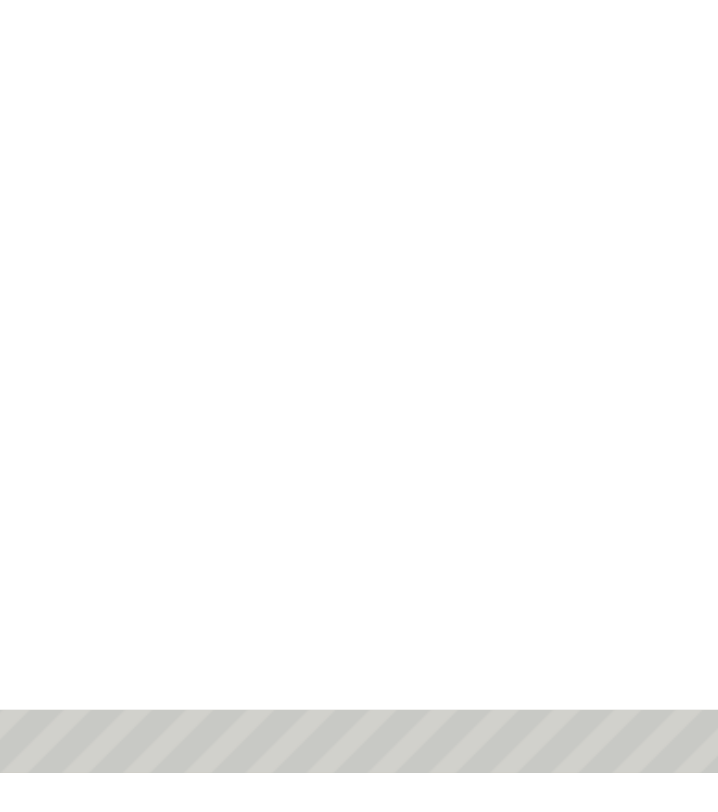 click at bounding box center (60, 130) 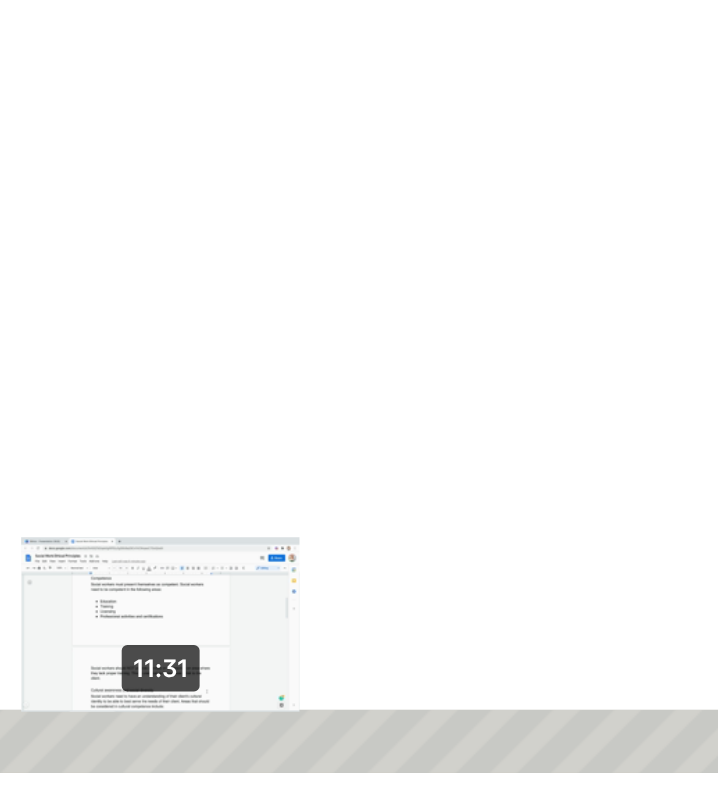 click on "11:31" at bounding box center (41, 337) 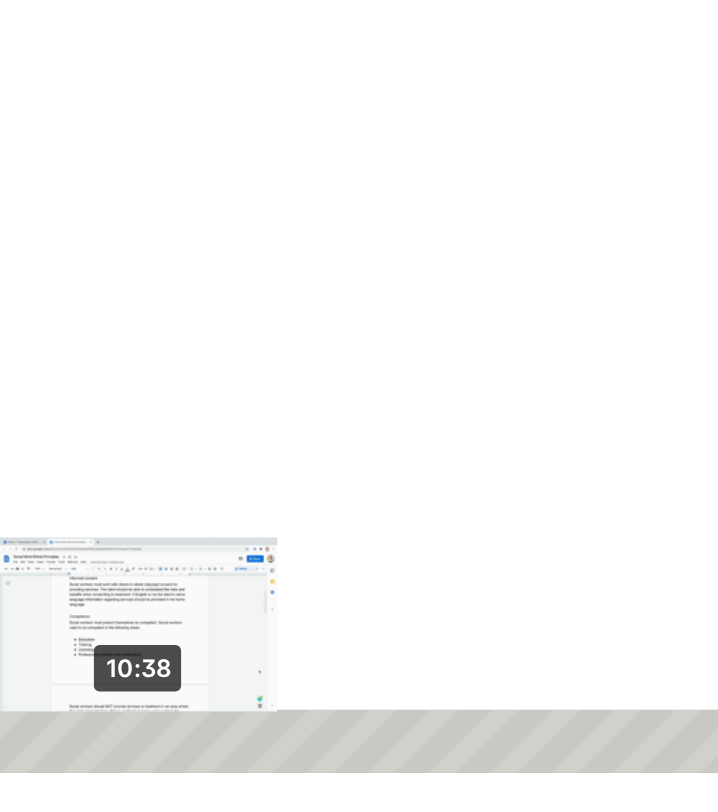 click on "10:38" at bounding box center [41, 337] 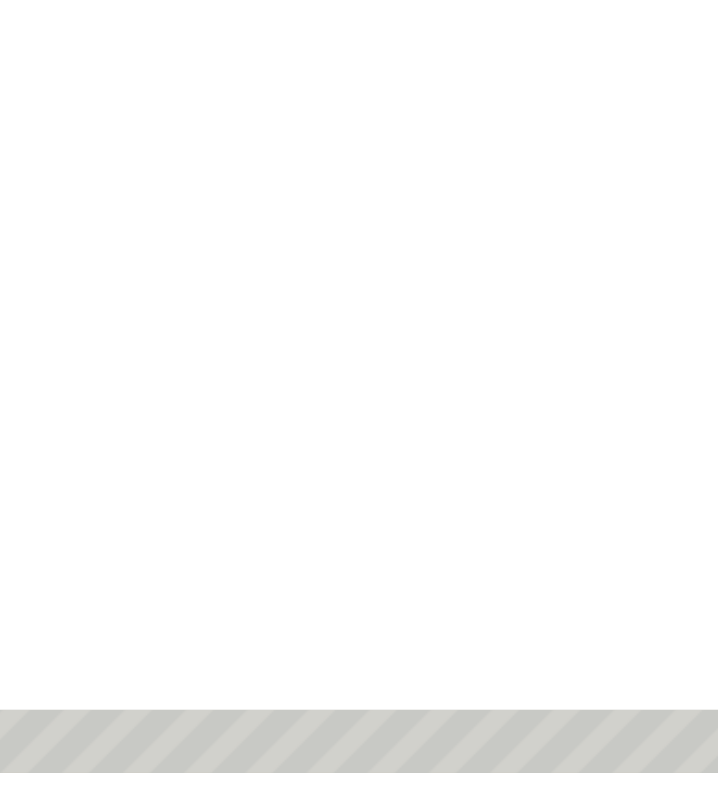 click at bounding box center (60, 130) 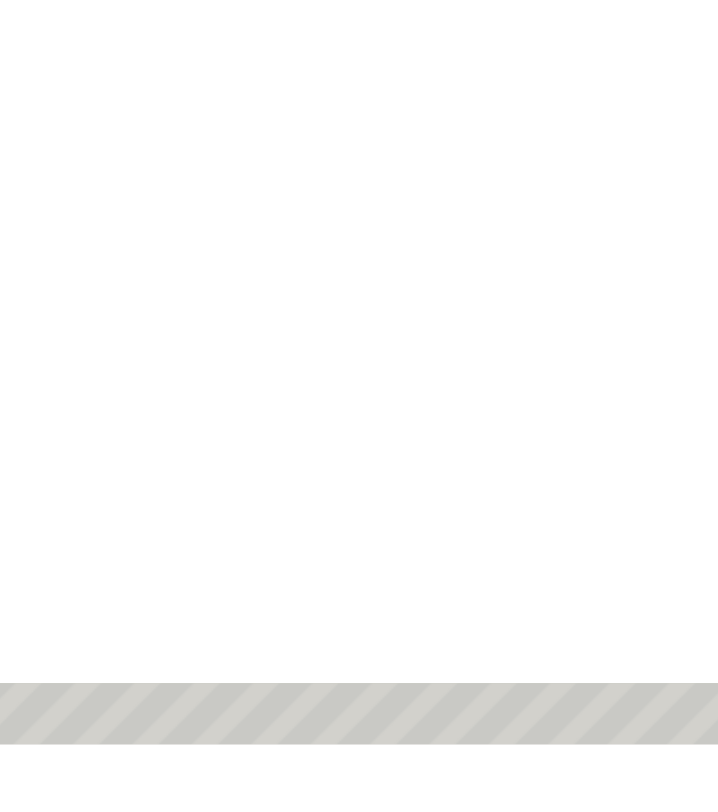scroll, scrollTop: 15, scrollLeft: 0, axis: vertical 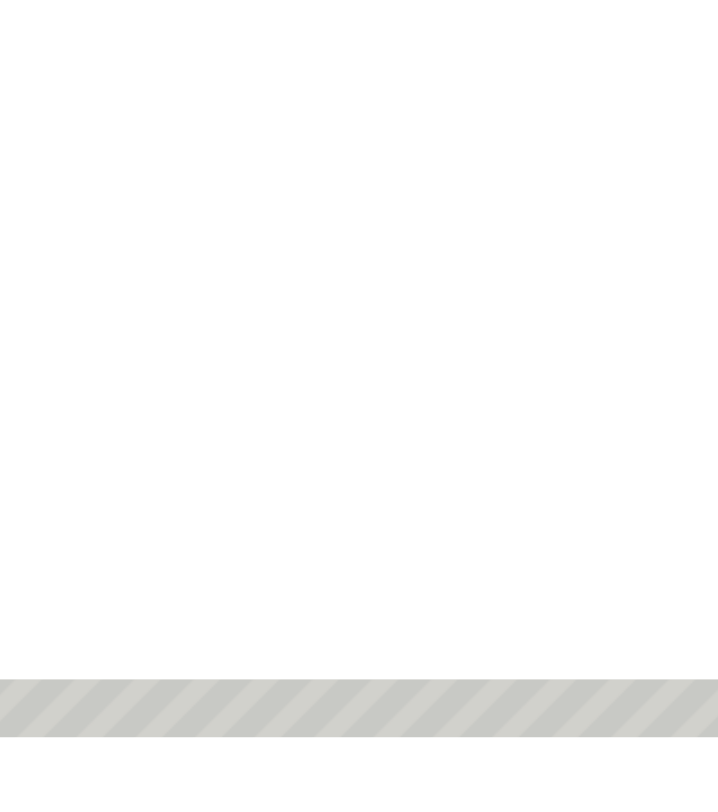 click at bounding box center (81, 124) 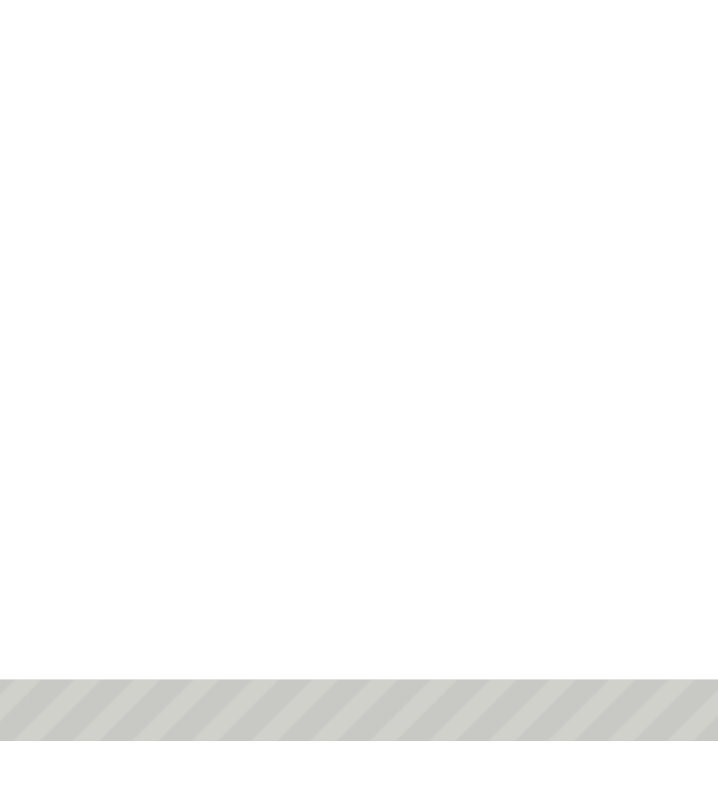 click at bounding box center (81, 124) 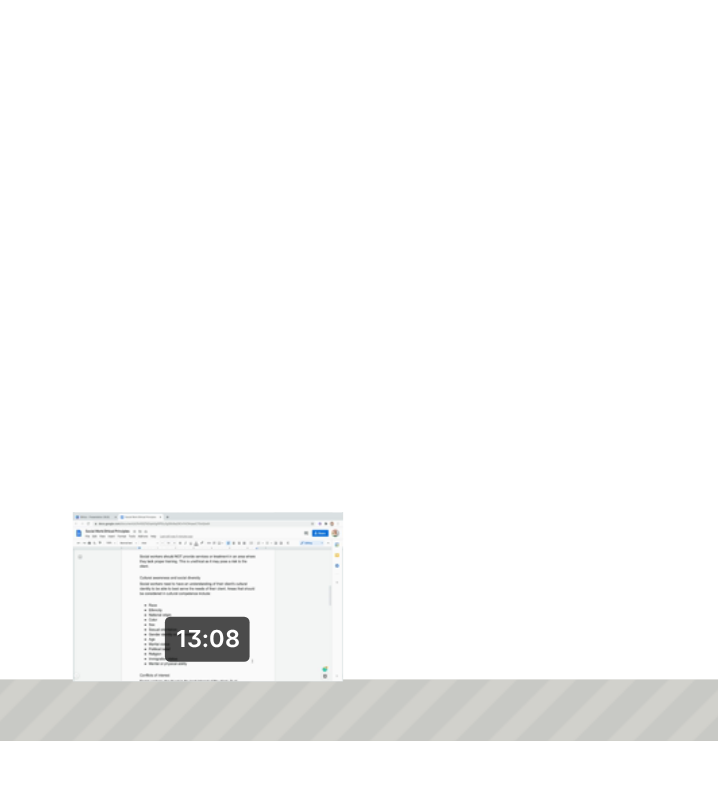 click on "13:08" at bounding box center (62, 331) 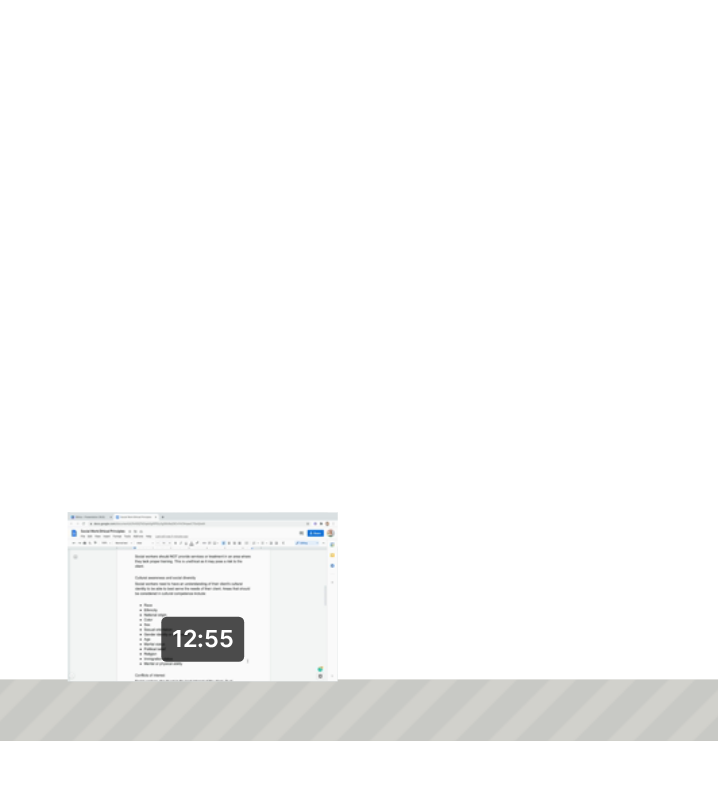 click at bounding box center [-8, 331] 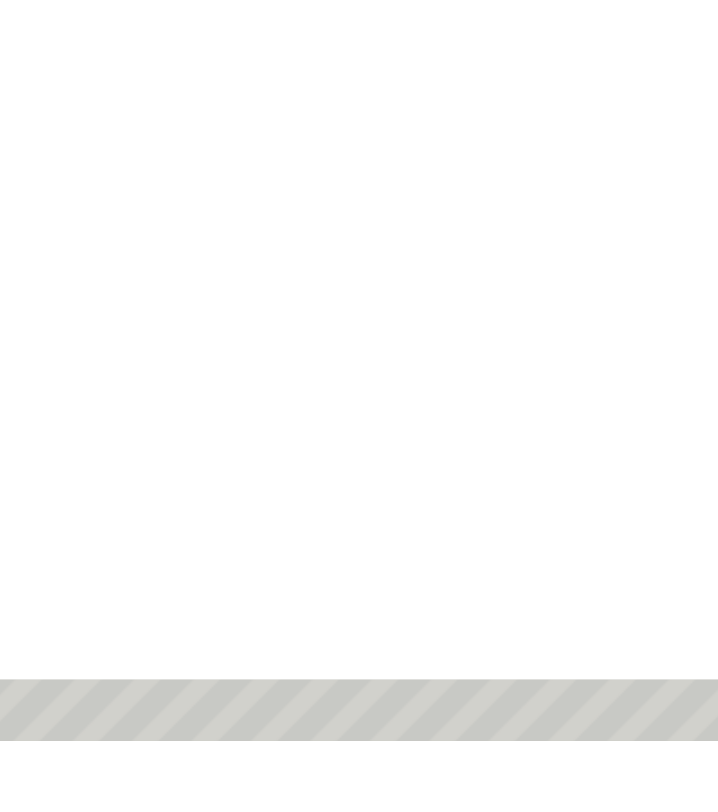 click at bounding box center [81, 124] 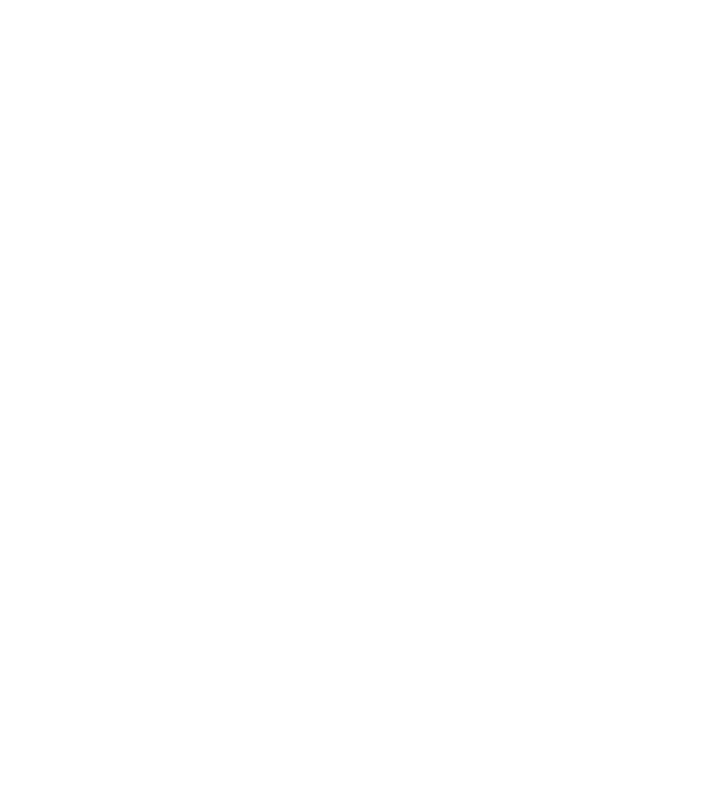 click at bounding box center [81, 124] 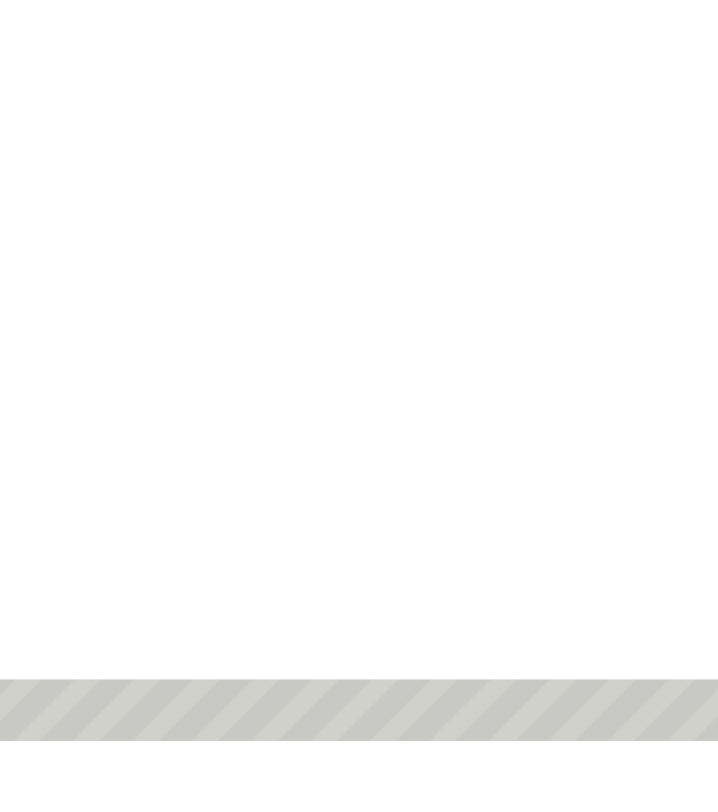 click at bounding box center (81, 124) 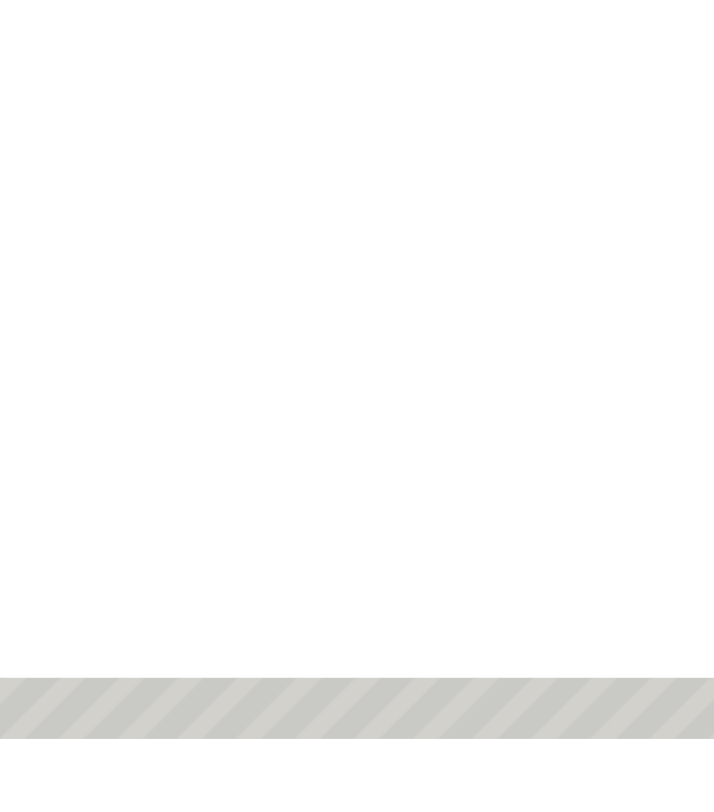 scroll, scrollTop: 0, scrollLeft: 0, axis: both 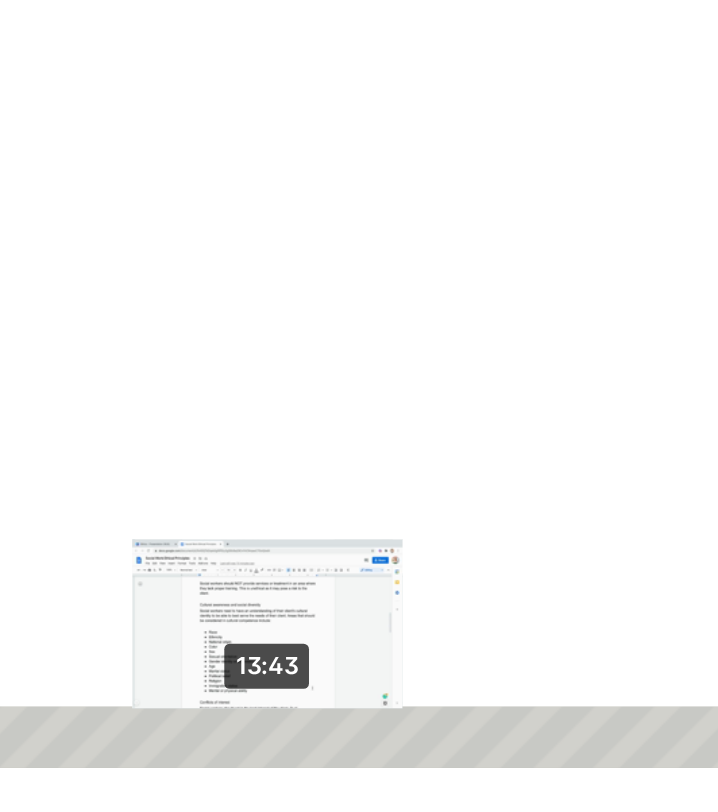 click on "13:43" at bounding box center (107, 358) 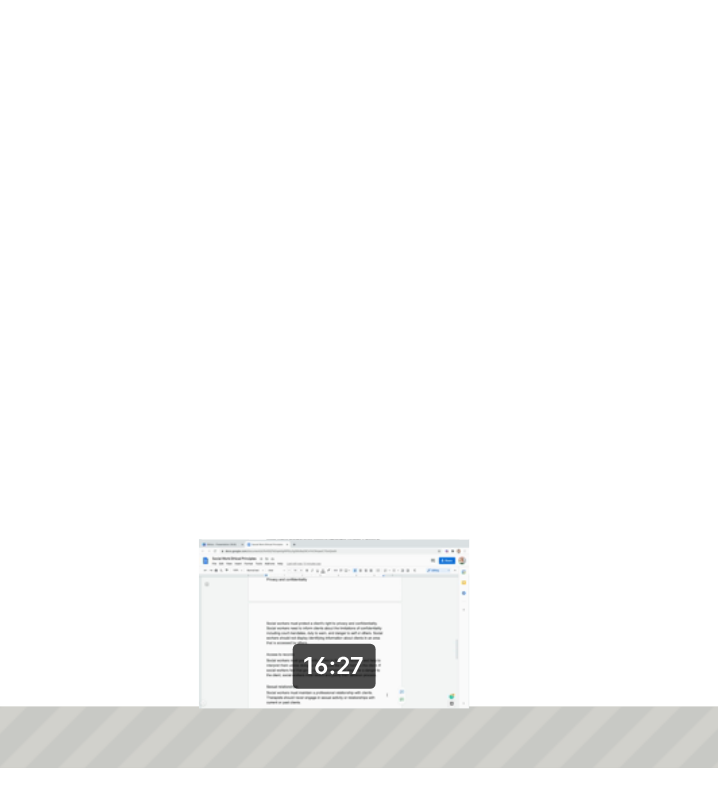 click on "16:27" at bounding box center (107, 358) 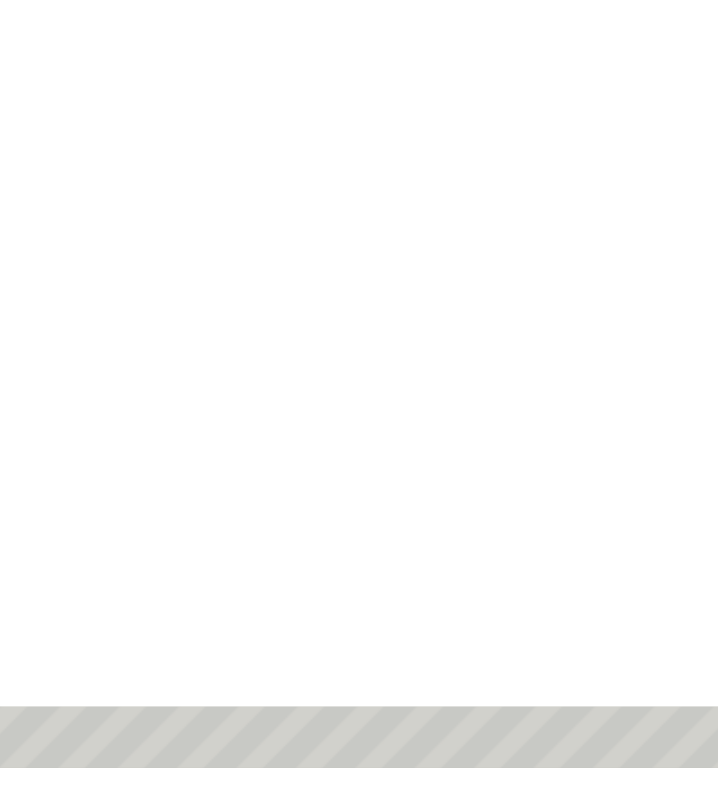 click at bounding box center [126, 151] 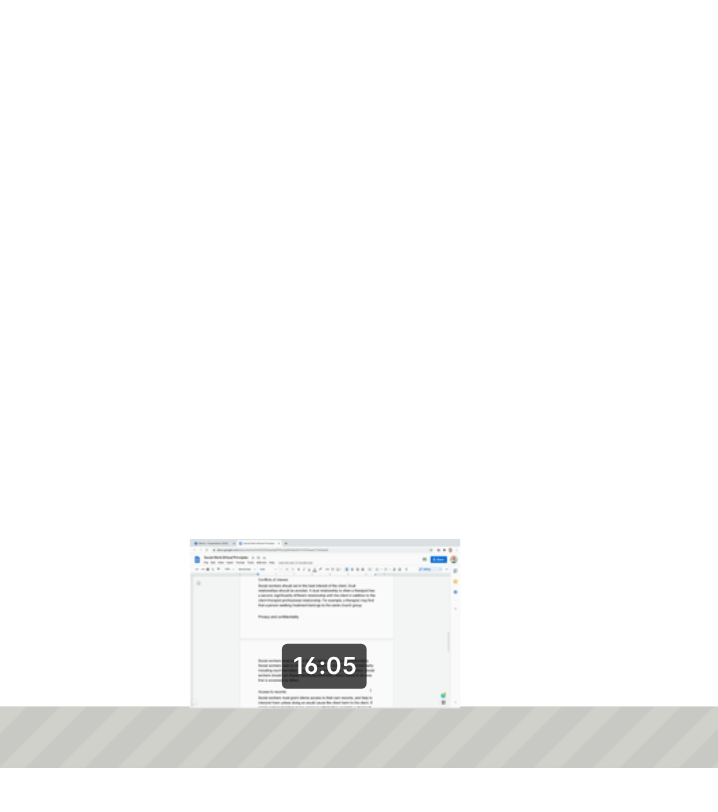 click on "16:05" at bounding box center (107, 358) 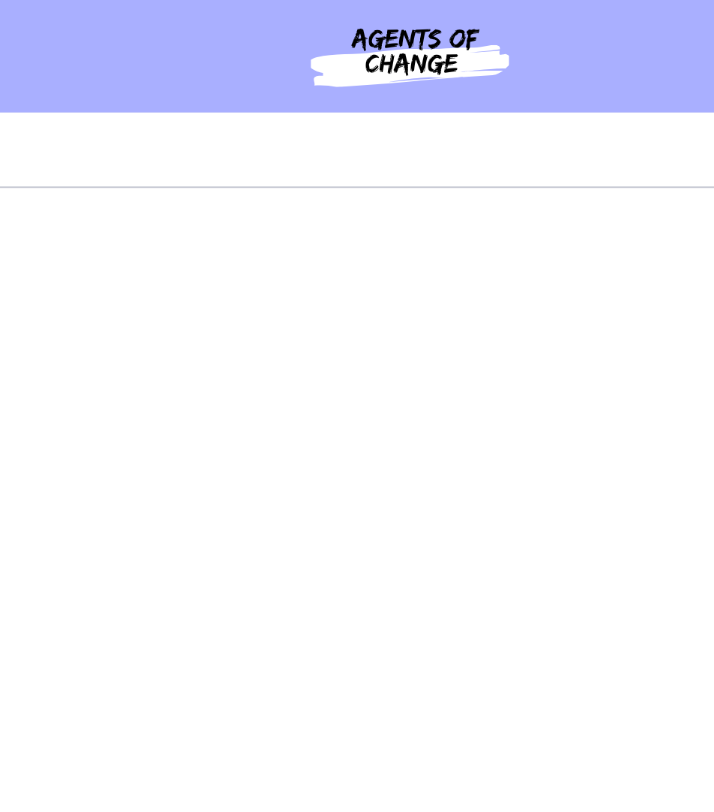 scroll, scrollTop: 93, scrollLeft: 0, axis: vertical 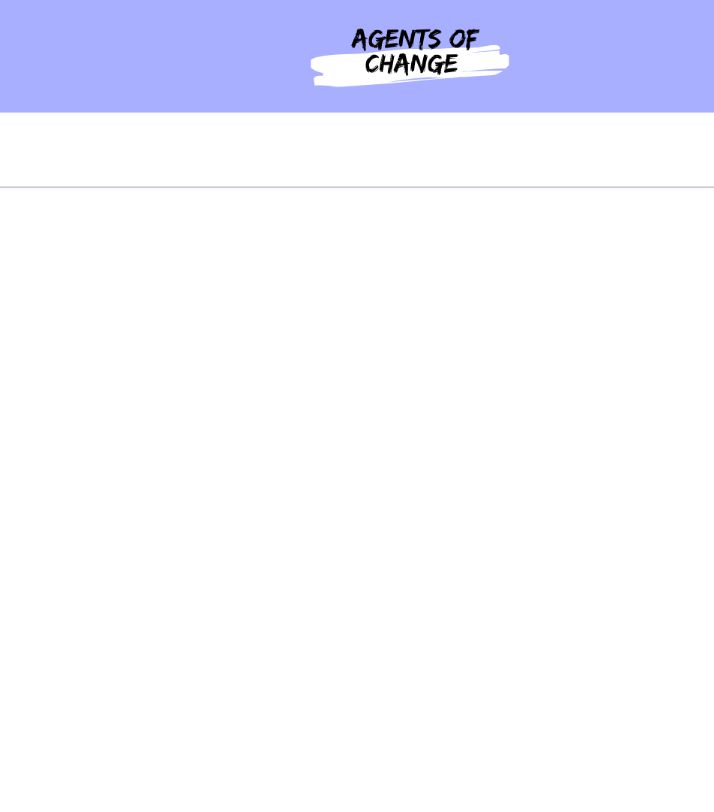 click at bounding box center (124, 287) 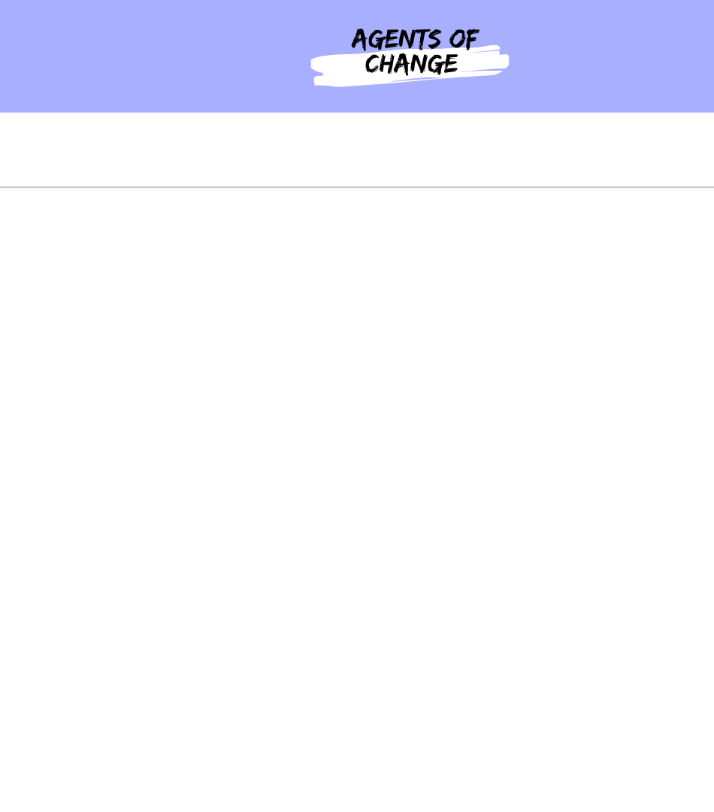 click at bounding box center [124, 287] 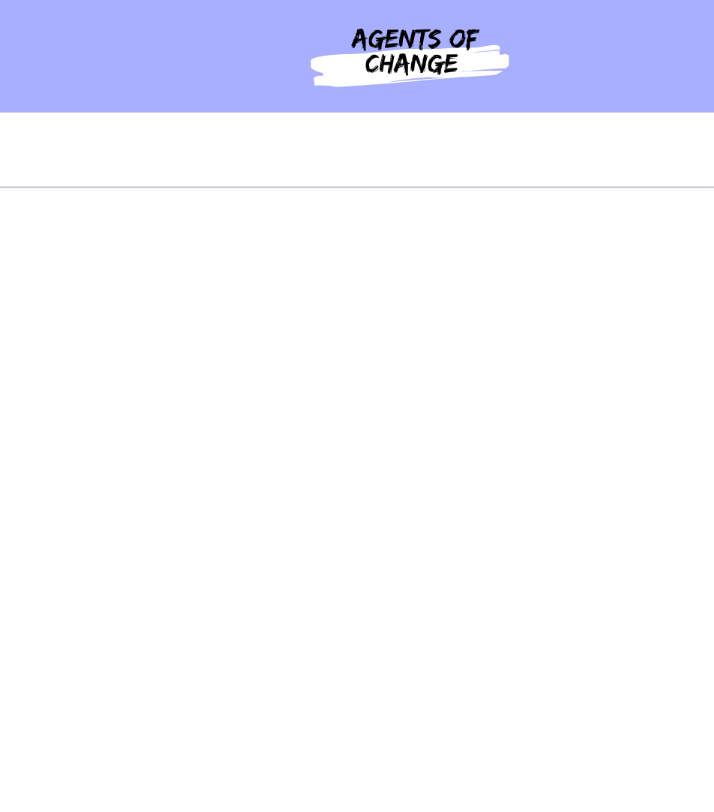 click at bounding box center (124, 287) 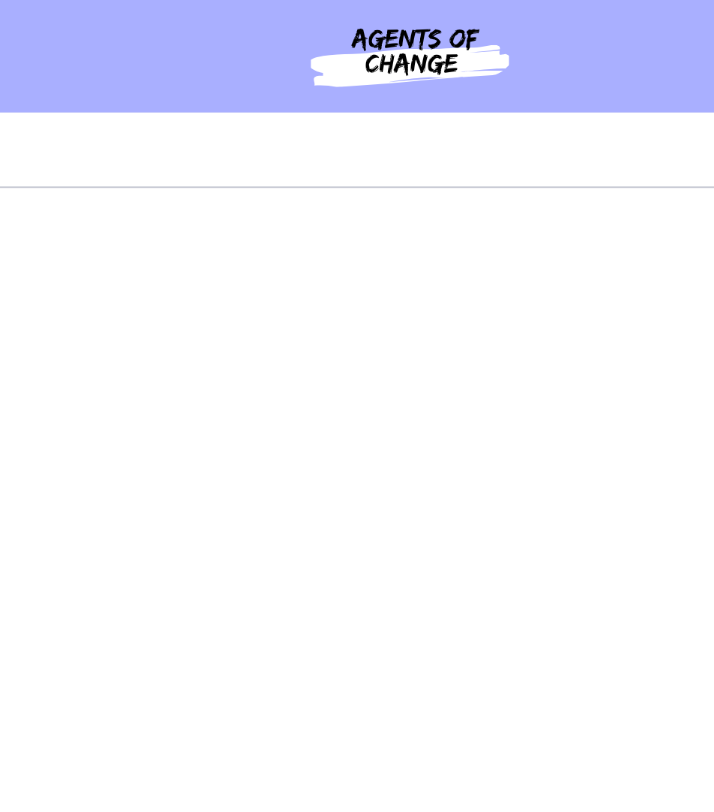 click at bounding box center [124, 287] 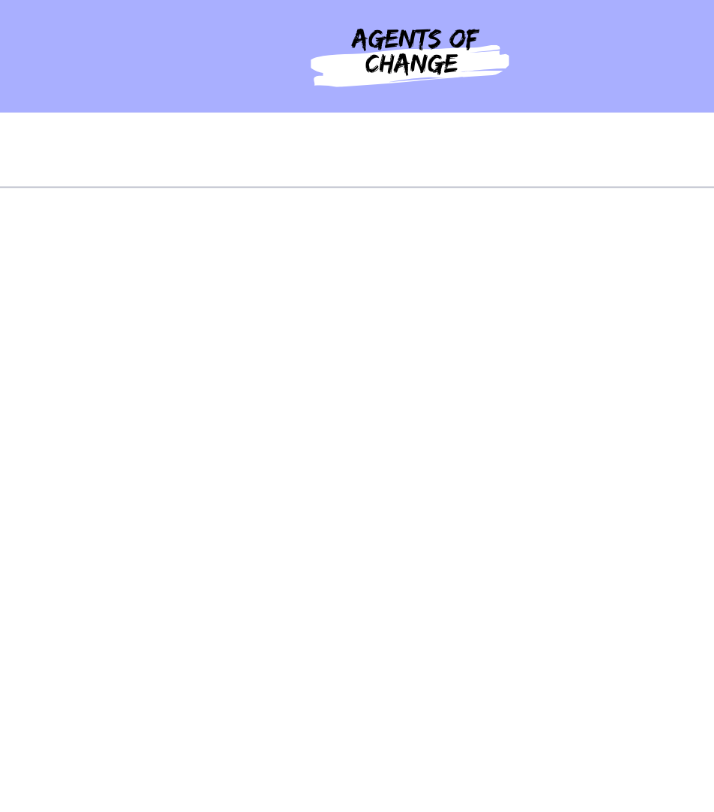click at bounding box center [124, 287] 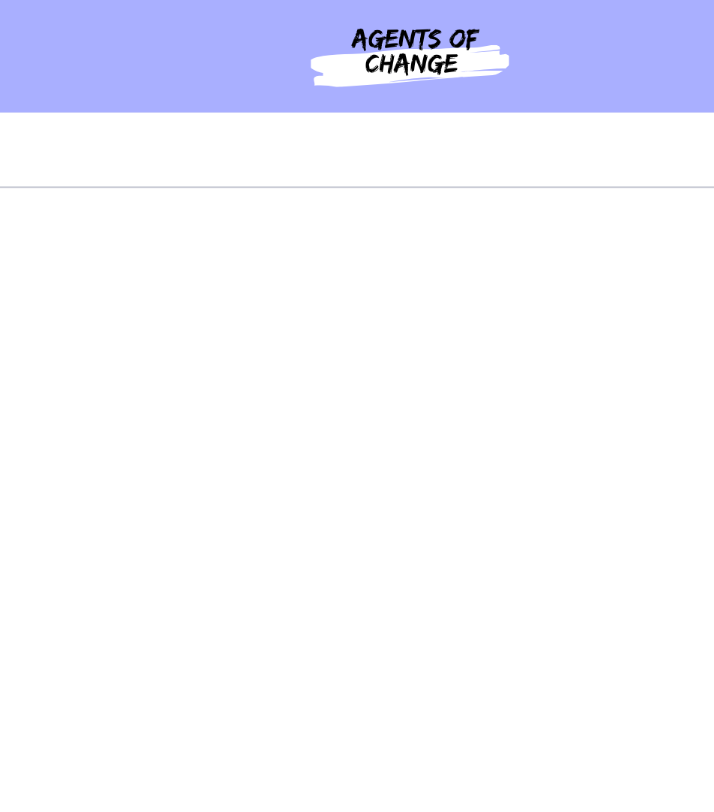 click at bounding box center [124, 287] 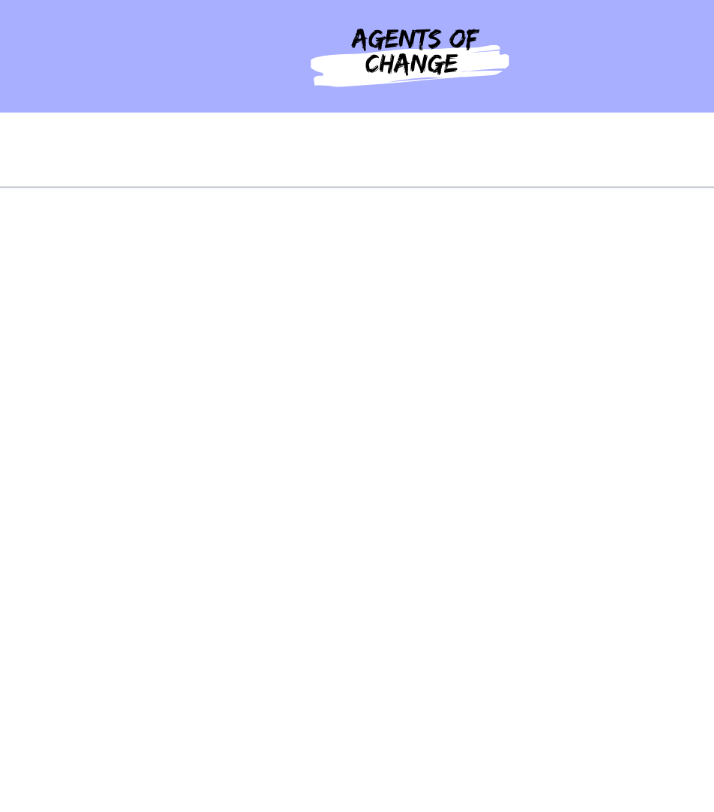 click at bounding box center [124, 287] 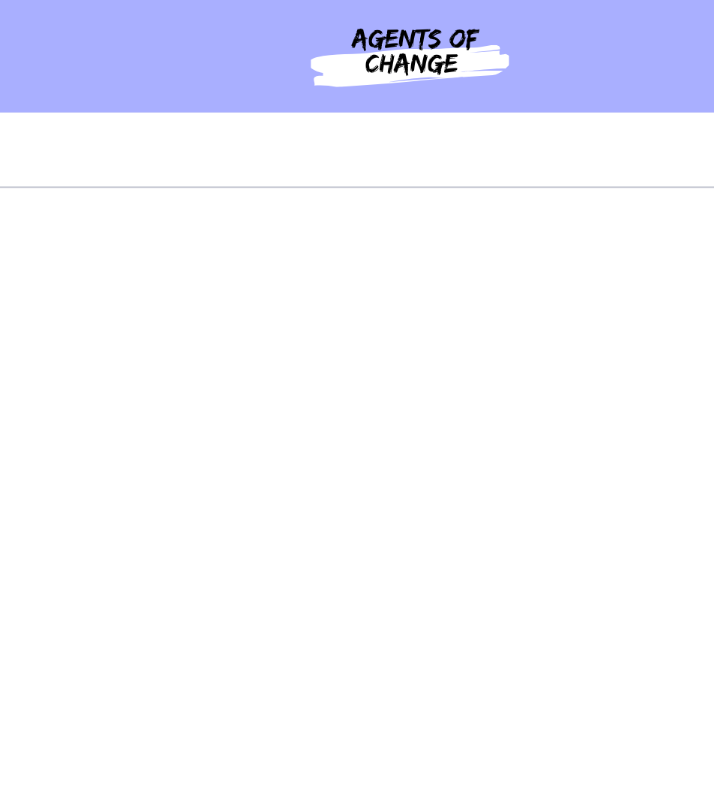 click at bounding box center [124, 287] 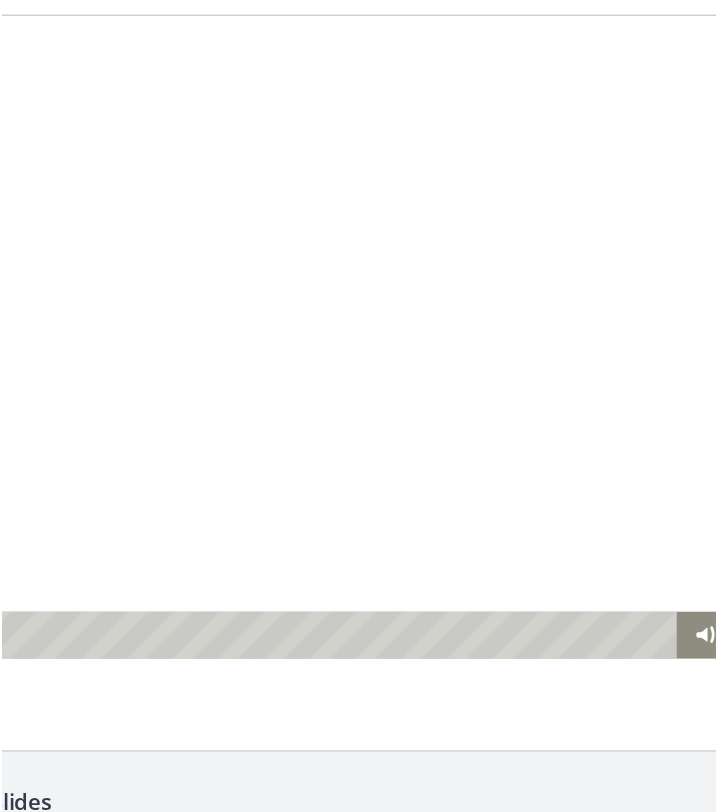 scroll, scrollTop: 0, scrollLeft: 0, axis: both 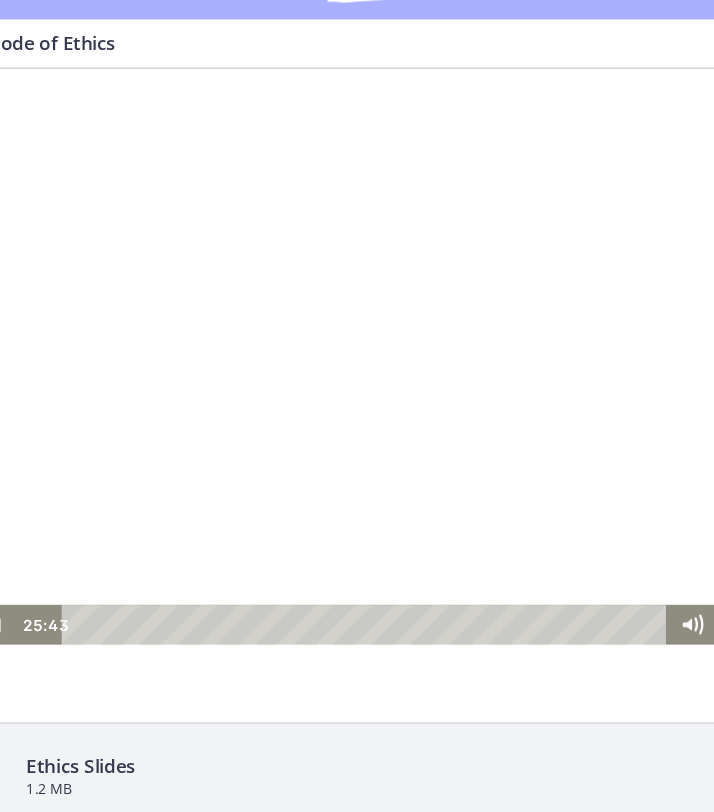 click at bounding box center (328, 335) 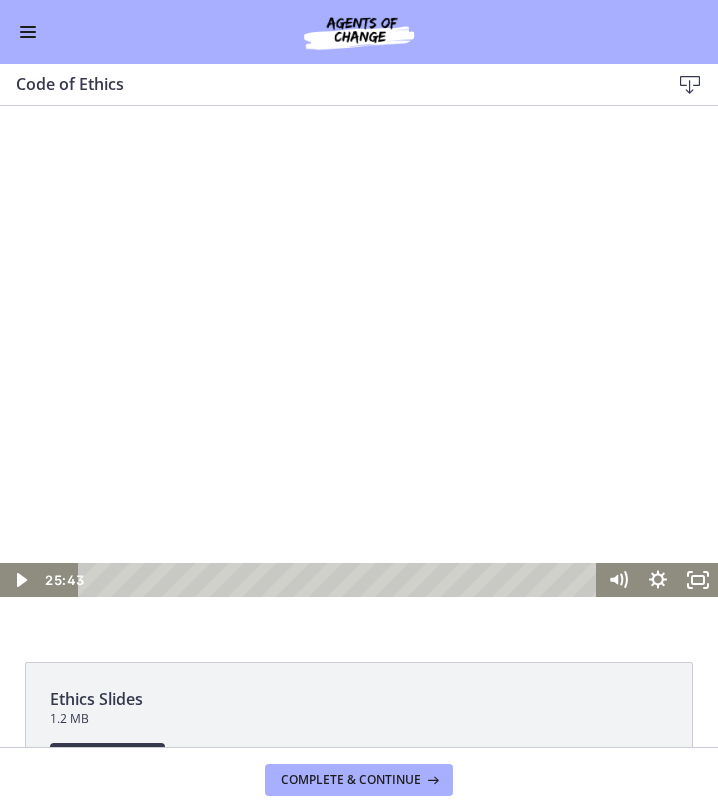 click at bounding box center [359, 373] 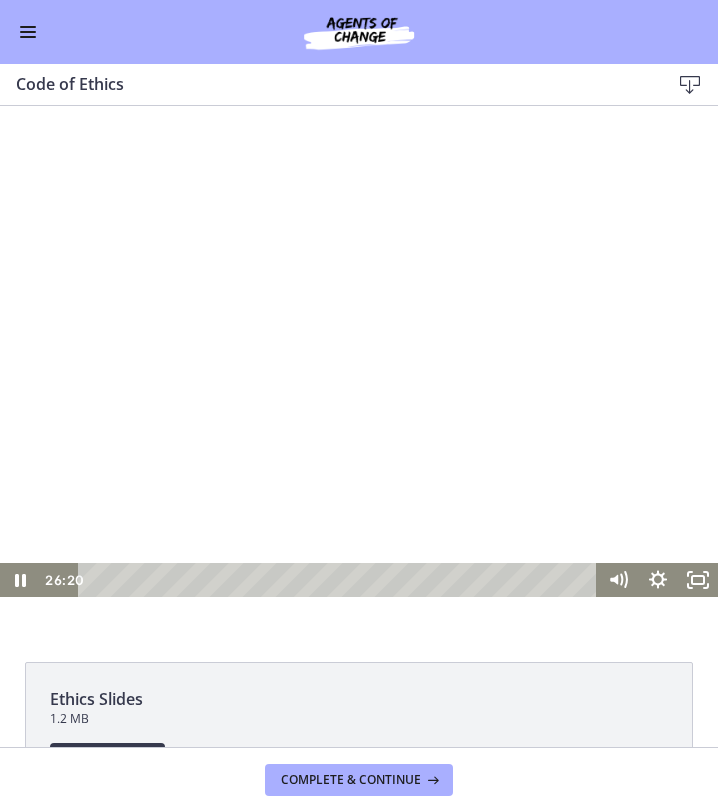 click at bounding box center [359, 373] 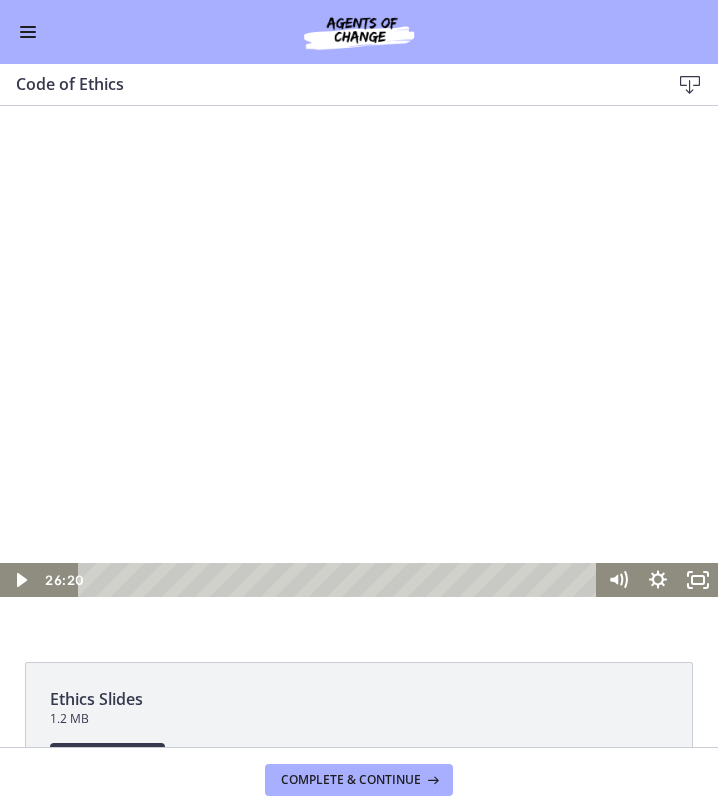 click at bounding box center (359, 373) 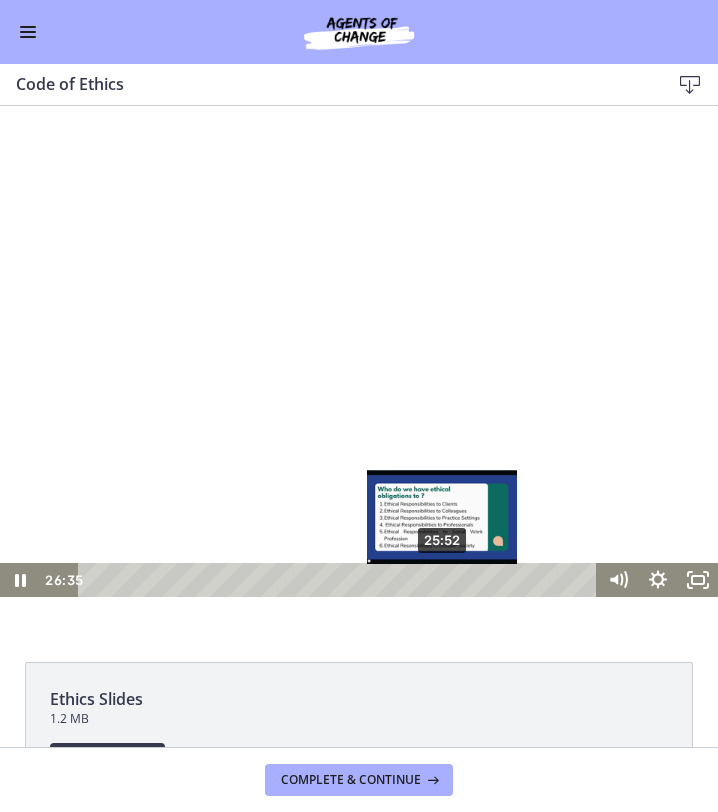 click on "25:52" at bounding box center (340, 580) 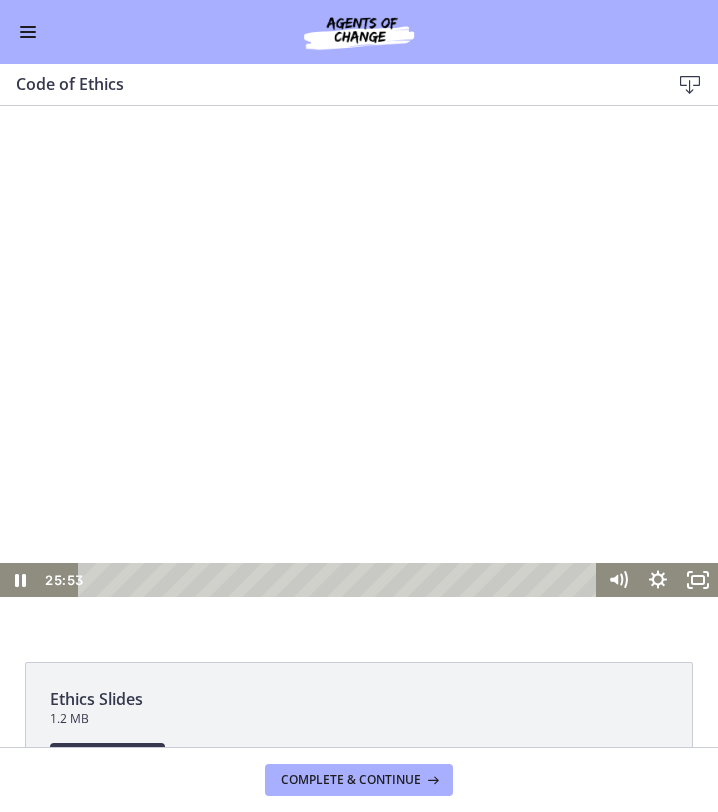 click at bounding box center (359, 373) 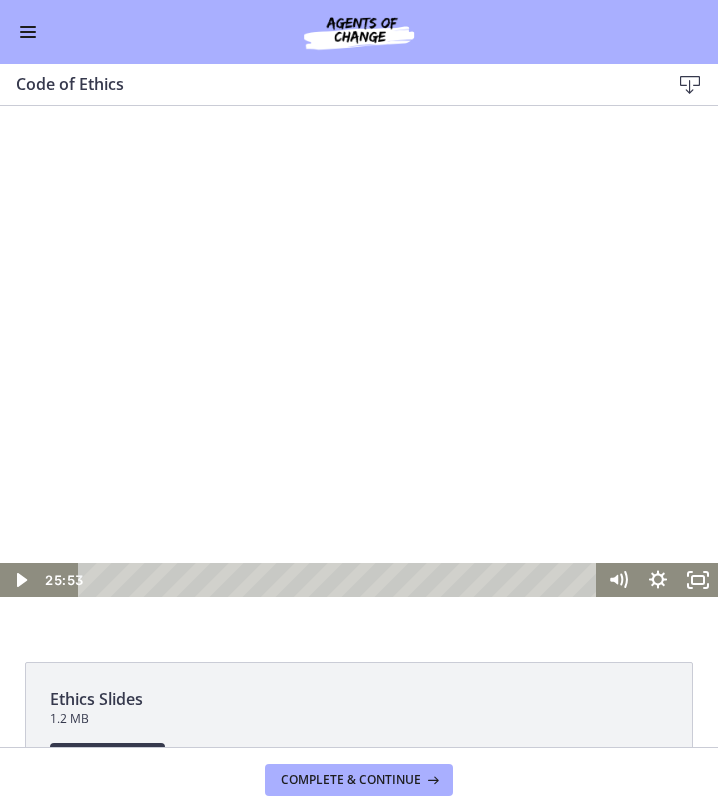 click at bounding box center [0, 149] 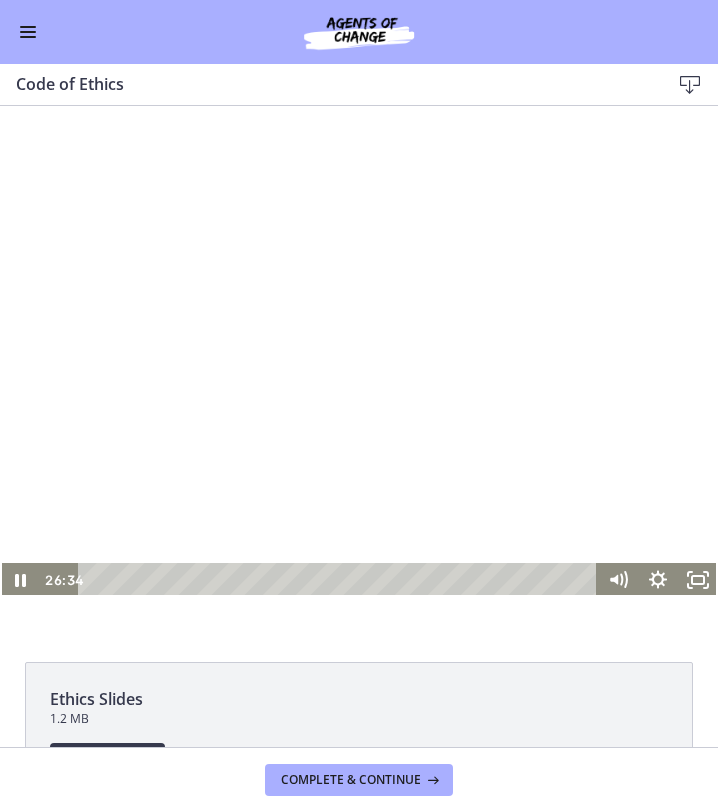 click at bounding box center [359, 373] 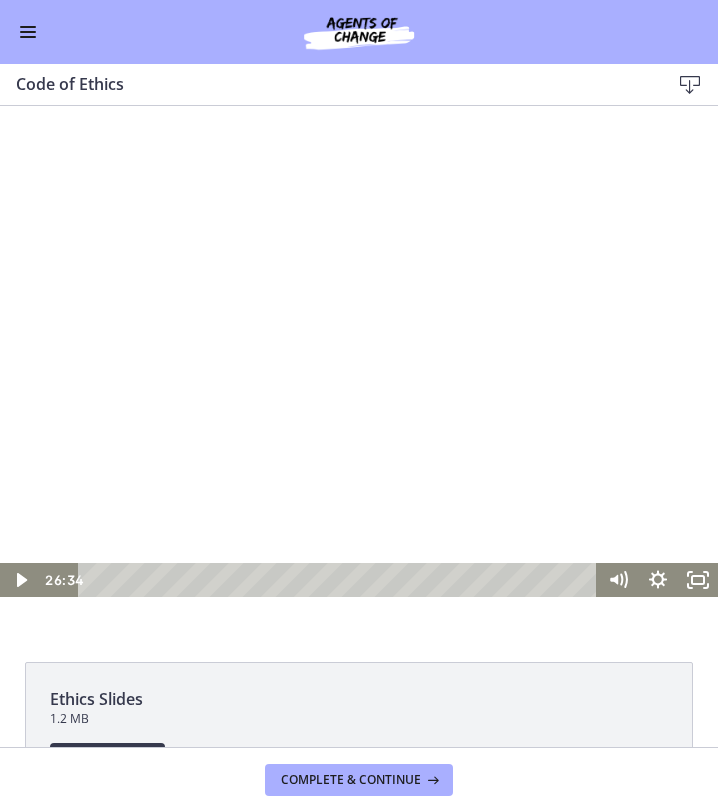 click at bounding box center (359, 373) 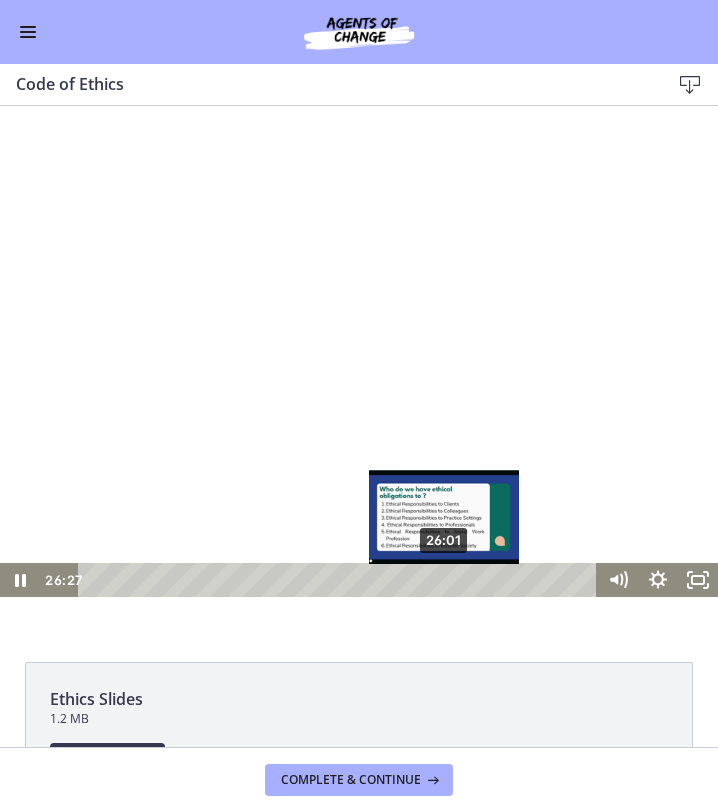 click at bounding box center (450, 580) 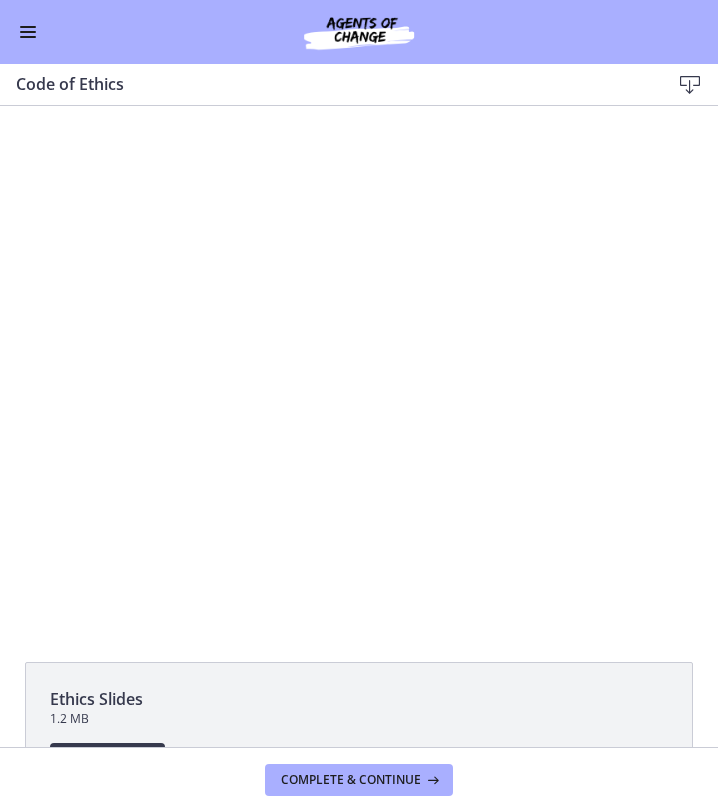 click on "Ethics Slides
1.2 MB
Download
Opens in a new window" 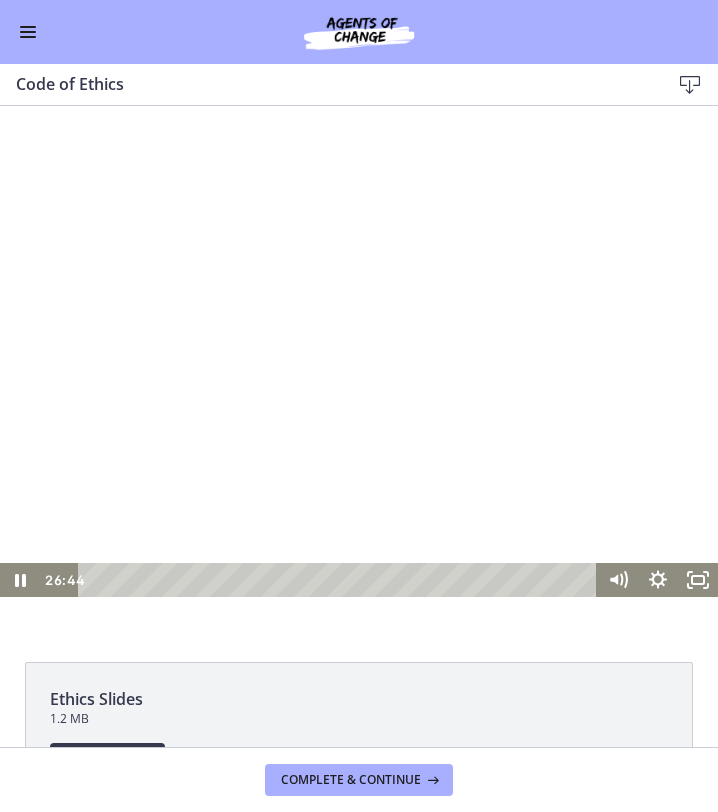click at bounding box center (359, 373) 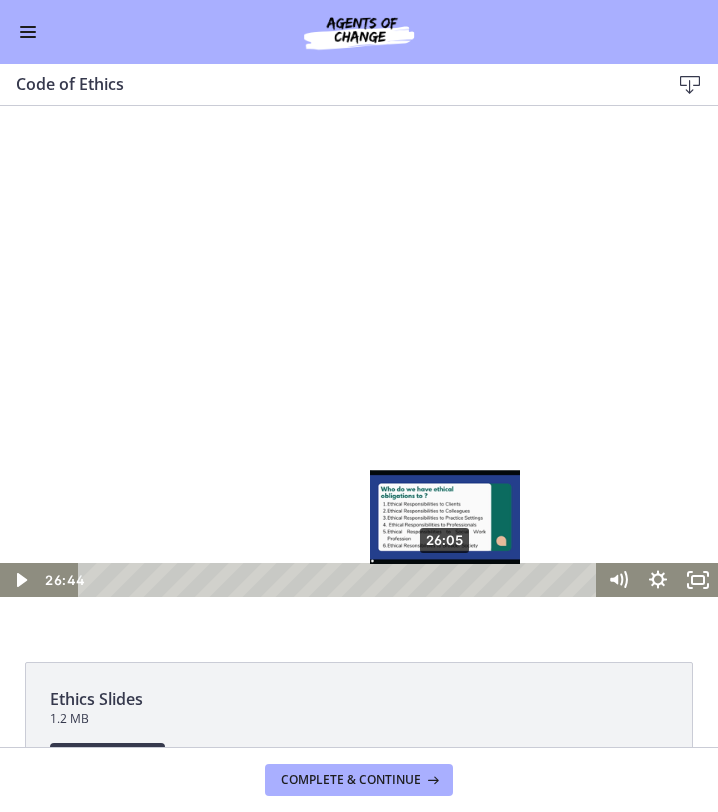 click on "26:05" at bounding box center [340, 580] 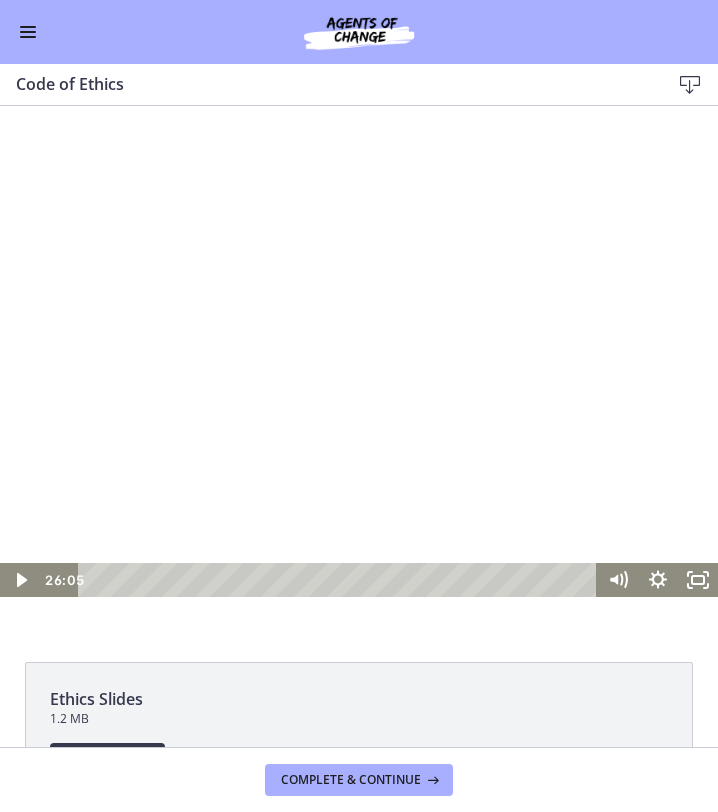 click at bounding box center (359, 373) 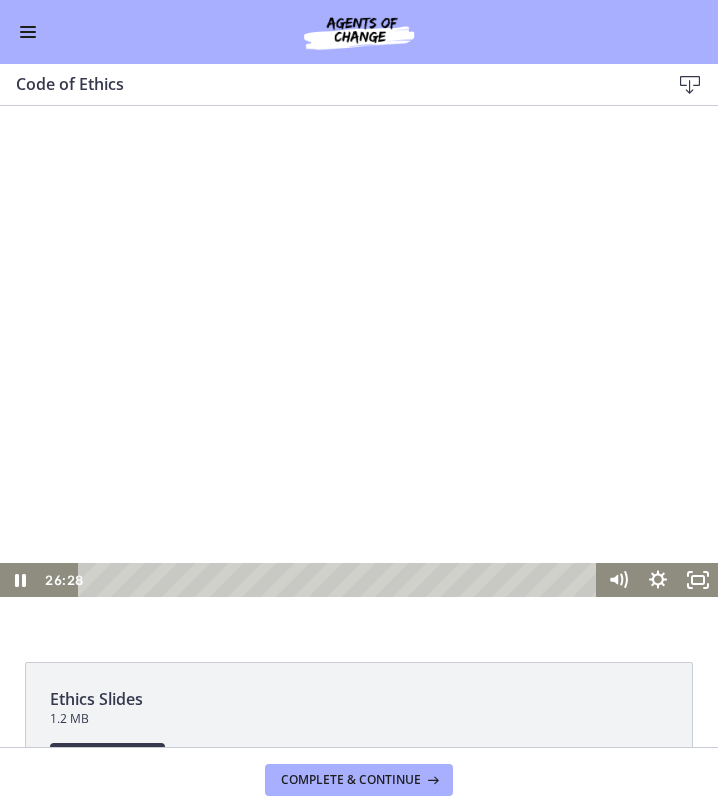 click at bounding box center (359, 373) 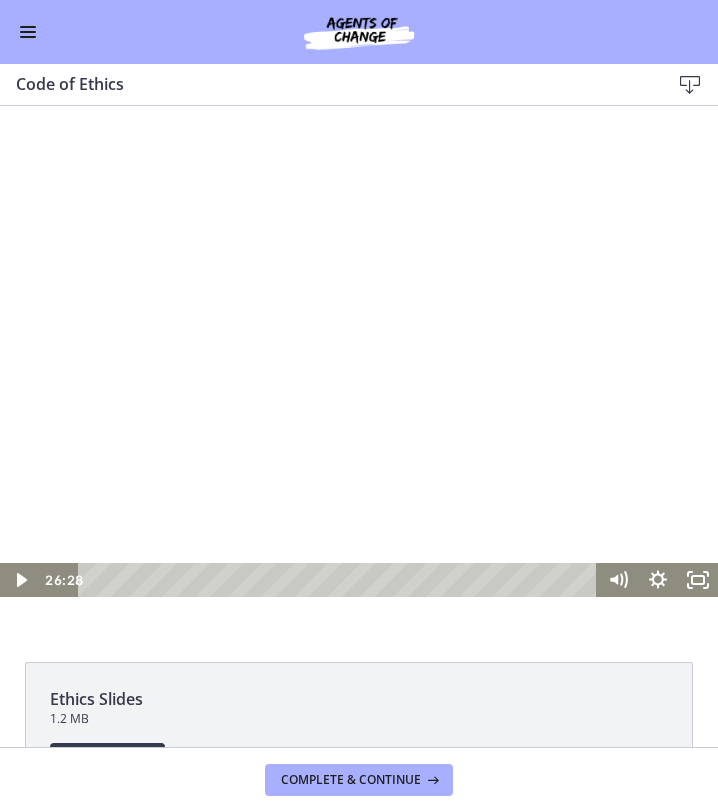 click at bounding box center [359, 373] 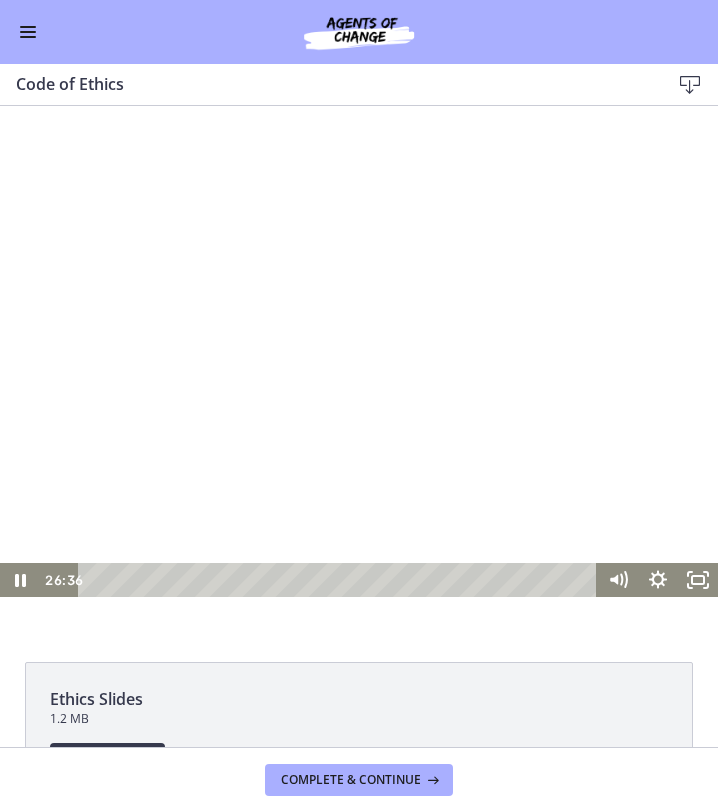 click at bounding box center [359, 373] 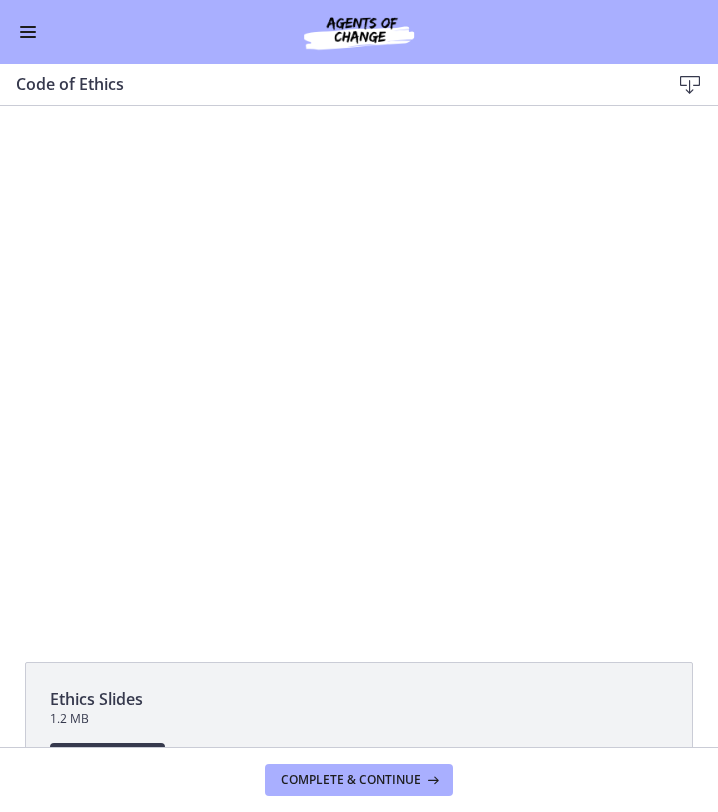 click on "Code of Ethics
Download
Enable fullscreen" at bounding box center [359, 85] 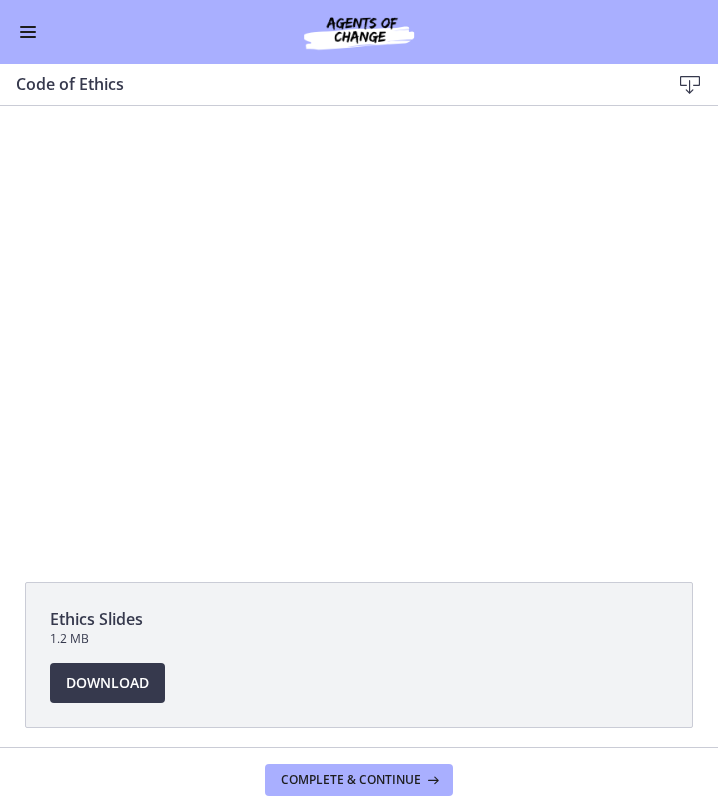 scroll, scrollTop: 93, scrollLeft: 0, axis: vertical 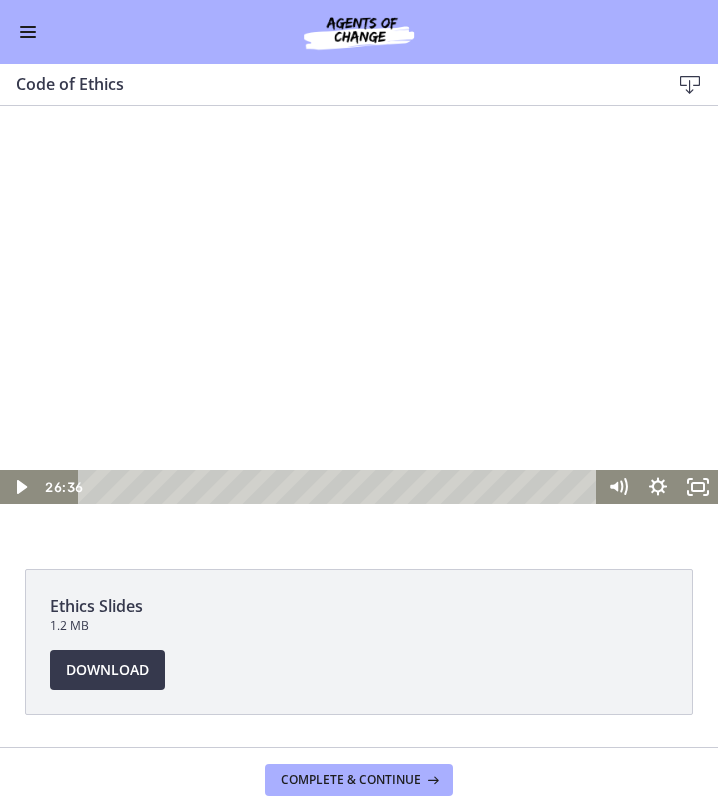 click at bounding box center (359, 280) 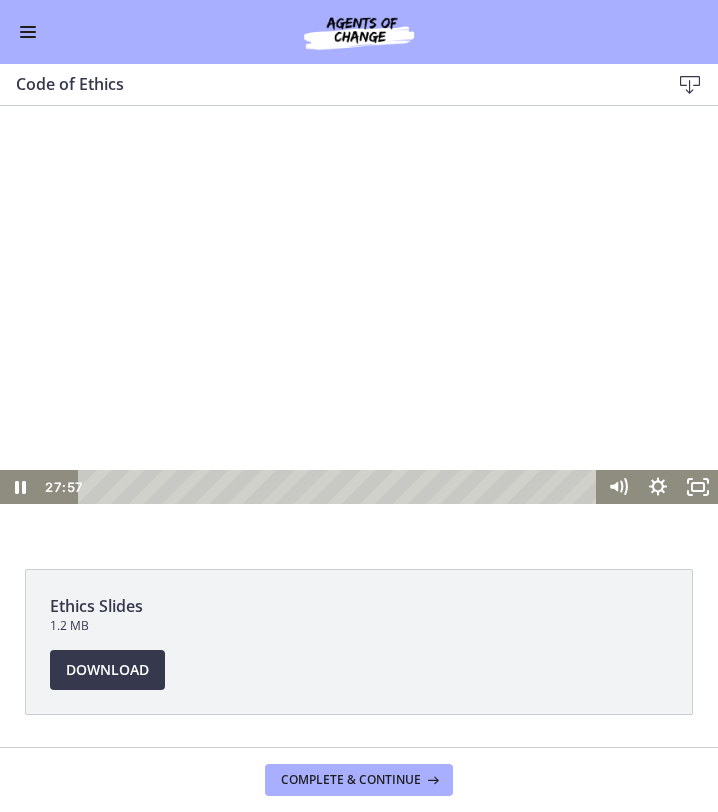 click at bounding box center [359, 280] 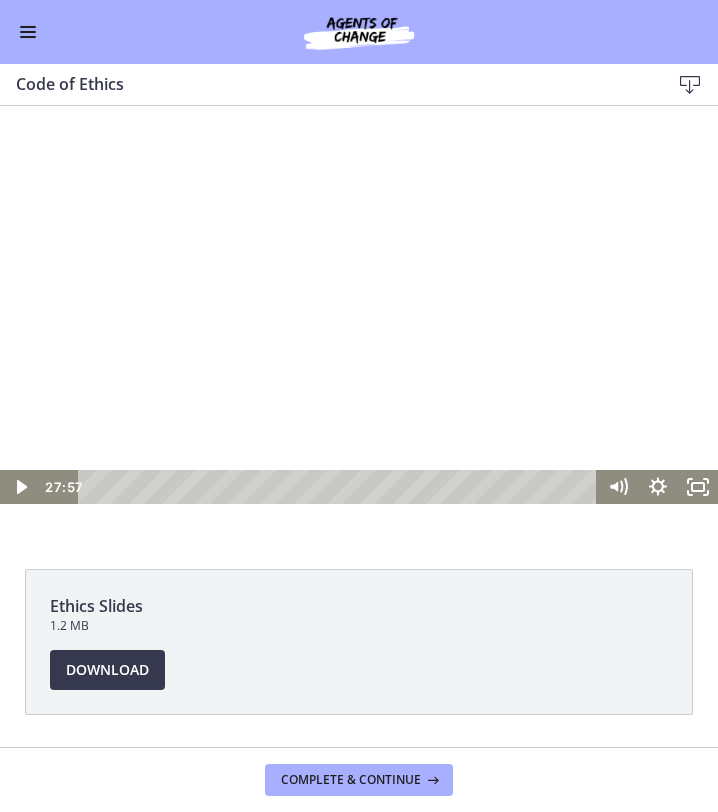 click at bounding box center [359, 280] 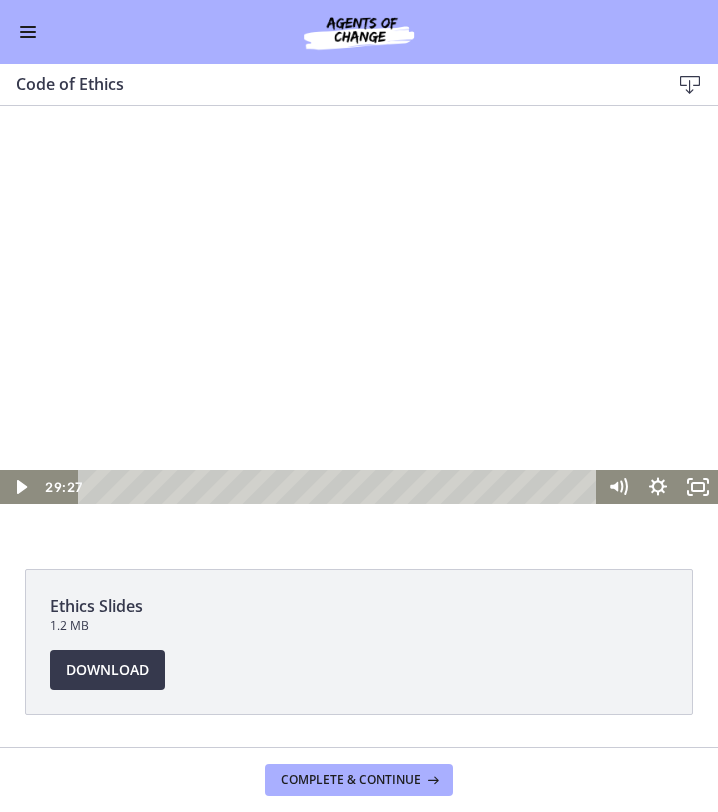 click at bounding box center [359, 280] 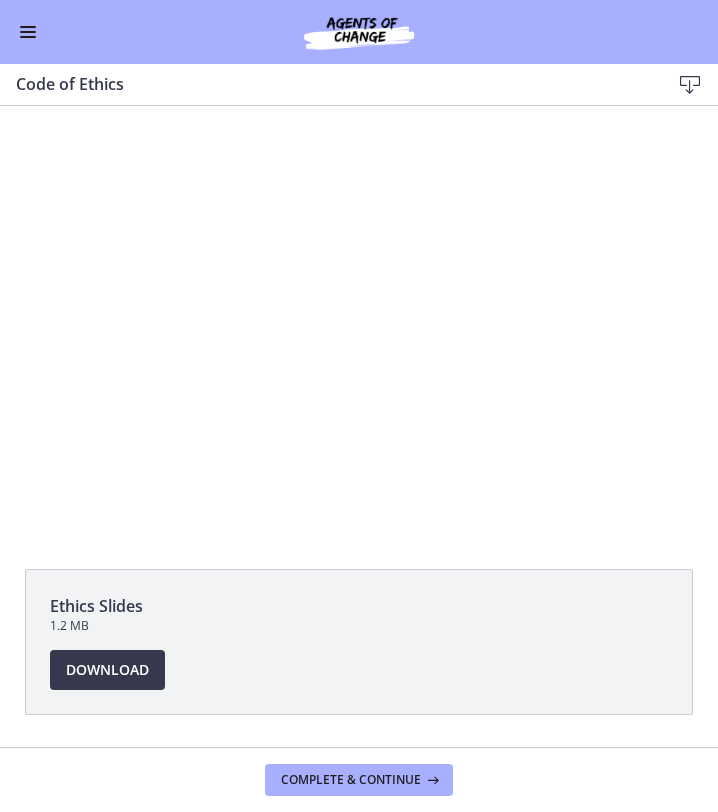drag, startPoint x: 567, startPoint y: 543, endPoint x: 603, endPoint y: 806, distance: 265.45245 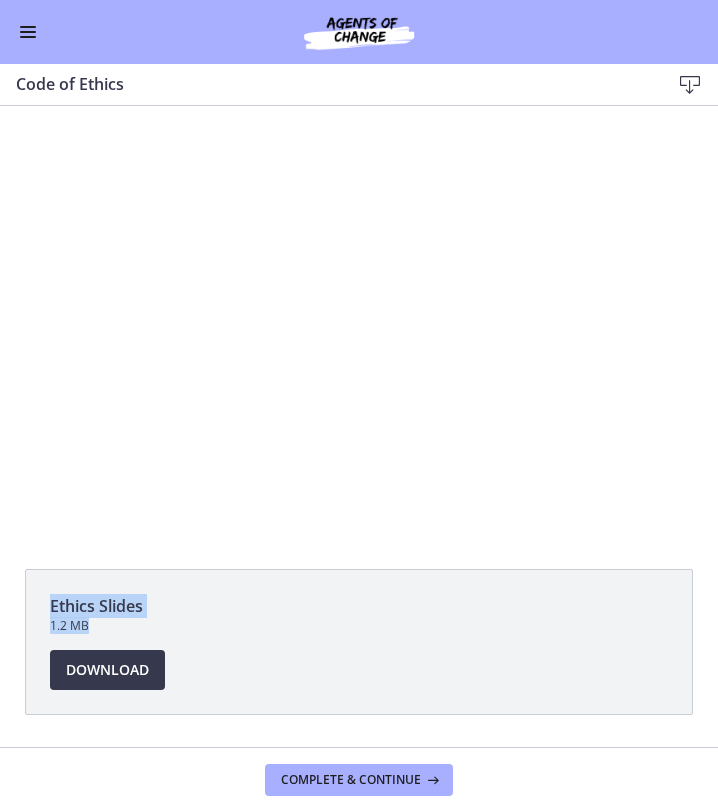drag, startPoint x: 12, startPoint y: 570, endPoint x: 272, endPoint y: 697, distance: 289.35965 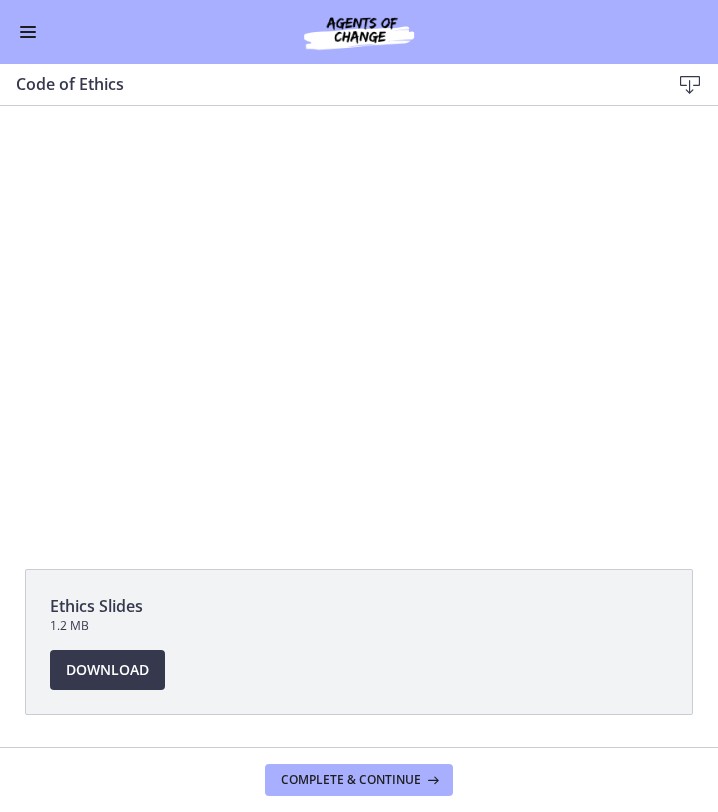 click on "Ethics Slides
1.2 MB
Download
Opens in a new window" 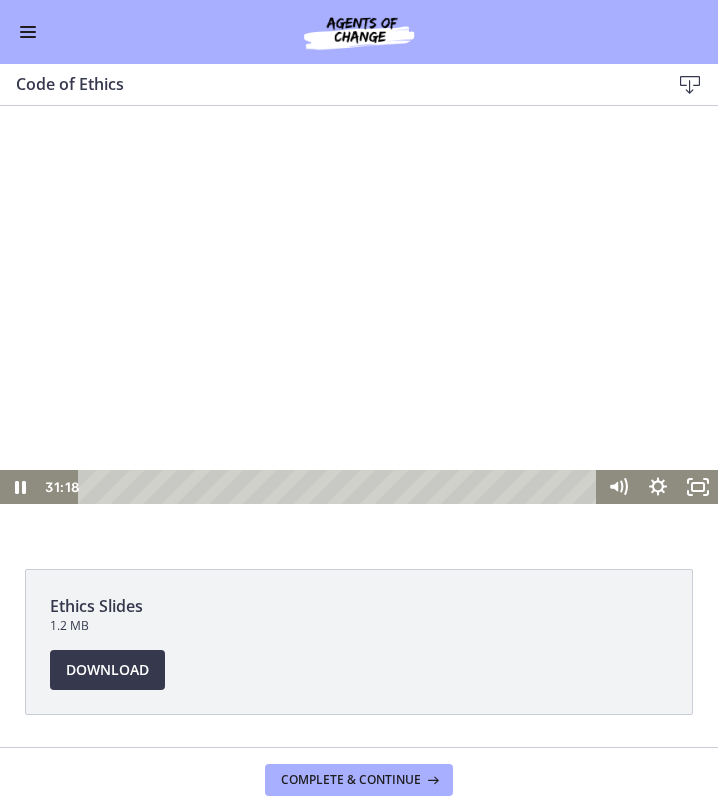click at bounding box center (359, 280) 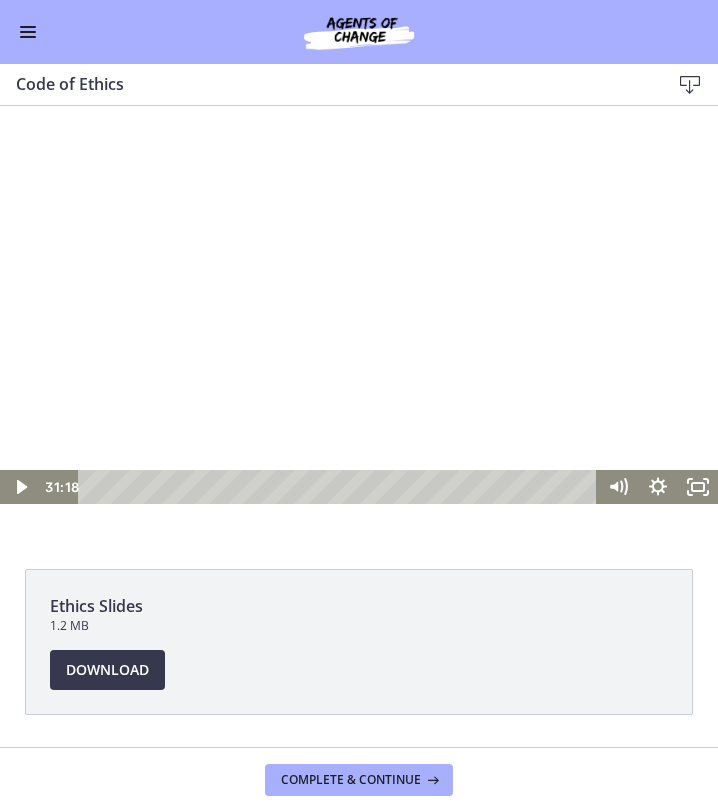 click at bounding box center (359, 280) 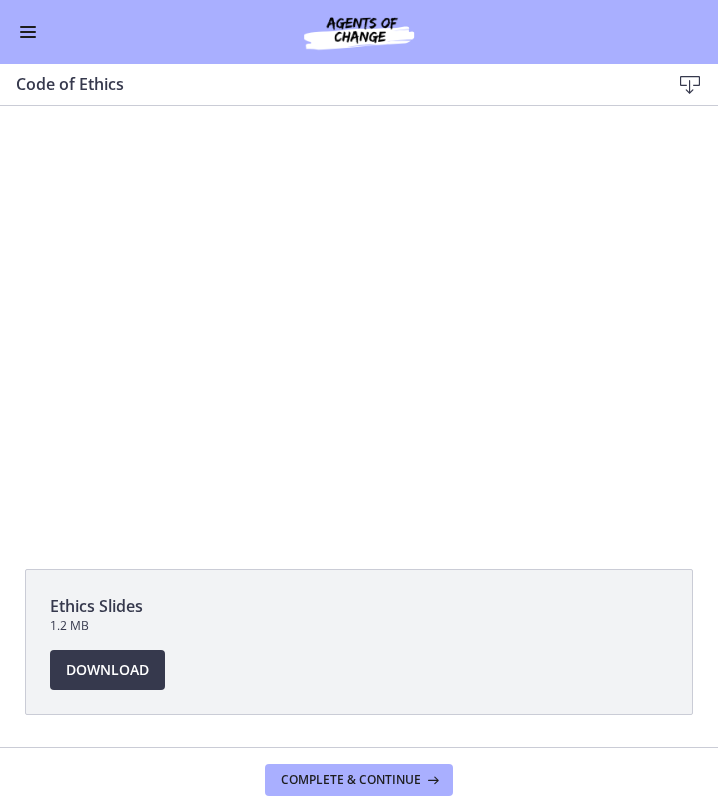 click on "Ethics Slides
1.2 MB
Download
Opens in a new window" 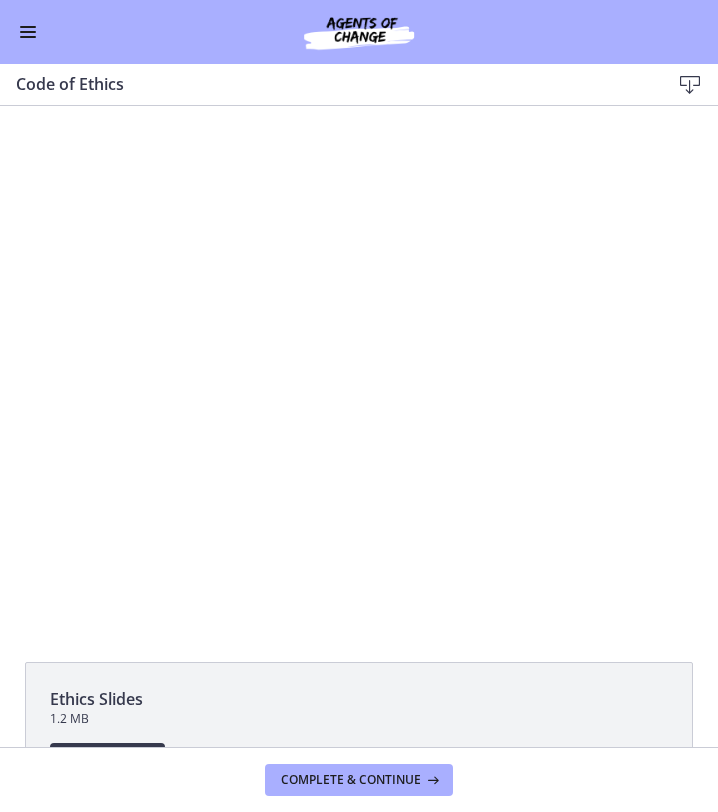 drag, startPoint x: 520, startPoint y: 625, endPoint x: 24, endPoint y: 190, distance: 659.72797 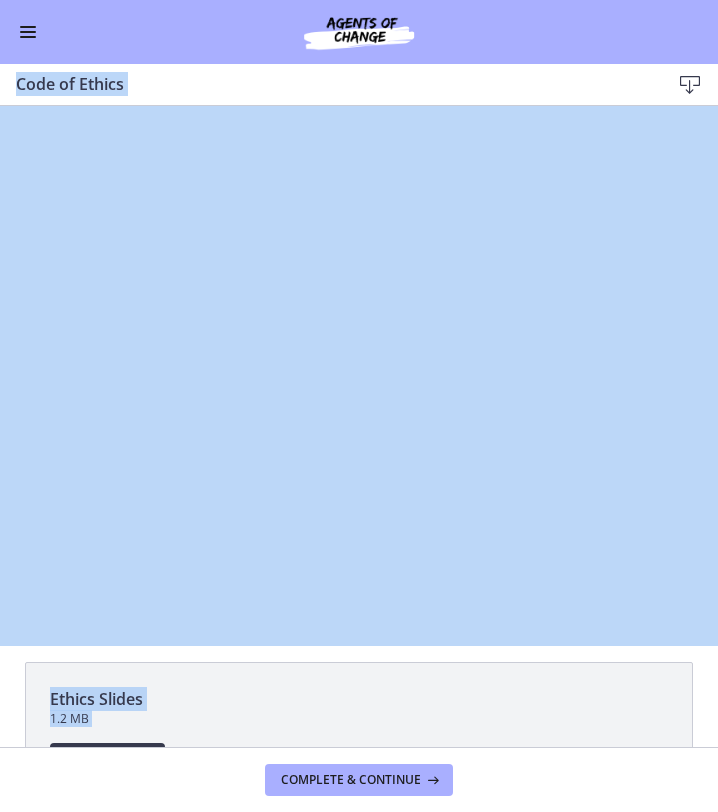 drag, startPoint x: 42, startPoint y: 1, endPoint x: 209, endPoint y: 760, distance: 777.1551 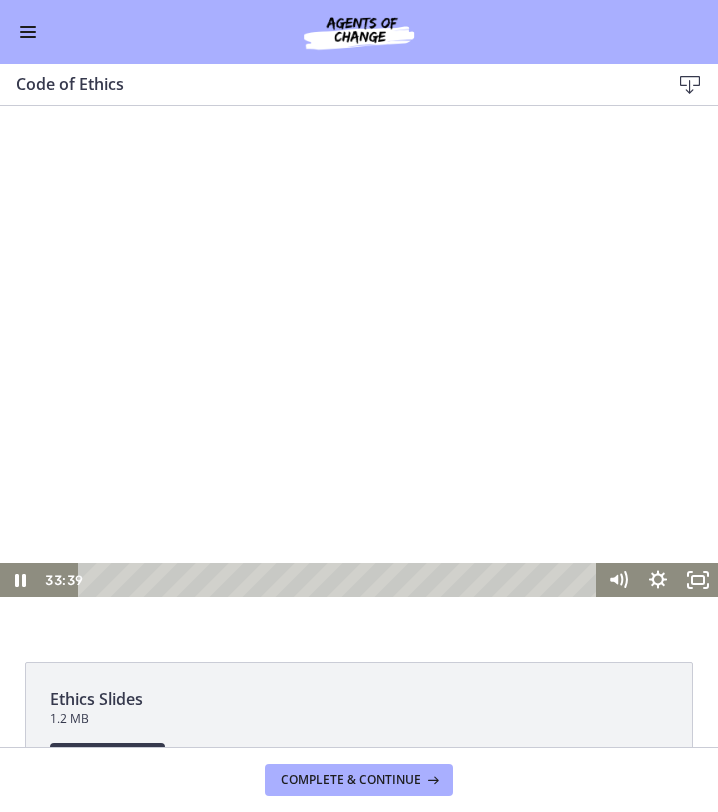 click at bounding box center [359, 373] 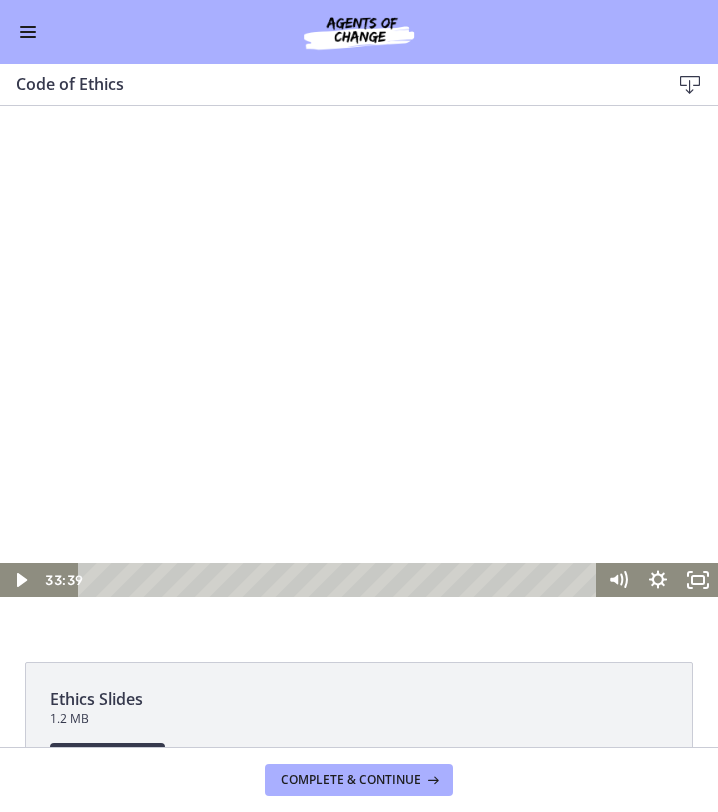 click at bounding box center (359, 373) 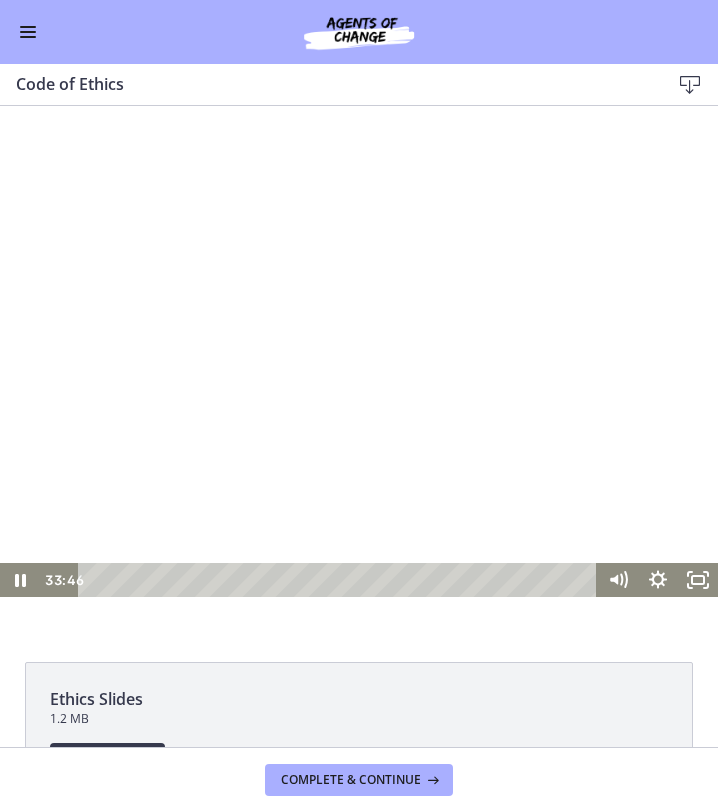 scroll, scrollTop: 2, scrollLeft: 0, axis: vertical 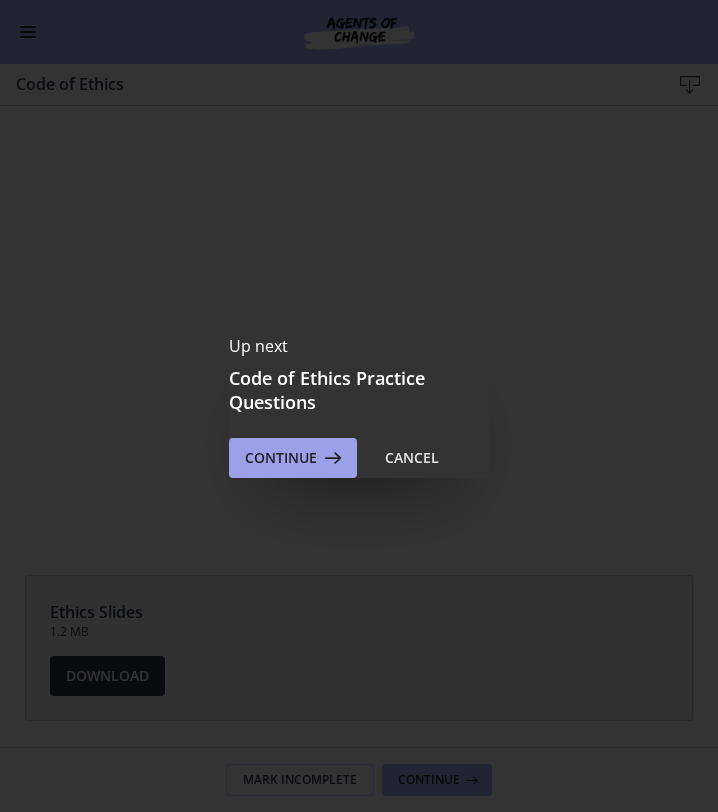 click at bounding box center [331, 458] 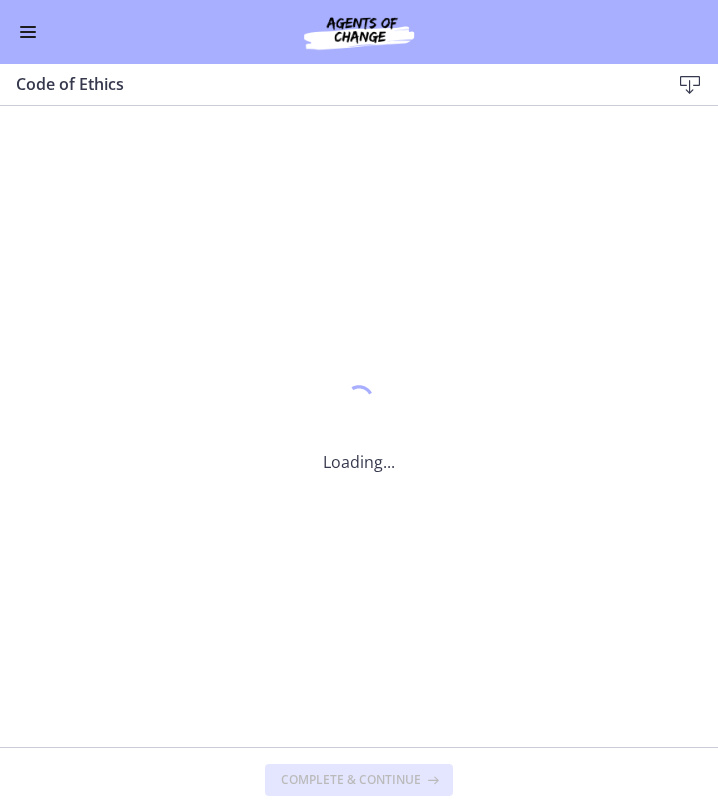 scroll, scrollTop: 0, scrollLeft: 0, axis: both 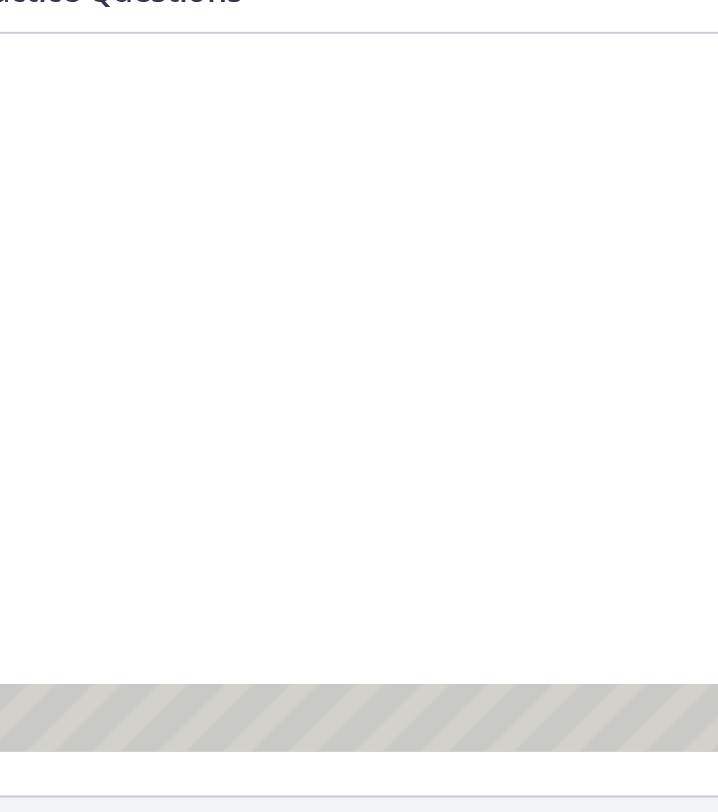 click at bounding box center (63, 213) 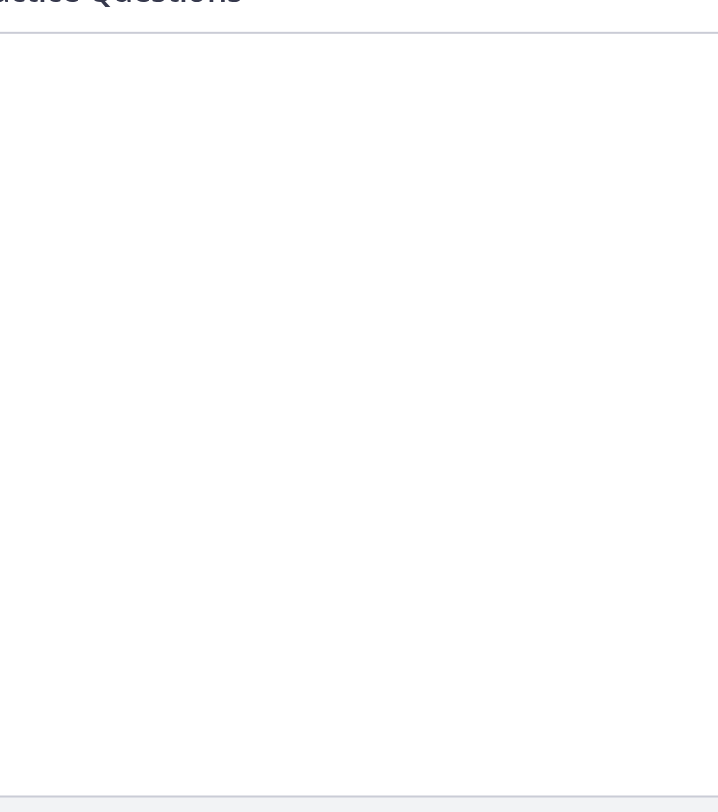 type 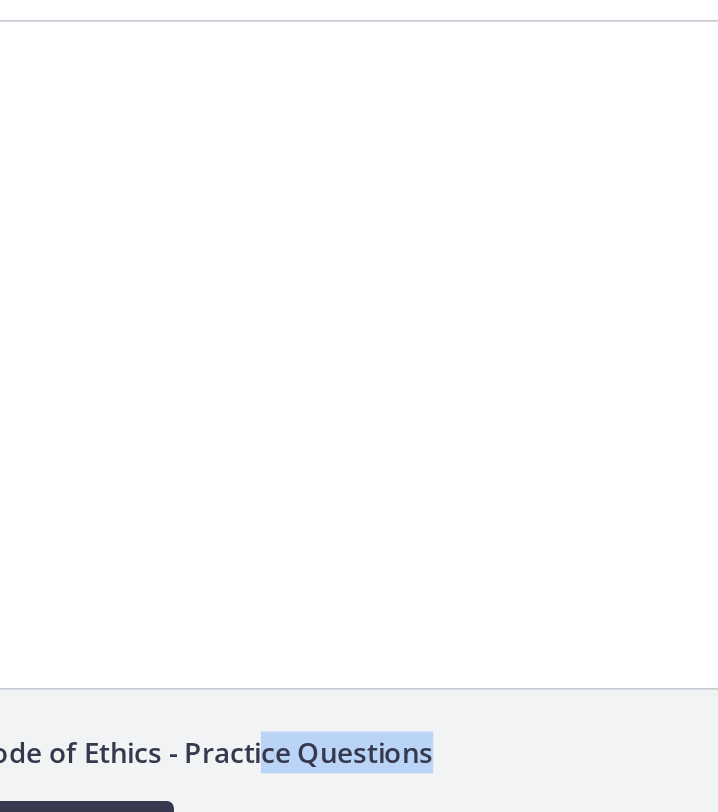 drag, startPoint x: 277, startPoint y: 540, endPoint x: 216, endPoint y: 519, distance: 64.513565 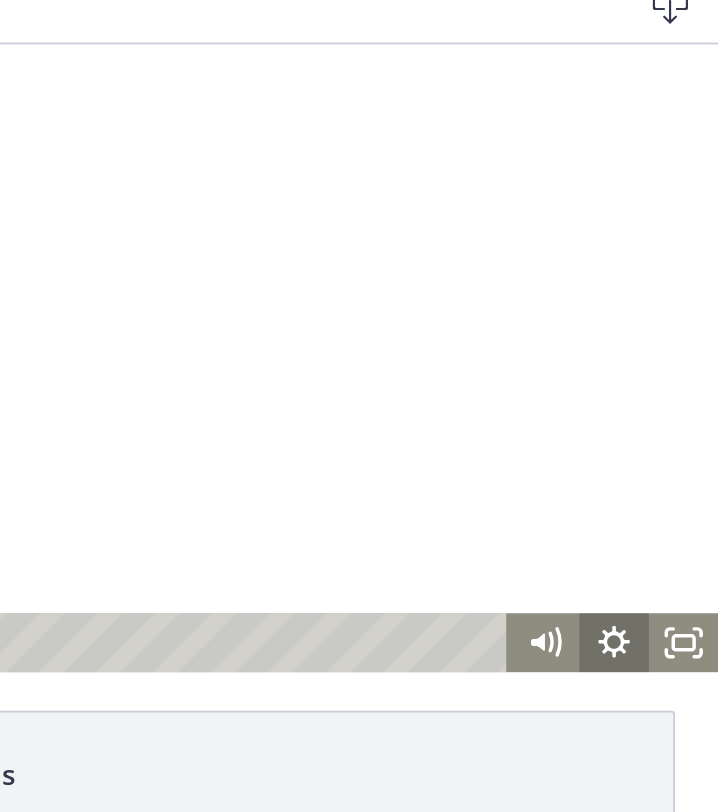 click 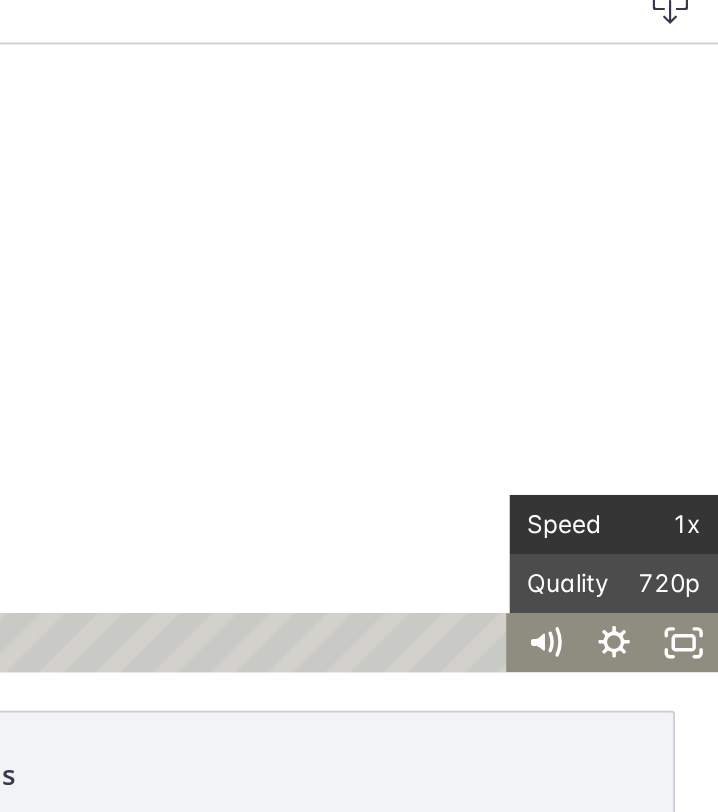 click on "Speed" at bounding box center [103, 320] 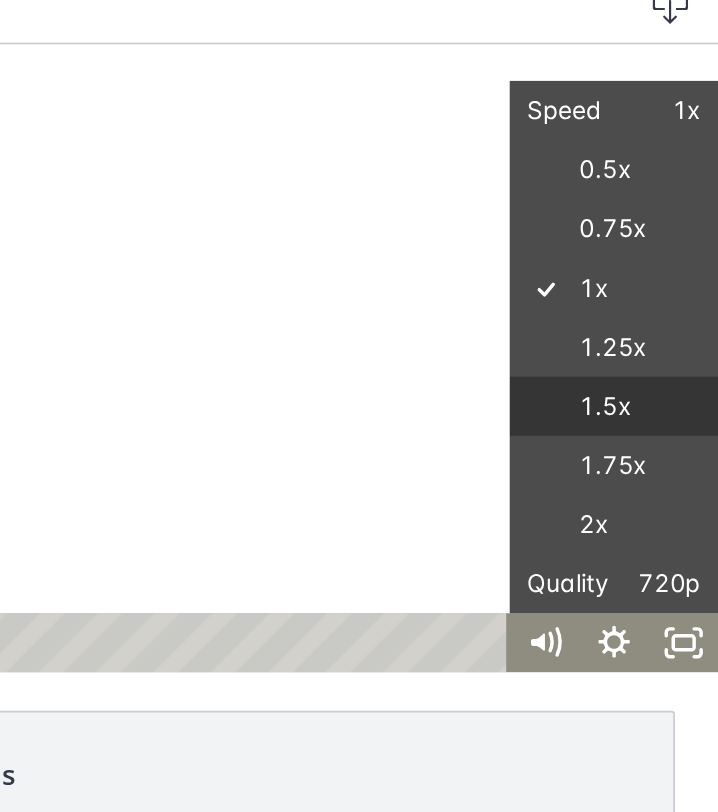 click on "1.5x" at bounding box center (128, 252) 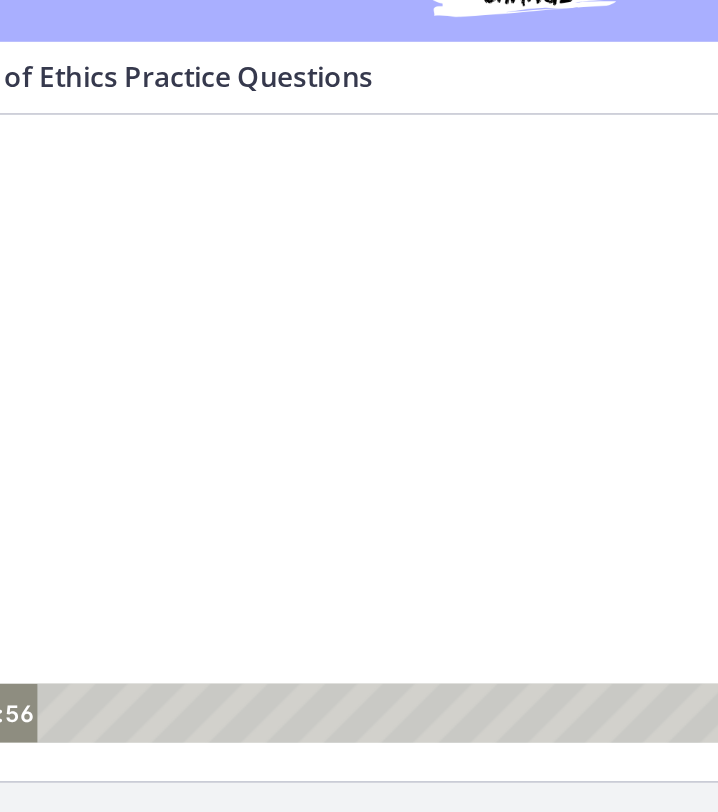 click on "Code of Ethics - Practice Questions
Download
Opens in a new window" 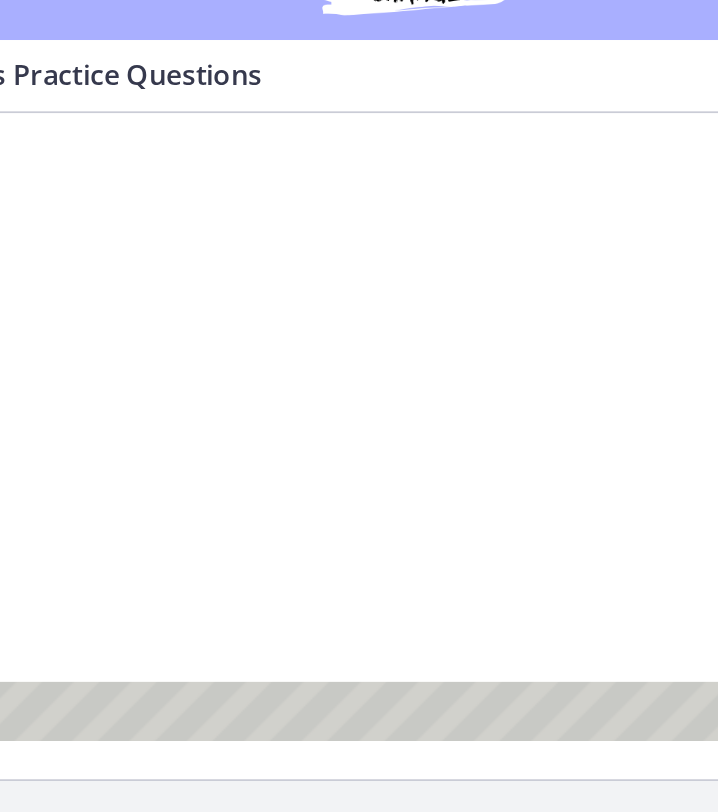click at bounding box center [150, 293] 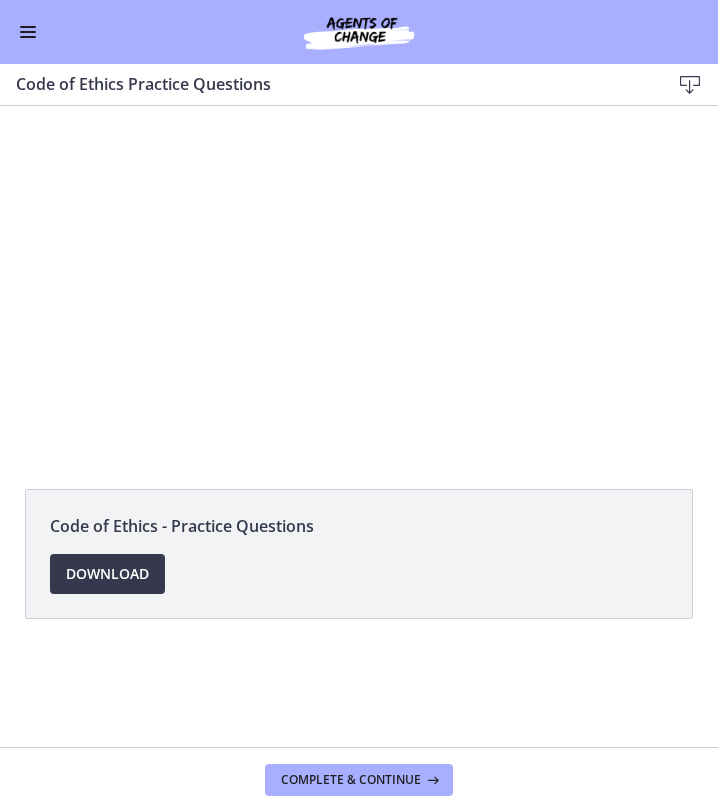scroll, scrollTop: 0, scrollLeft: 0, axis: both 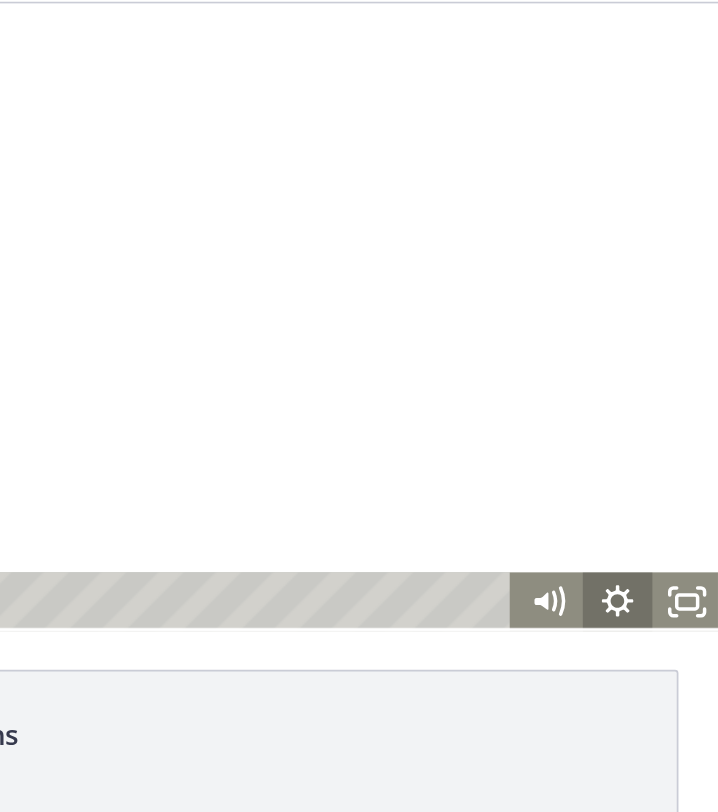 click 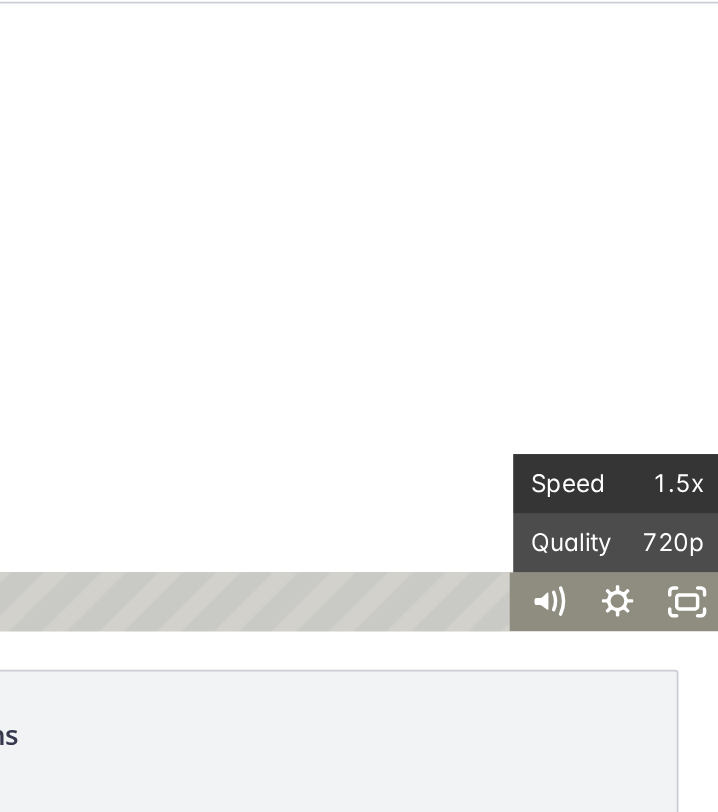 click on "Speed" at bounding box center [106, 279] 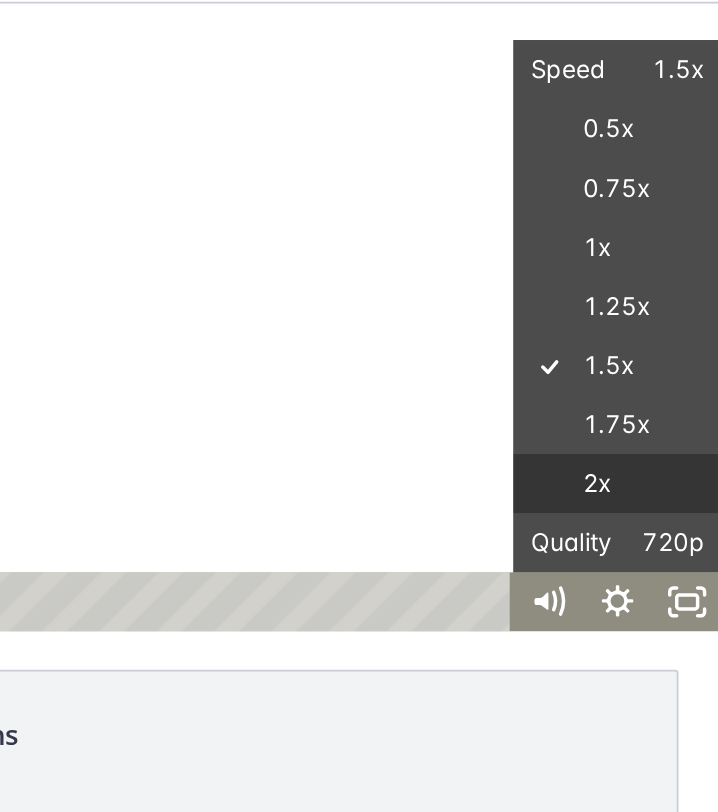 click on "2x" at bounding box center [131, 279] 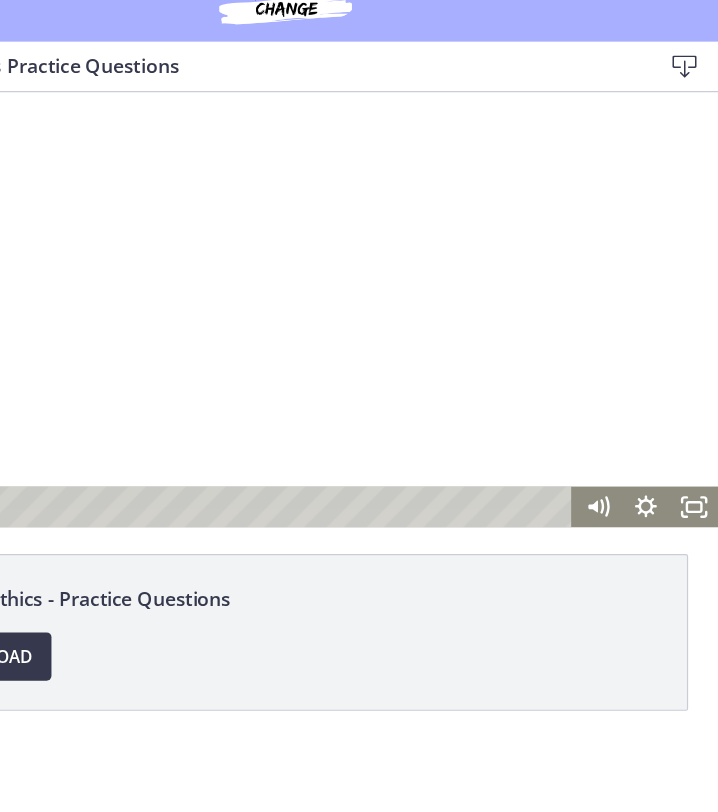 scroll, scrollTop: 0, scrollLeft: 0, axis: both 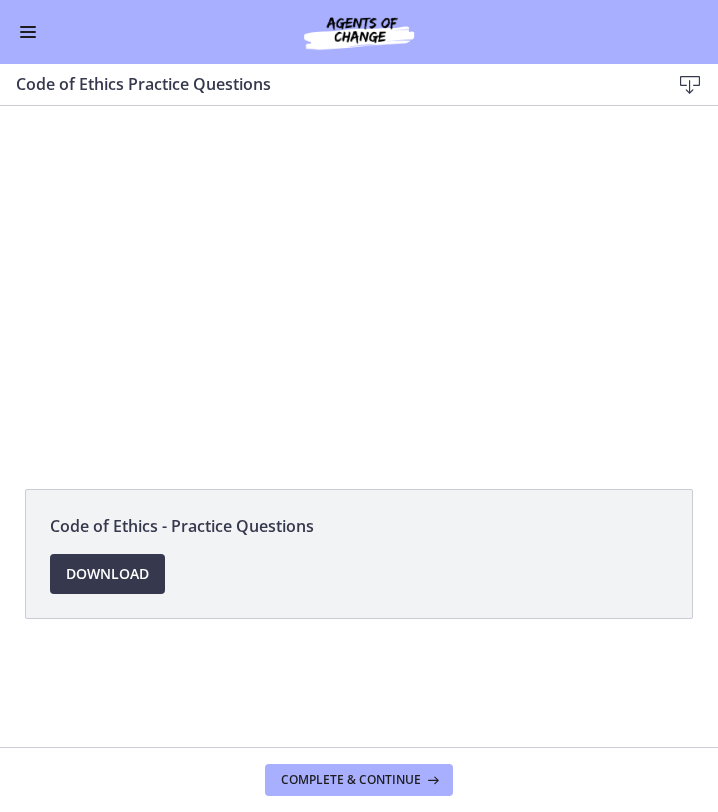 click on "Code of Ethics - Practice Questions
Download
Opens in a new window" at bounding box center [359, 554] 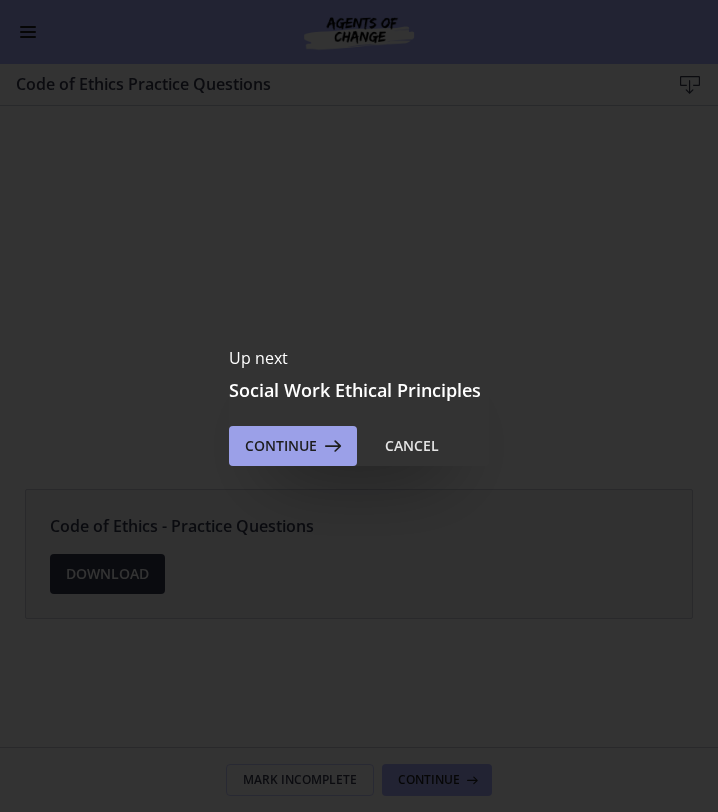 click on "Continue" at bounding box center [293, 446] 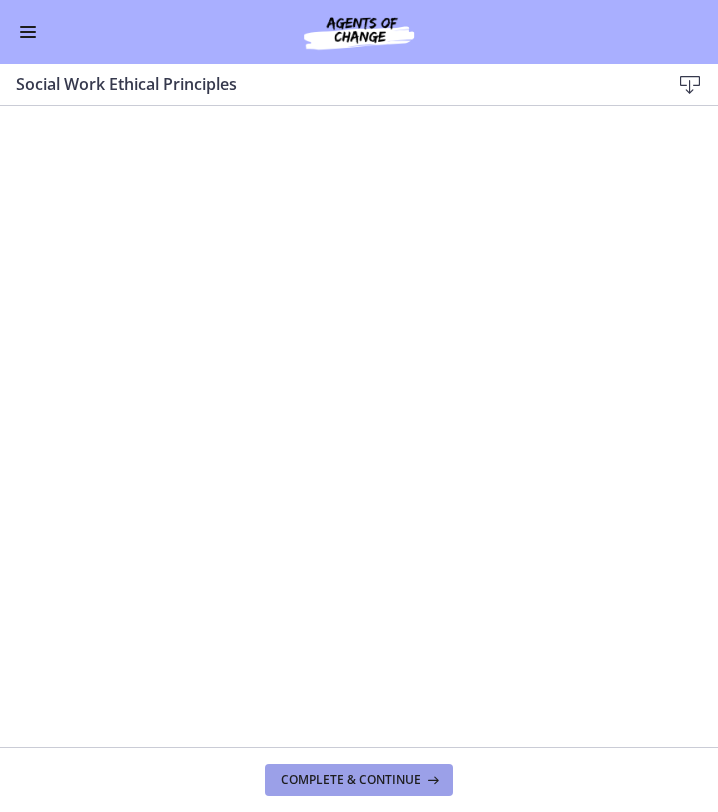 click on "Complete & continue" at bounding box center [359, 780] 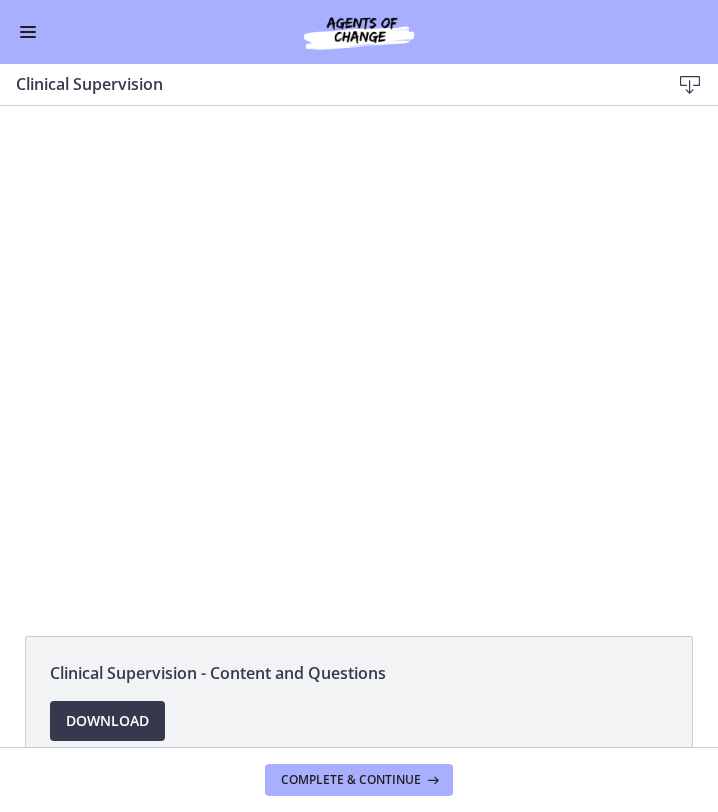 scroll, scrollTop: 0, scrollLeft: 0, axis: both 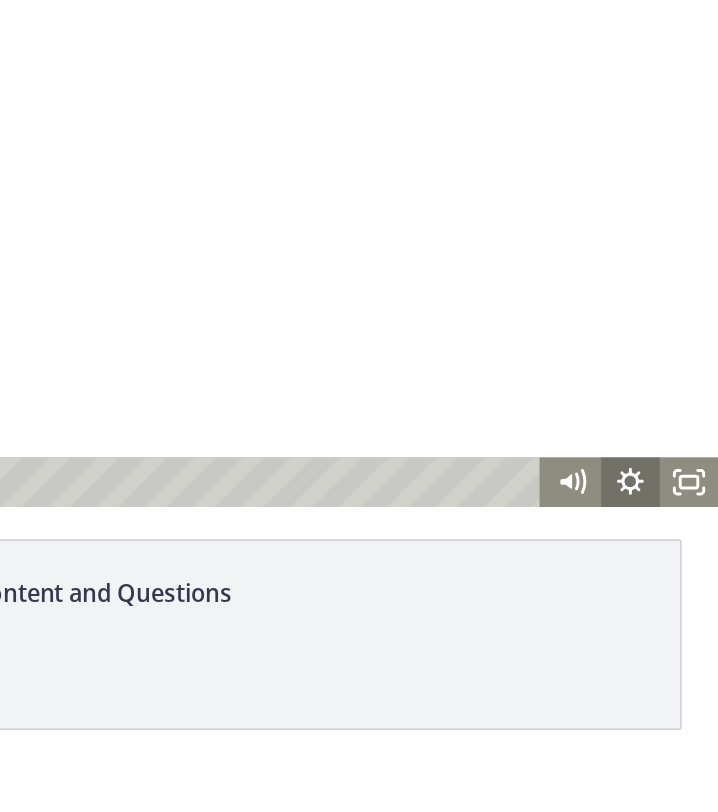 click 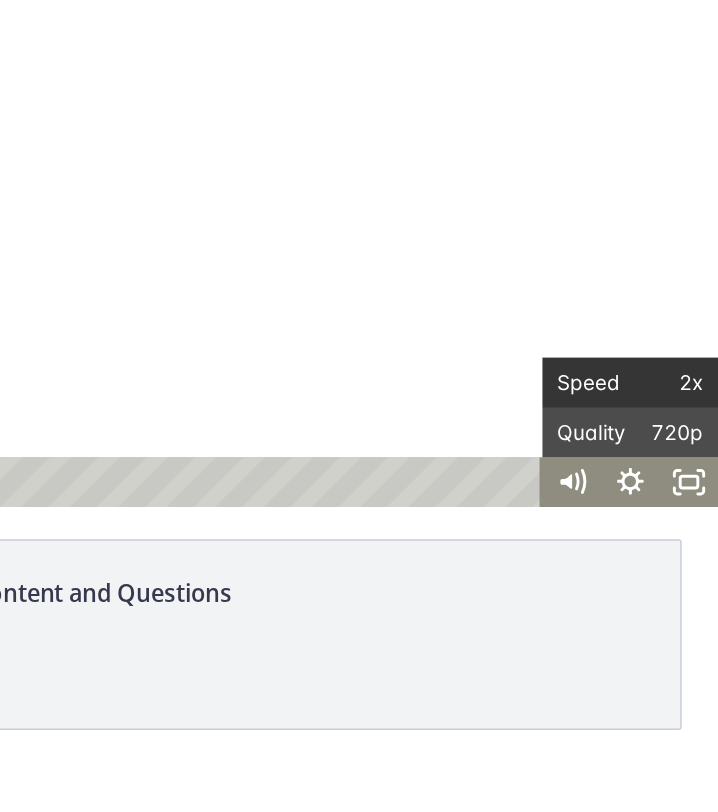 click on "2x" at bounding box center [349, 255] 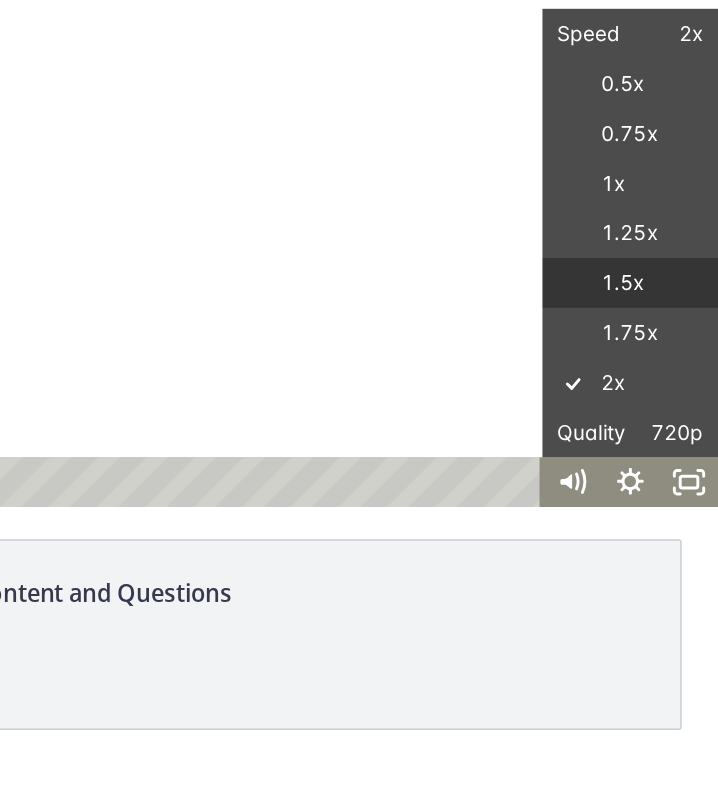 click on "1.5x" at bounding box center [324, 187] 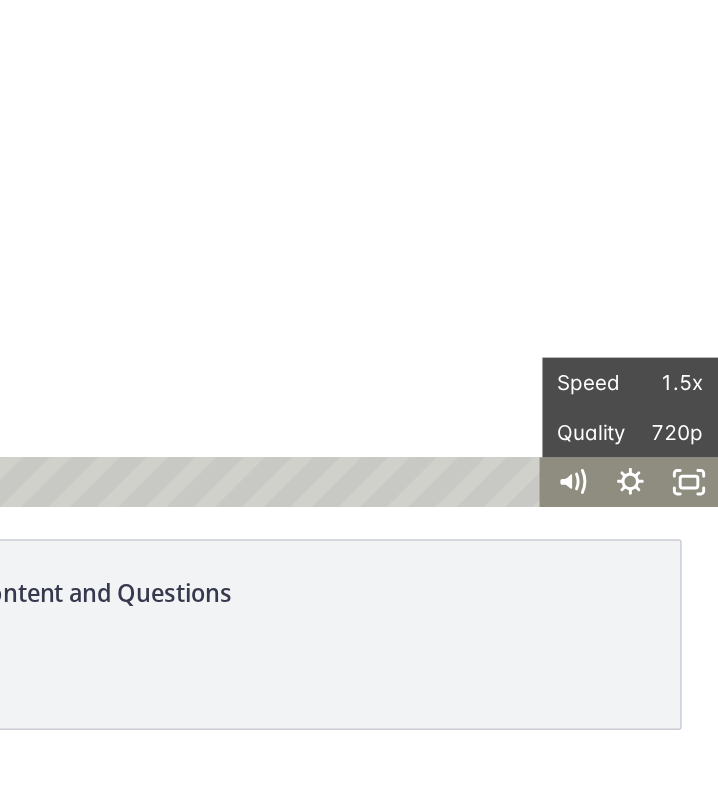scroll, scrollTop: 0, scrollLeft: 0, axis: both 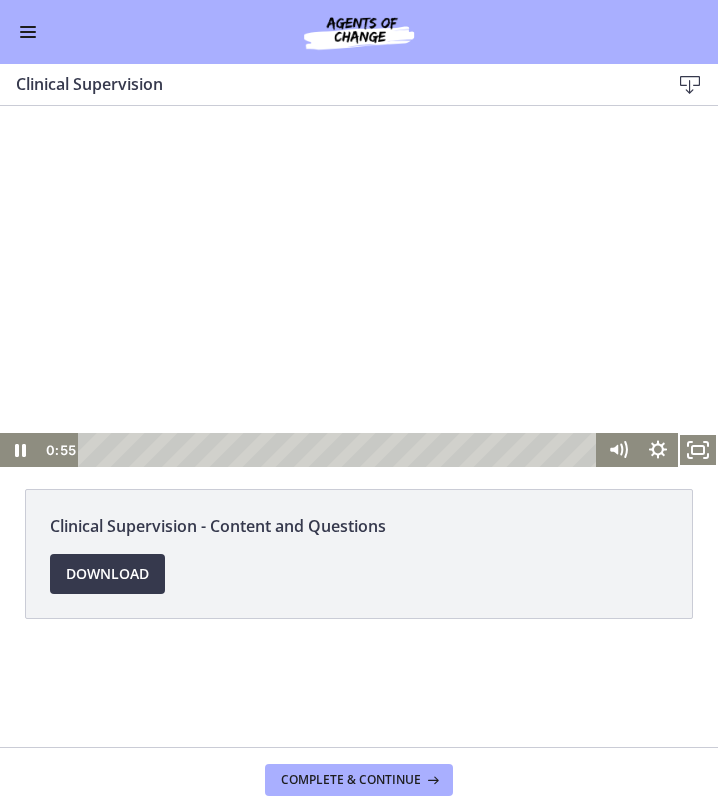 click at bounding box center [359, 286] 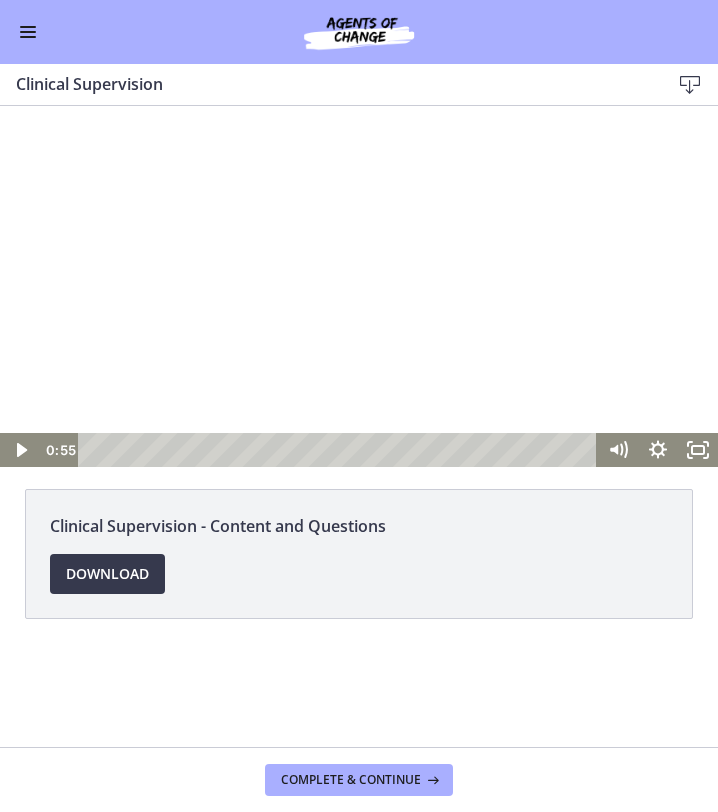 click at bounding box center [359, 286] 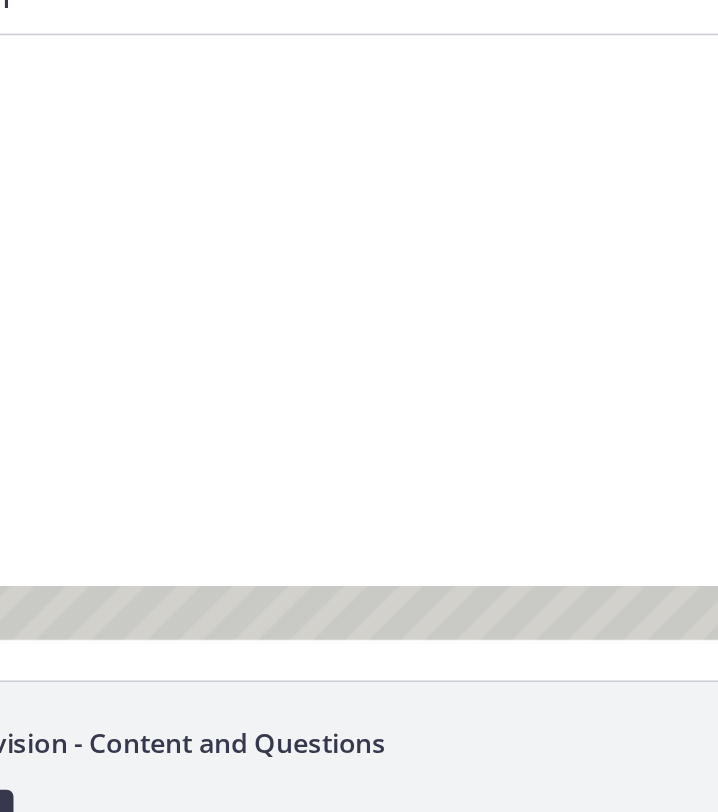 click on "Clinical Supervision - Content and Questions
Download
Opens in a new window" at bounding box center (359, 554) 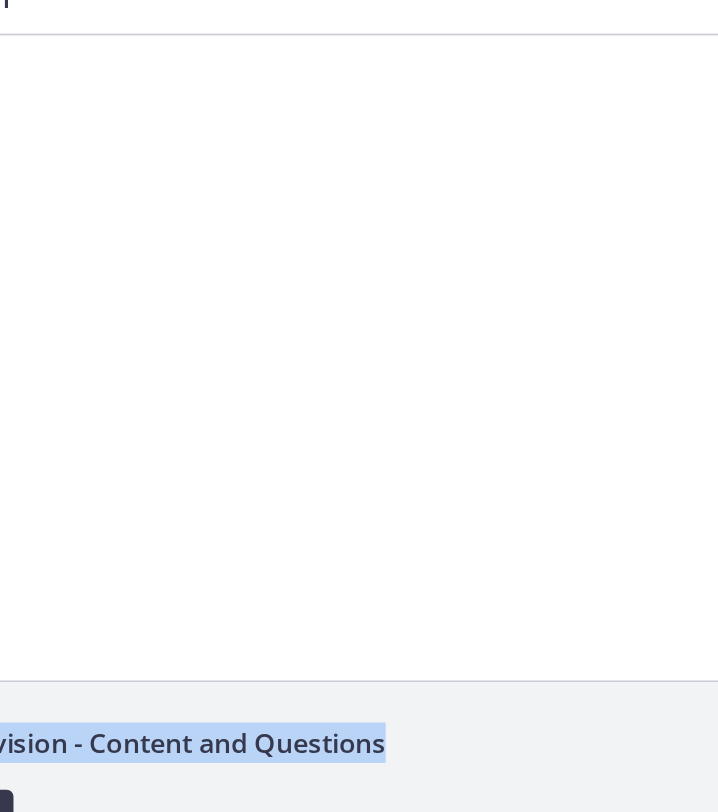 drag, startPoint x: 320, startPoint y: 500, endPoint x: 330, endPoint y: 541, distance: 42.201897 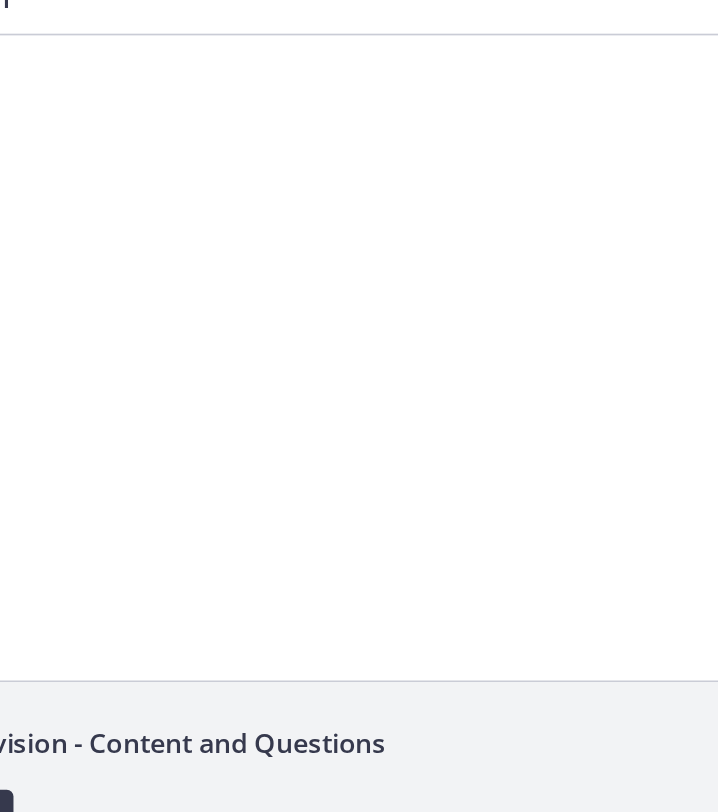 click on "Clinical Supervision - Content and Questions" at bounding box center [359, 526] 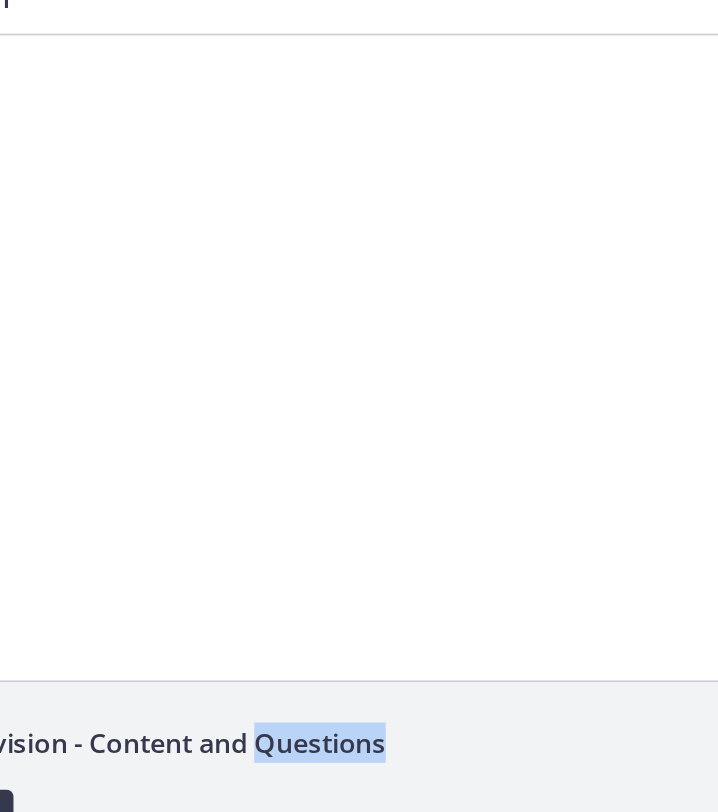 click on "Clinical Supervision - Content and Questions" at bounding box center [359, 526] 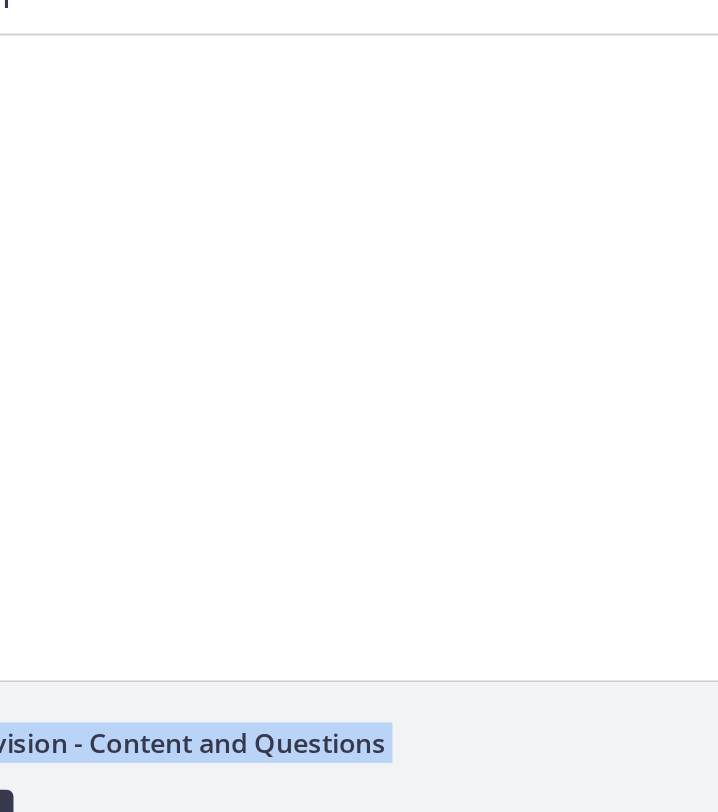 click on "Clinical Supervision - Content and Questions
Download
Opens in a new window" at bounding box center [359, 554] 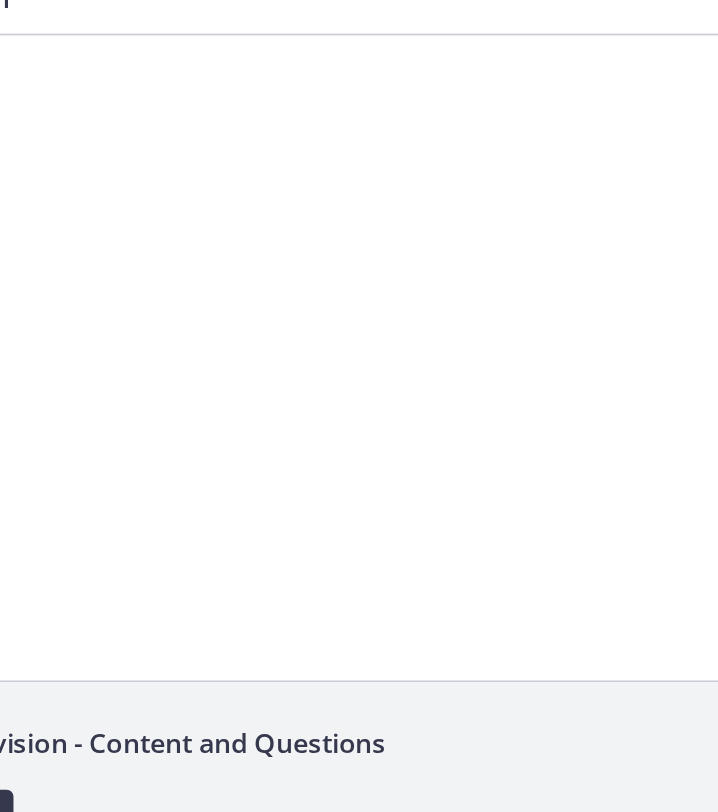 click on "Clinical Supervision - Content and Questions
Download
Opens in a new window" 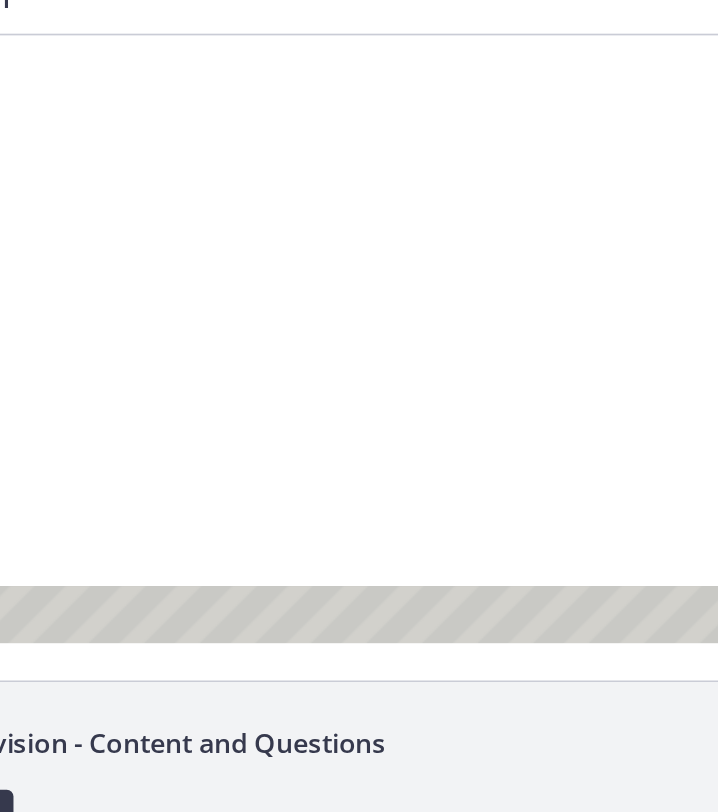 click at bounding box center [95, 215] 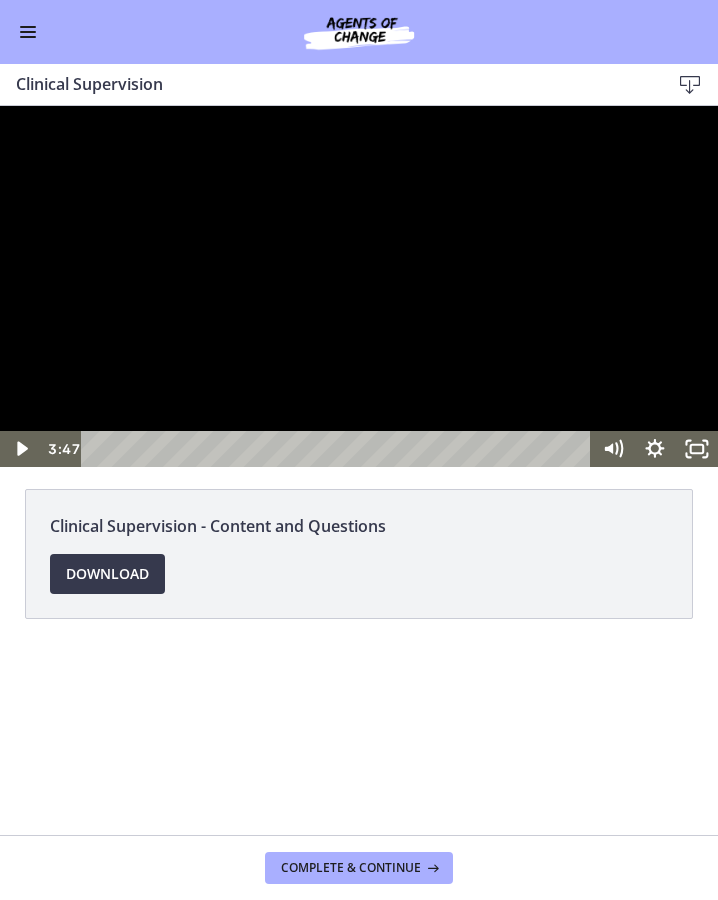 click at bounding box center [359, 286] 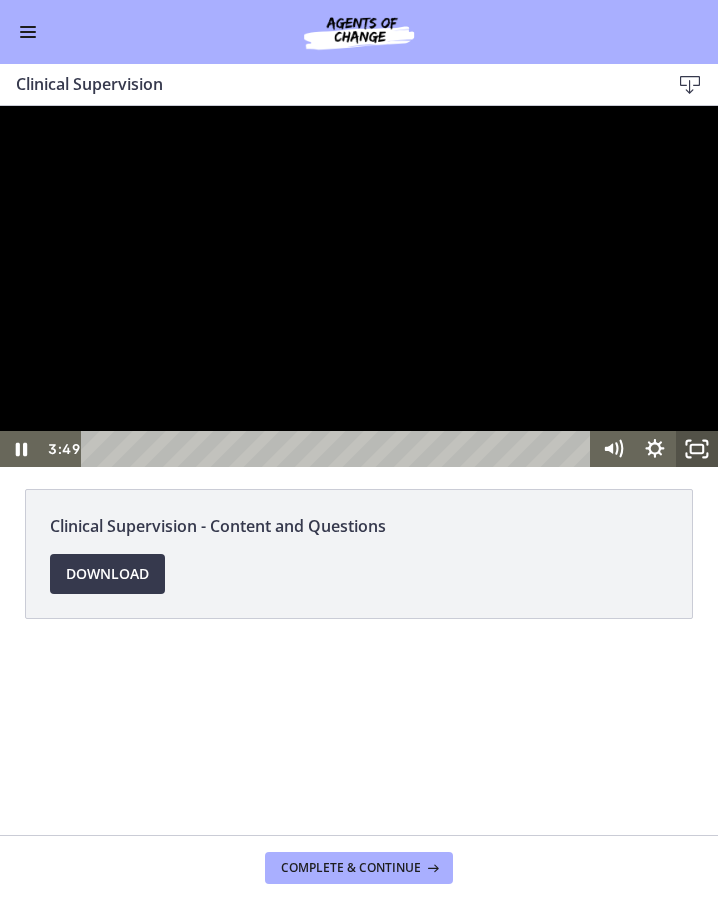 click 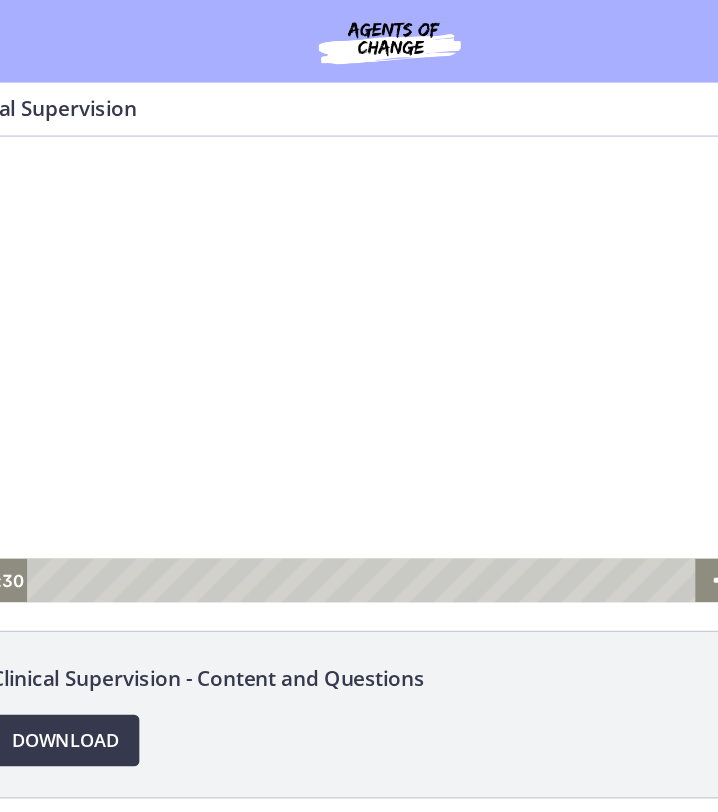 click at bounding box center [286, 316] 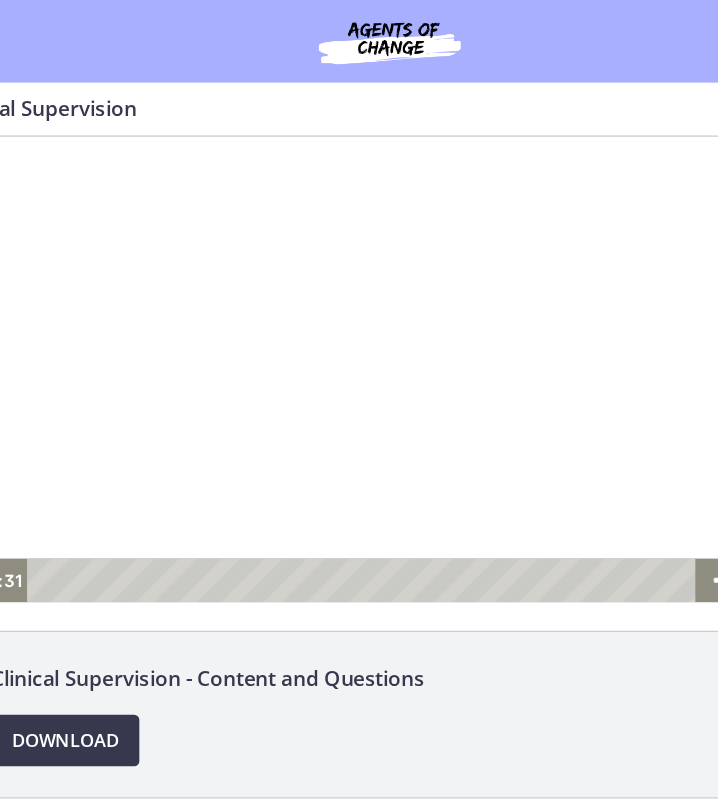 click on "Clinical Supervision
Download
Enable fullscreen" at bounding box center [359, 85] 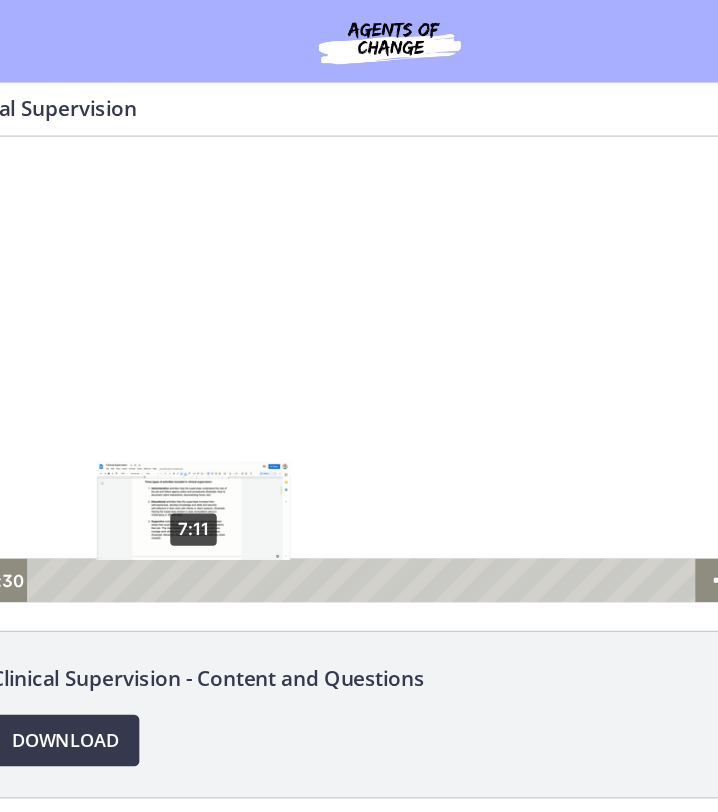 click at bounding box center [138, 480] 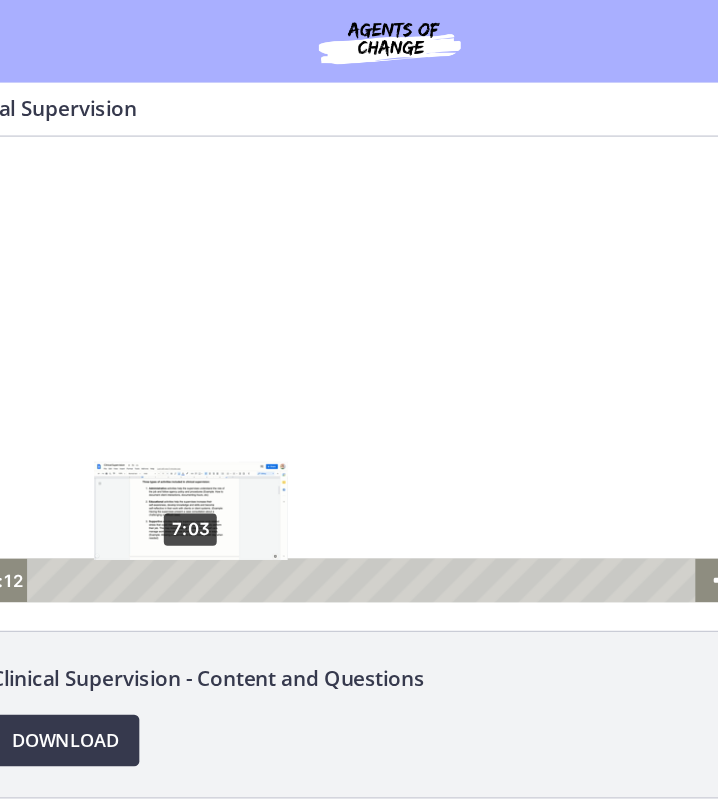 click at bounding box center (133, 480) 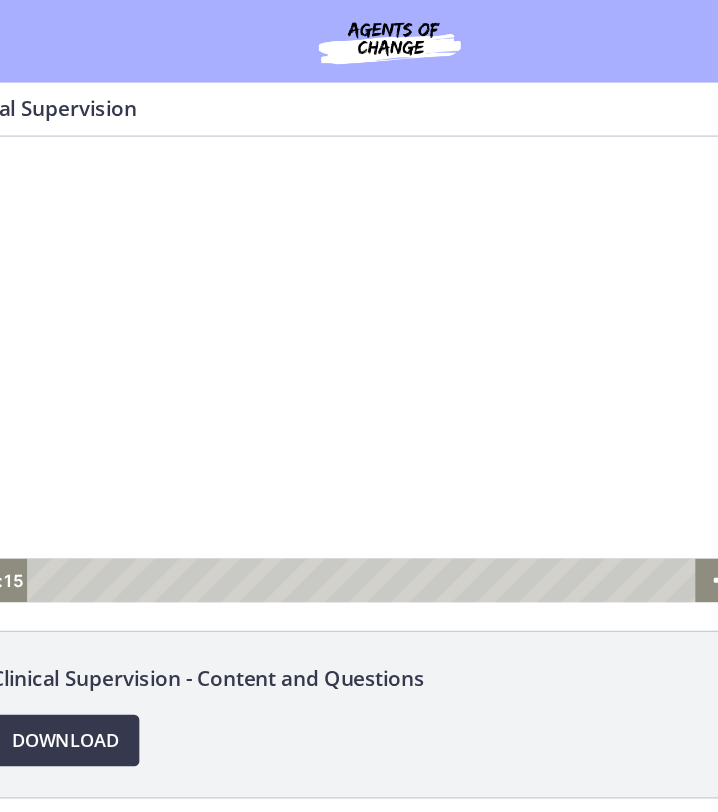 click at bounding box center [134, 480] 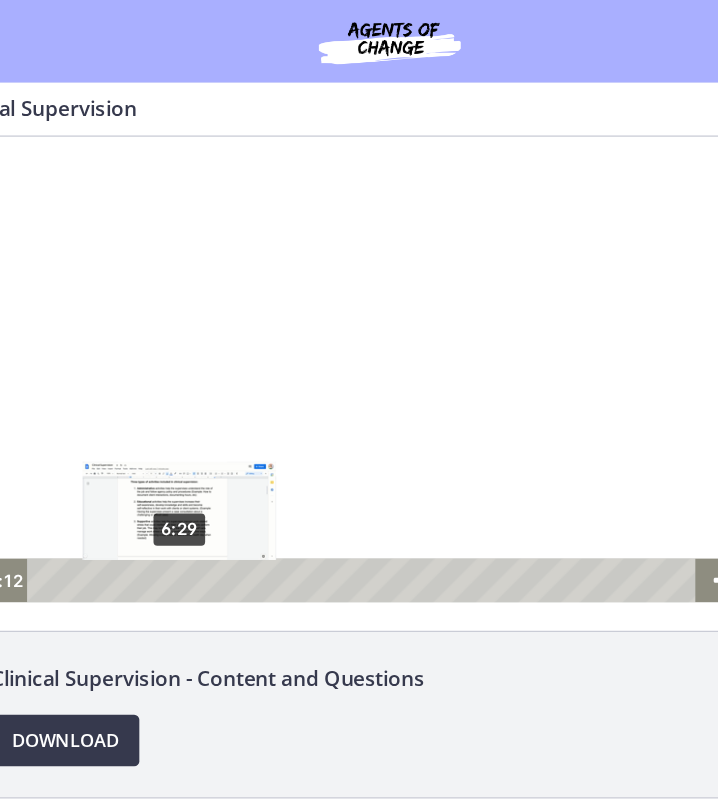 click on "6:29" at bounding box center [267, 480] 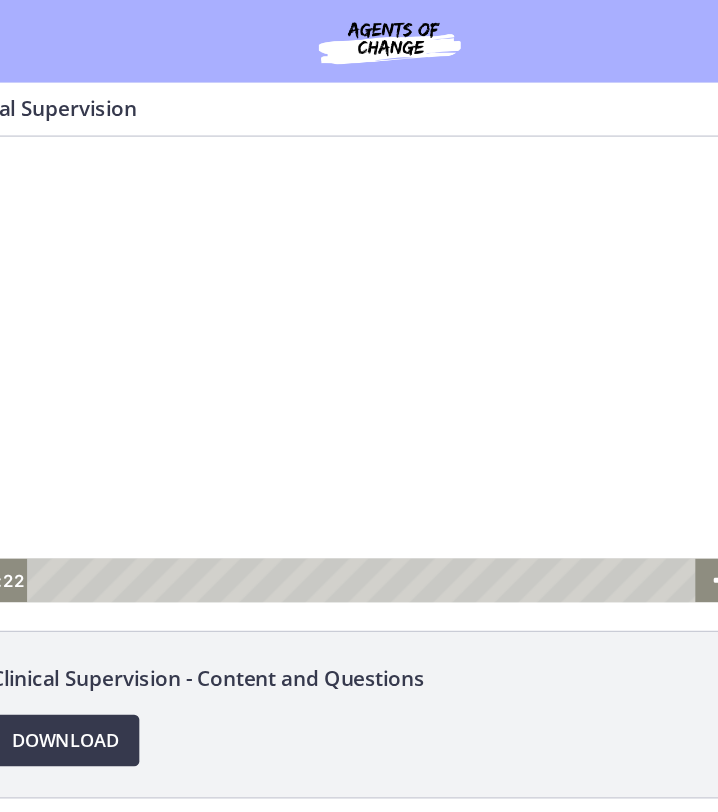 click at bounding box center (286, 316) 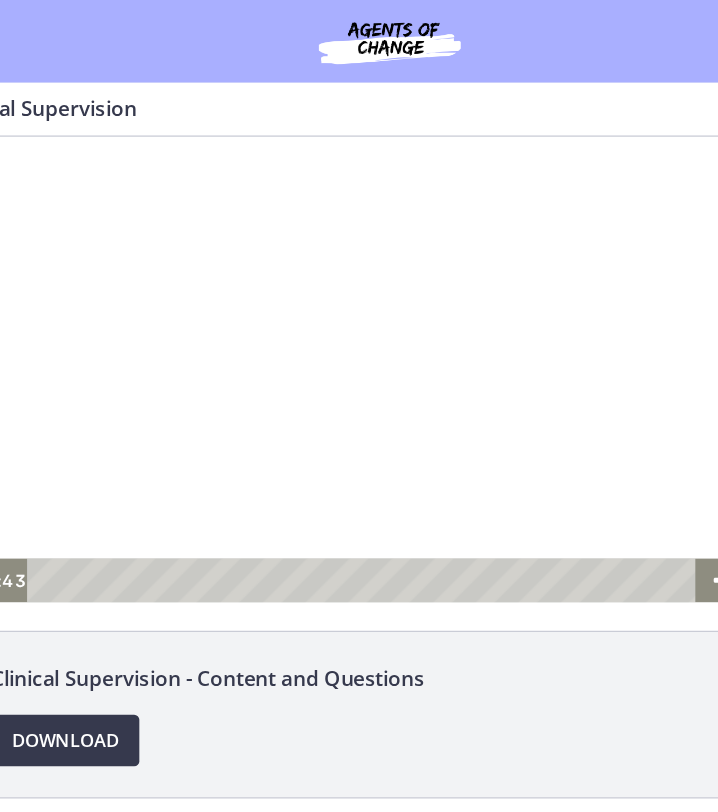 click at bounding box center (286, 316) 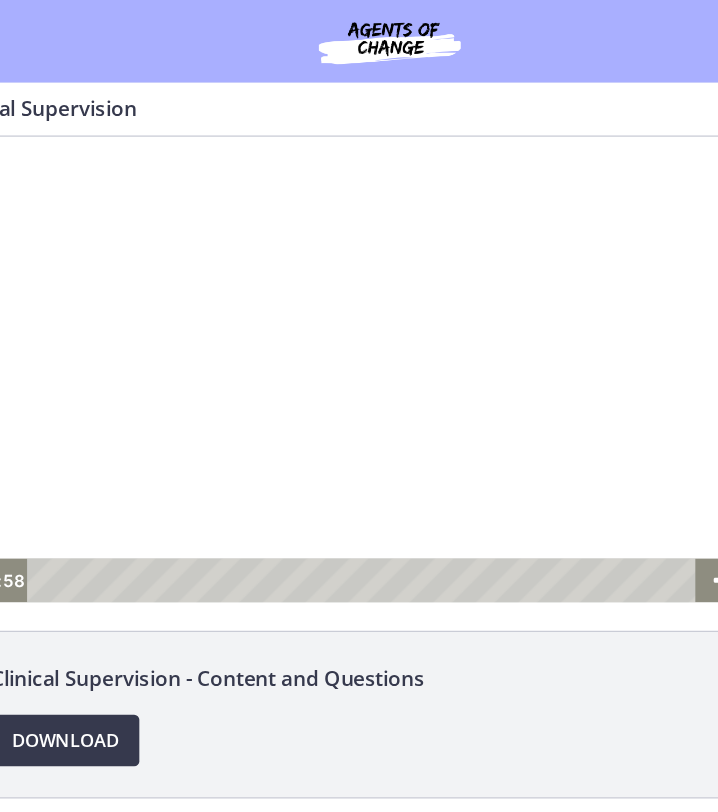 click at bounding box center (286, 316) 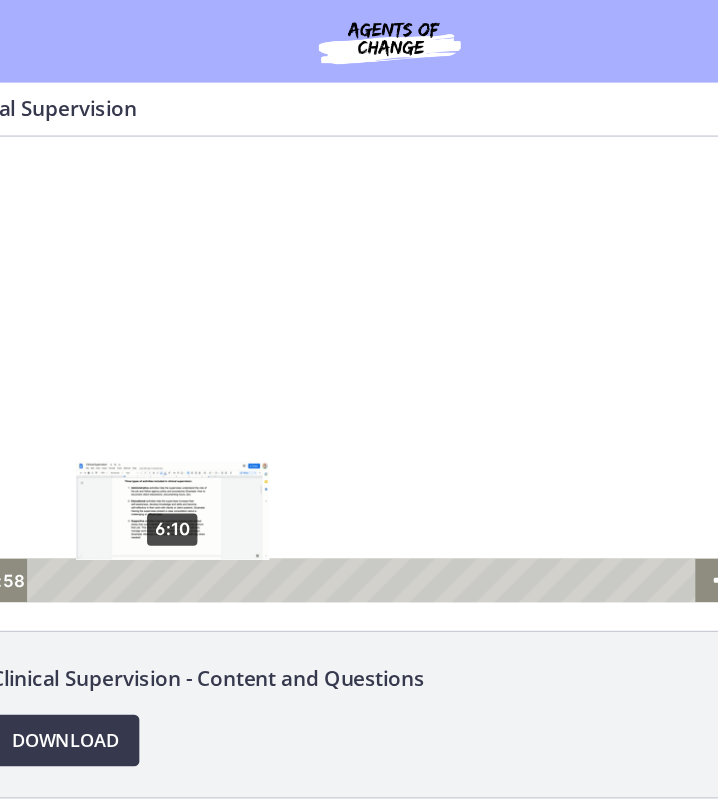 click on "6:10" at bounding box center (267, 480) 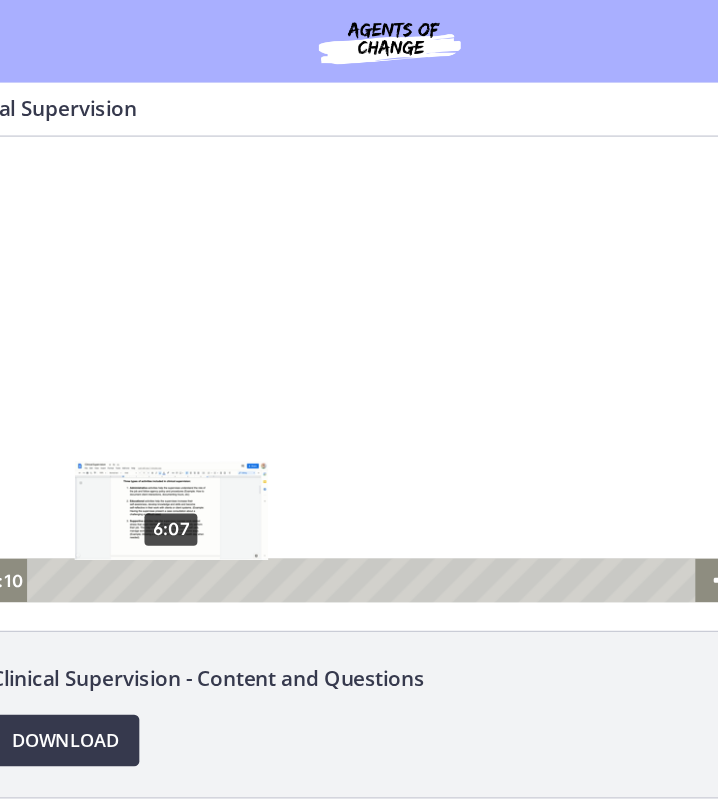 click at bounding box center [117, 480] 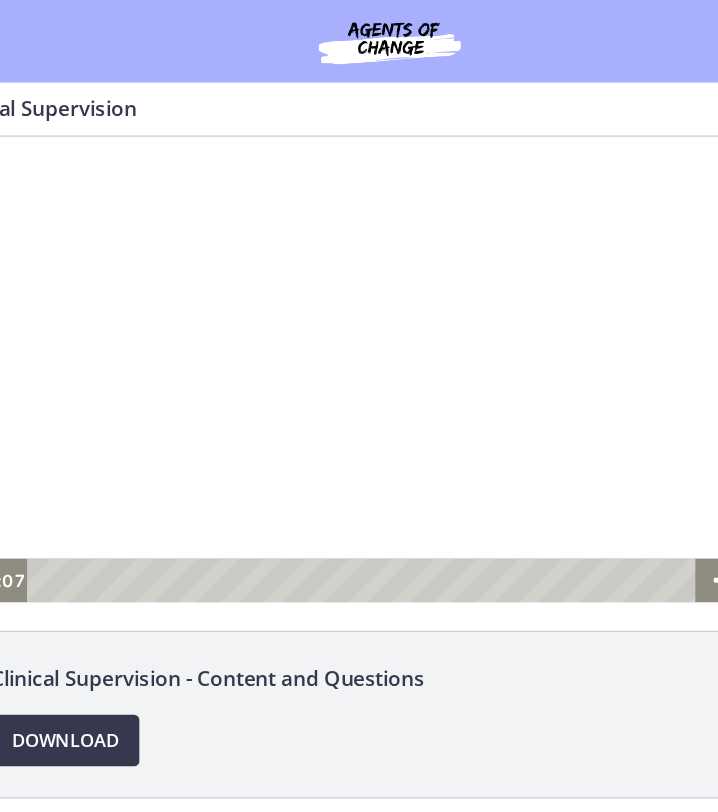 click at bounding box center (286, 316) 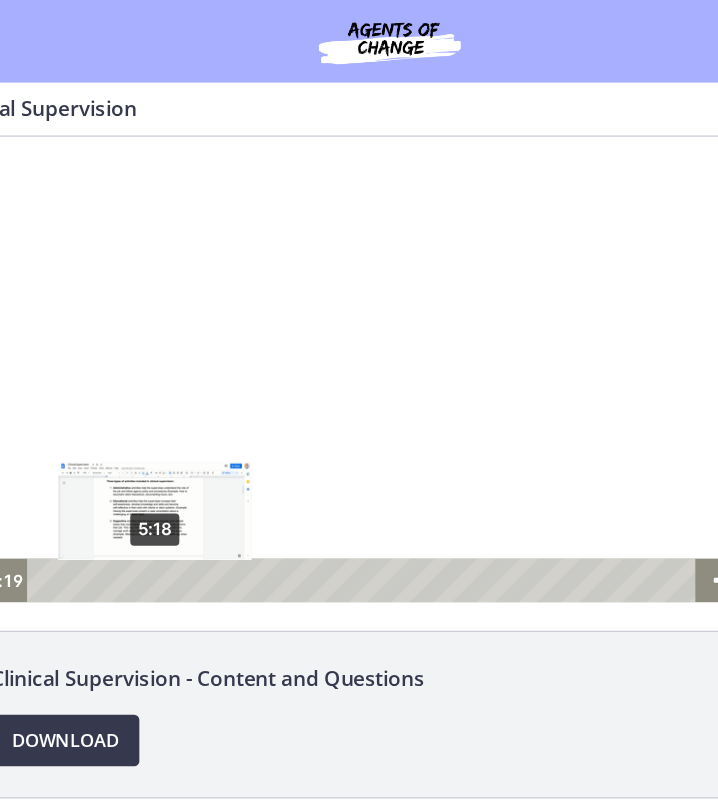 click on "5:18" at bounding box center [267, 480] 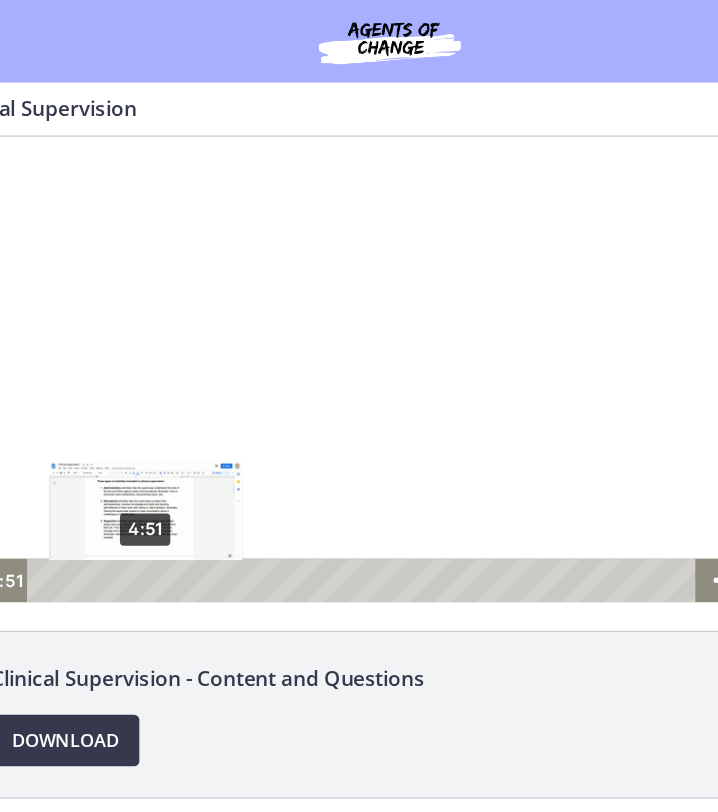 click on "4:51" at bounding box center [267, 480] 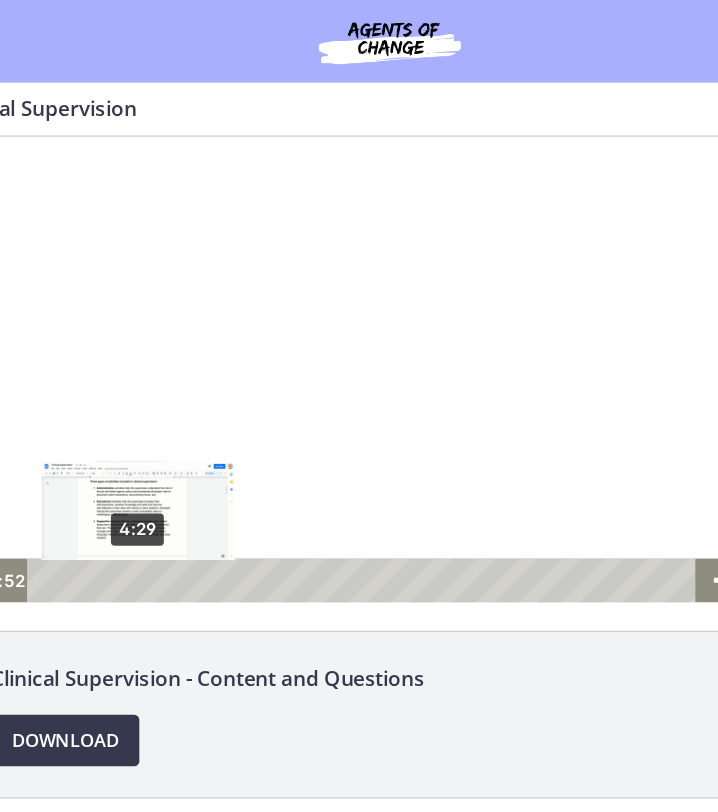 click at bounding box center (96, 480) 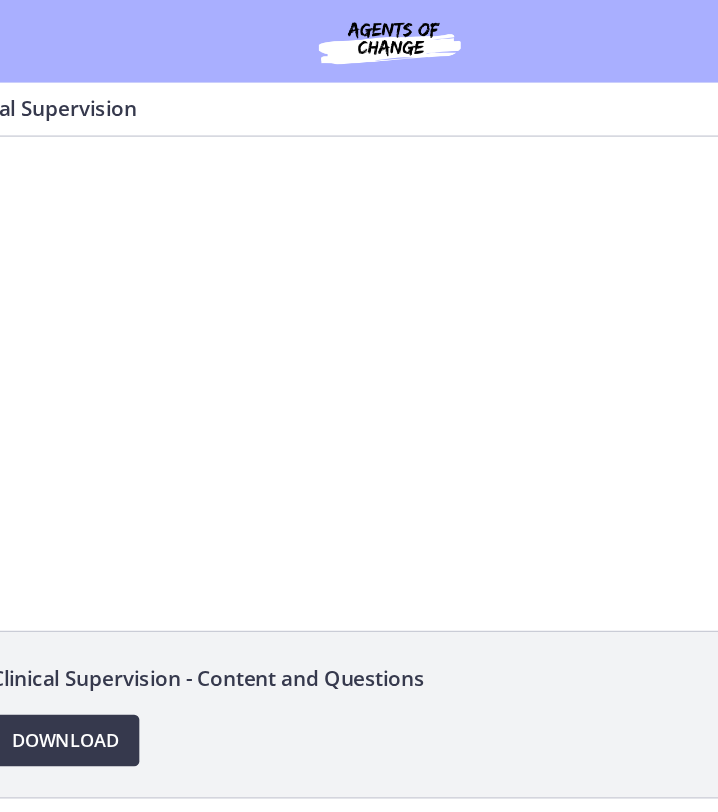 click on "Clinical Supervision - Content and Questions
Download
Opens in a new window" 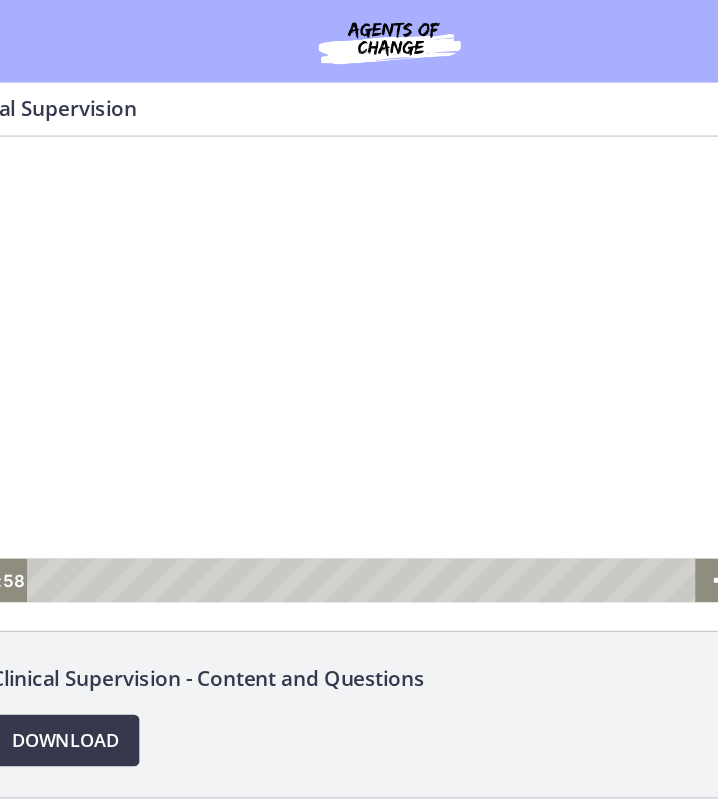click at bounding box center (286, 316) 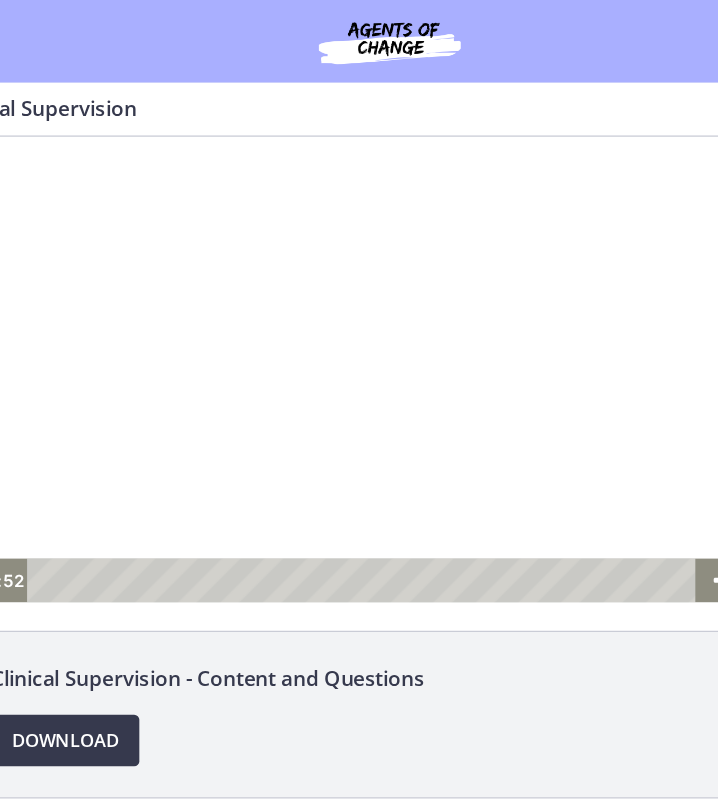 click at bounding box center [286, 316] 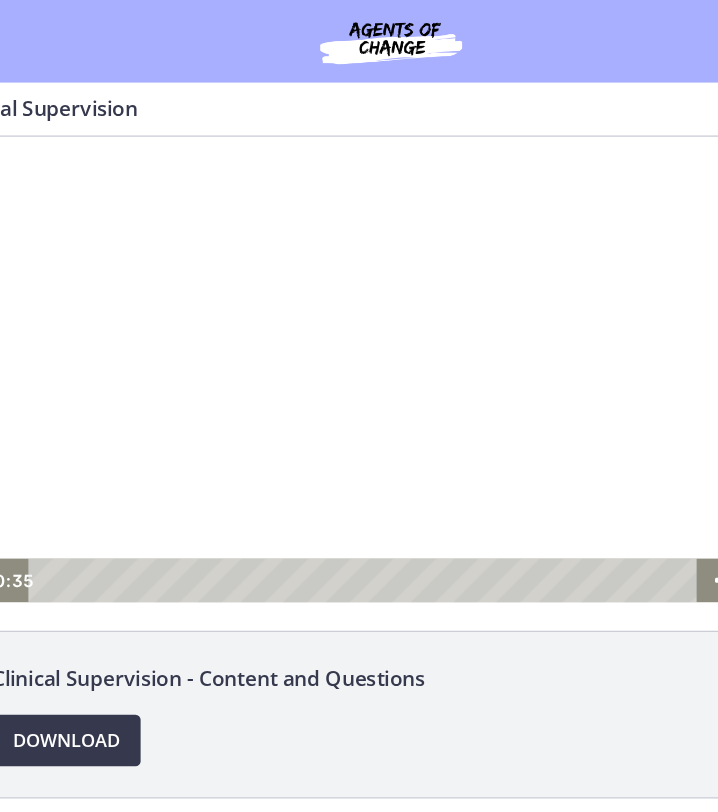 click on "Clinical Supervision - Content and Questions
Download
Opens in a new window" at bounding box center (359, 554) 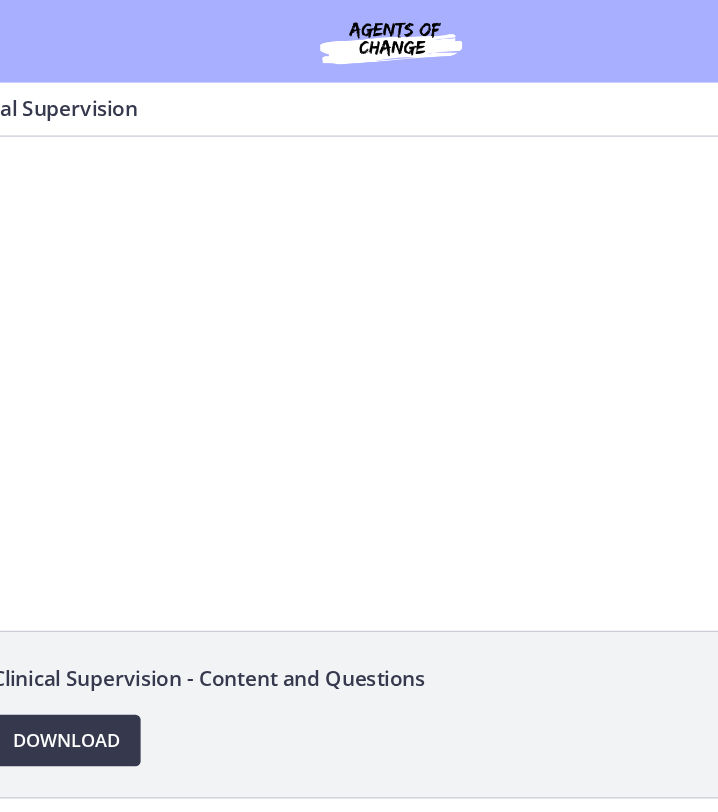 click on "Clinical Supervision - Content and Questions" at bounding box center (359, 526) 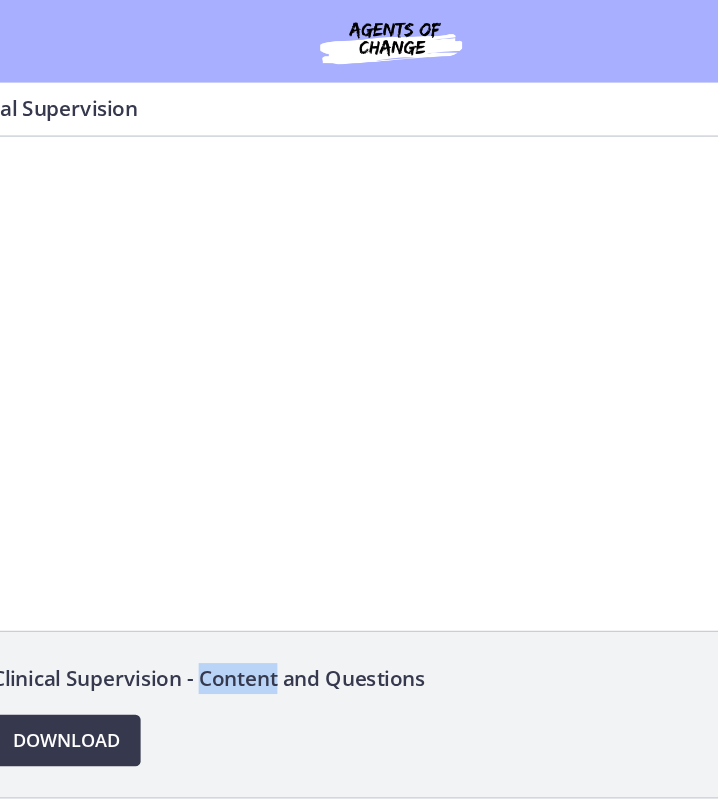 click on "Clinical Supervision - Content and Questions" at bounding box center [359, 526] 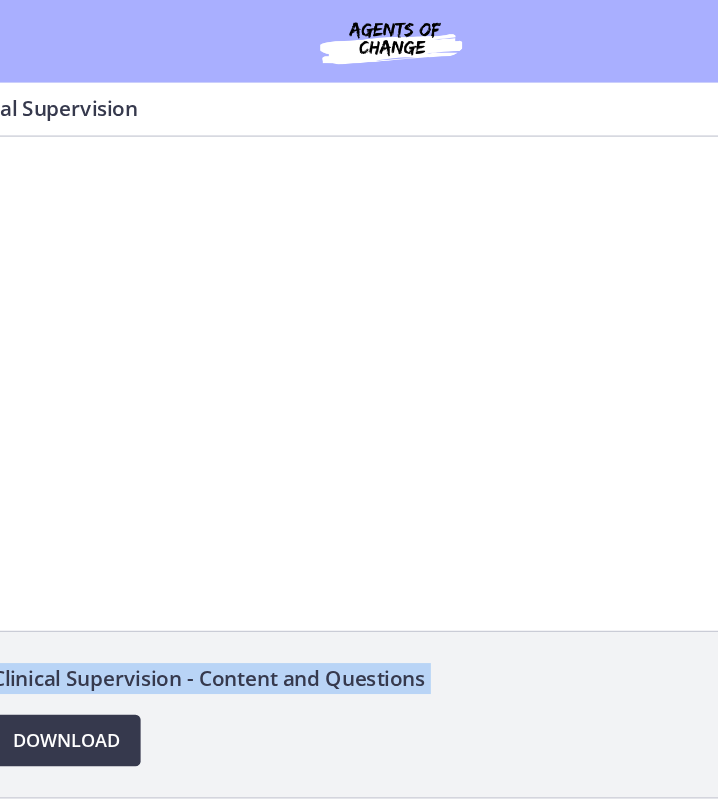 click on "Clinical Supervision - Content and Questions
Download
Opens in a new window" at bounding box center (359, 554) 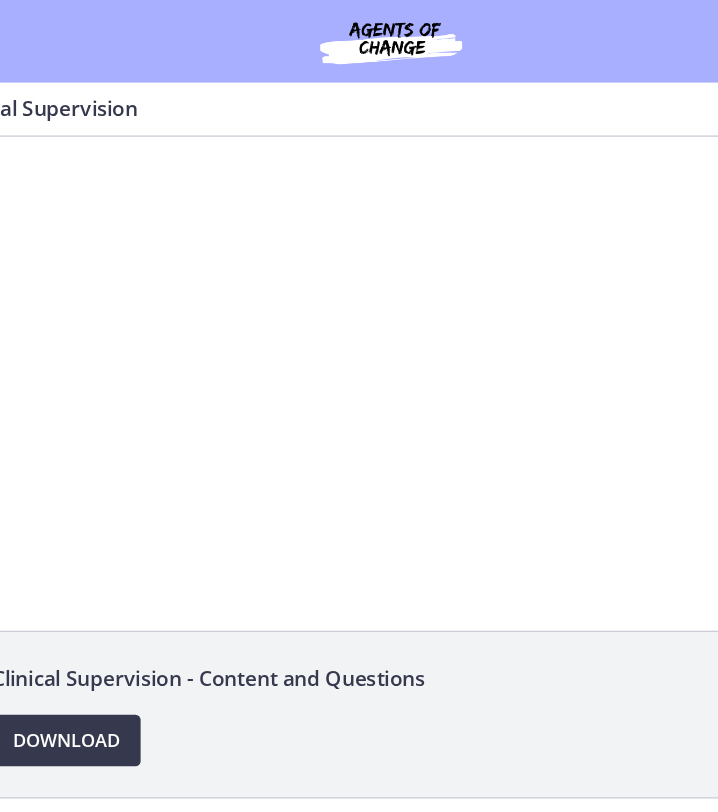 click on "Clinical Supervision - Content and Questions" at bounding box center (359, 526) 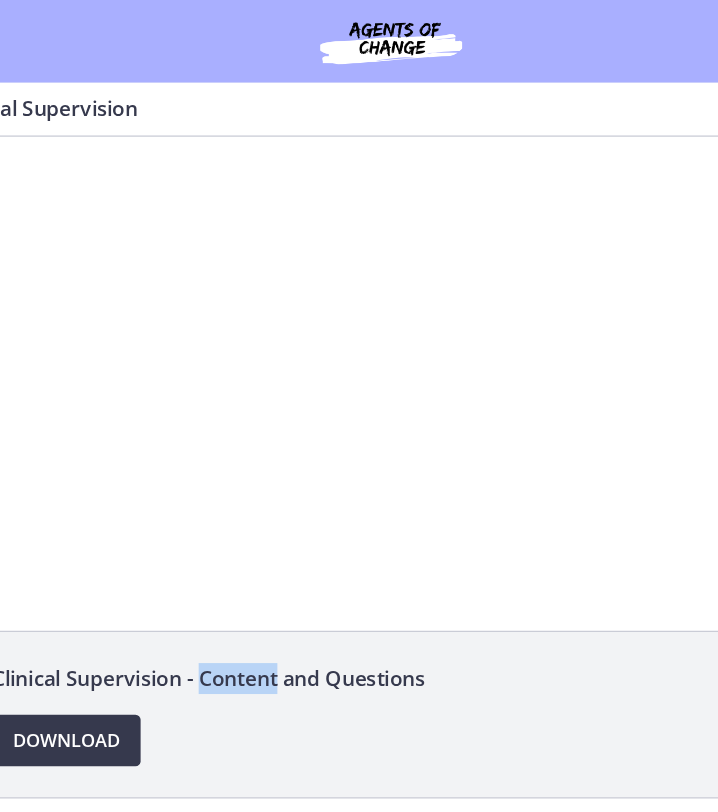 click on "Clinical Supervision - Content and Questions" at bounding box center (359, 526) 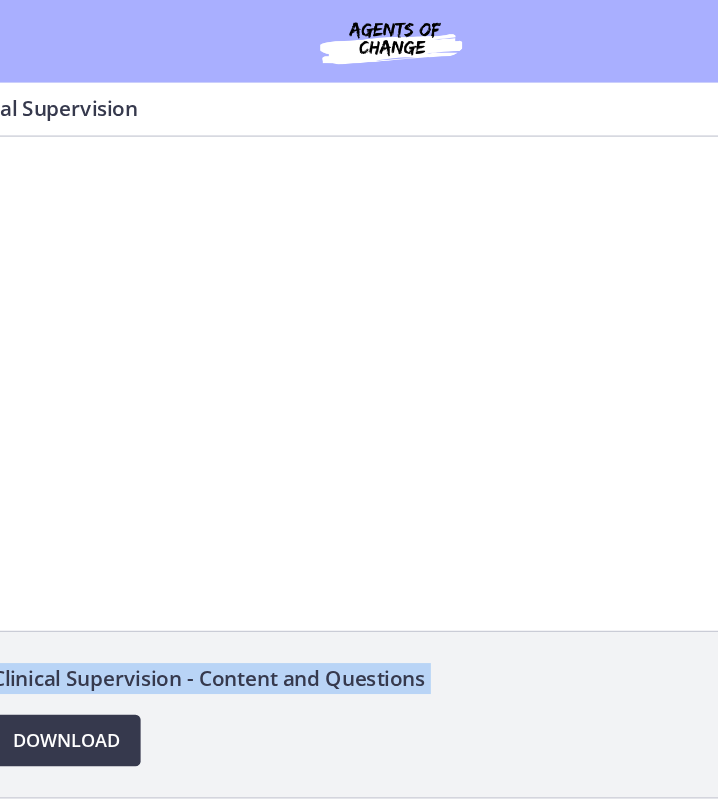 click on "Clinical Supervision - Content and Questions
Download
Opens in a new window" at bounding box center [359, 554] 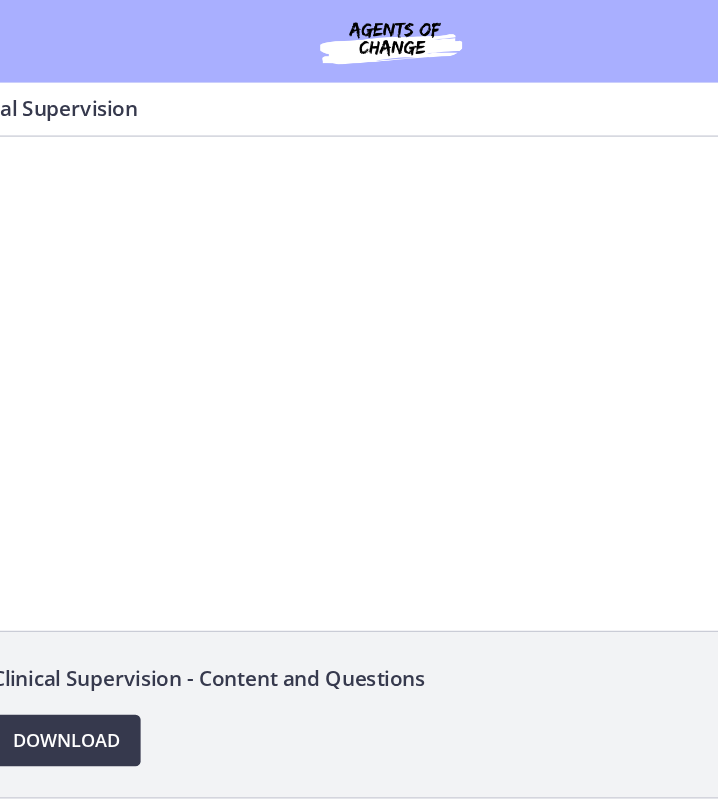 click on "Clinical Supervision - Content and Questions" at bounding box center (359, 526) 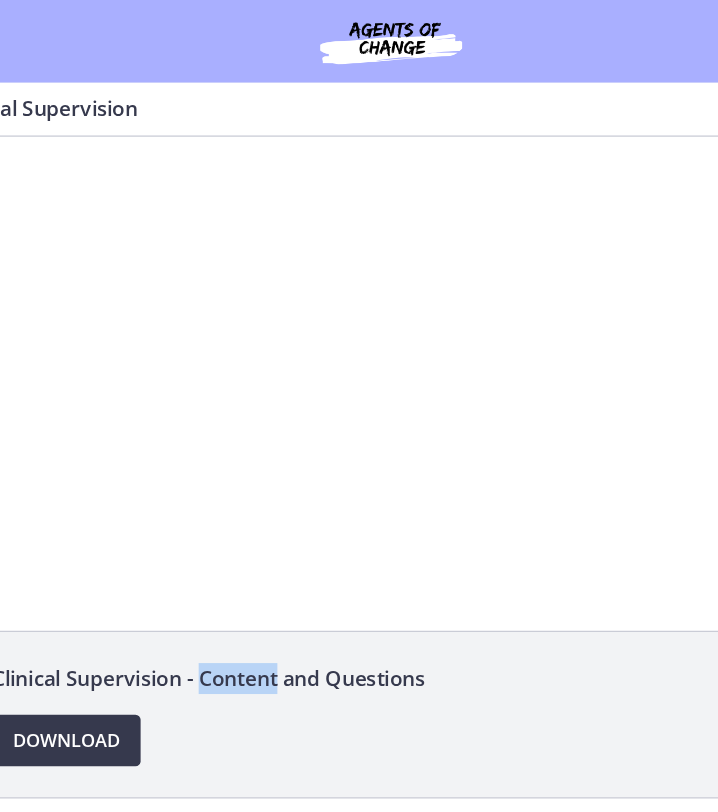 click on "Clinical Supervision - Content and Questions" at bounding box center [359, 526] 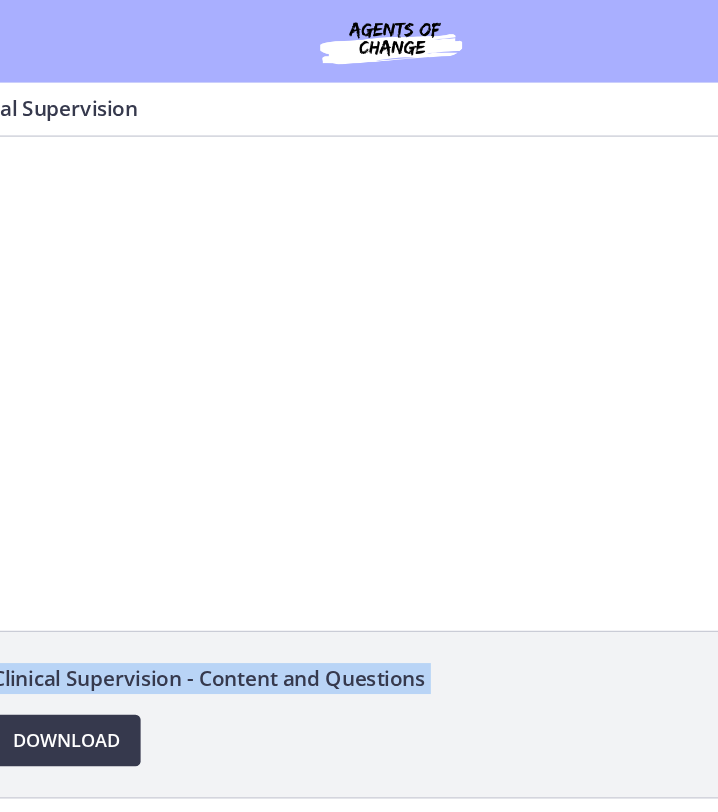 click on "Clinical Supervision - Content and Questions" at bounding box center (359, 526) 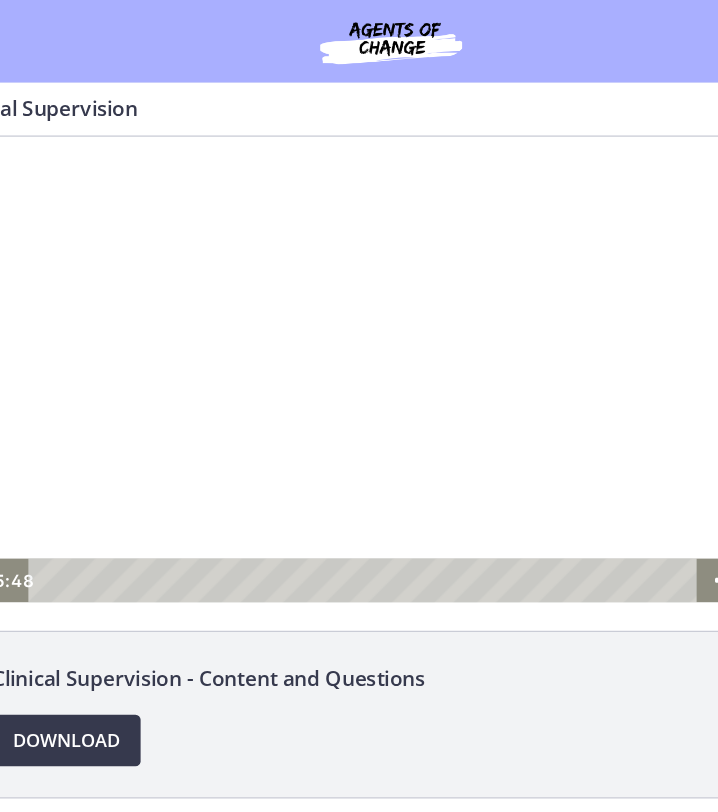 click at bounding box center (287, 316) 